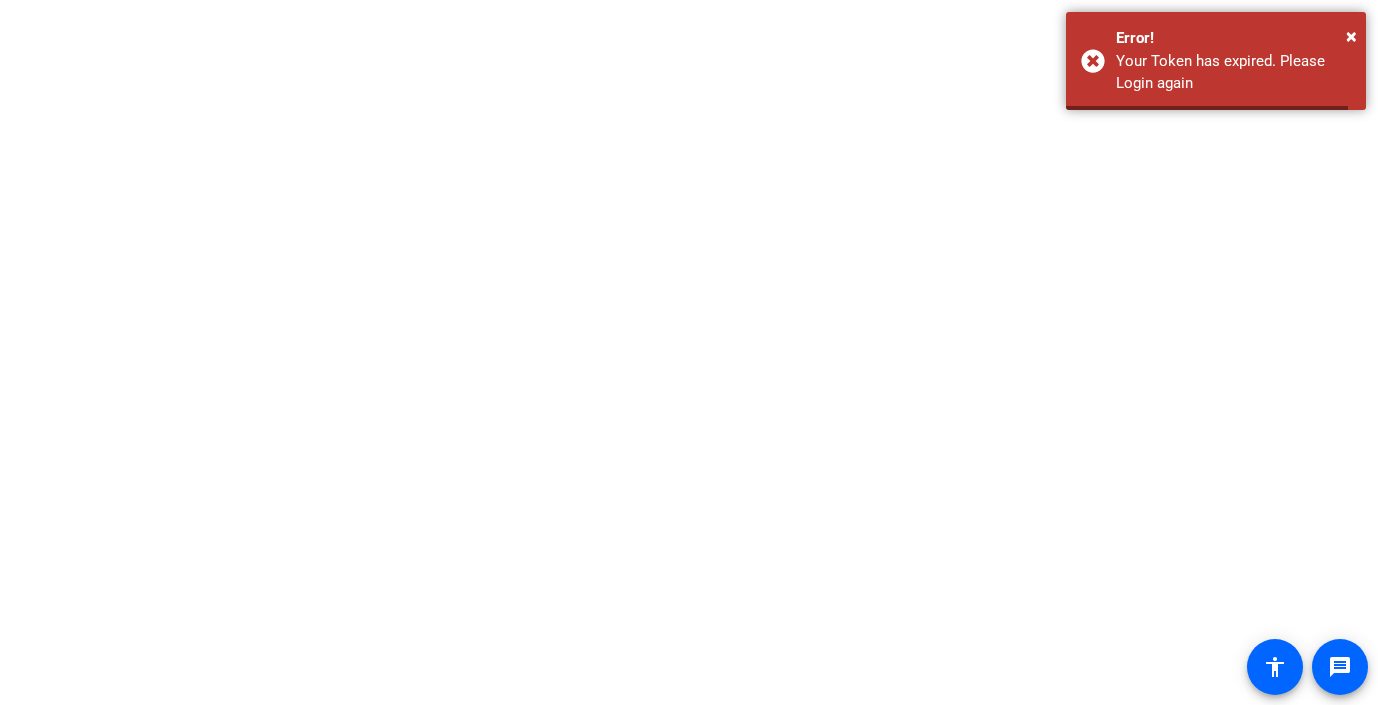 scroll, scrollTop: 0, scrollLeft: 0, axis: both 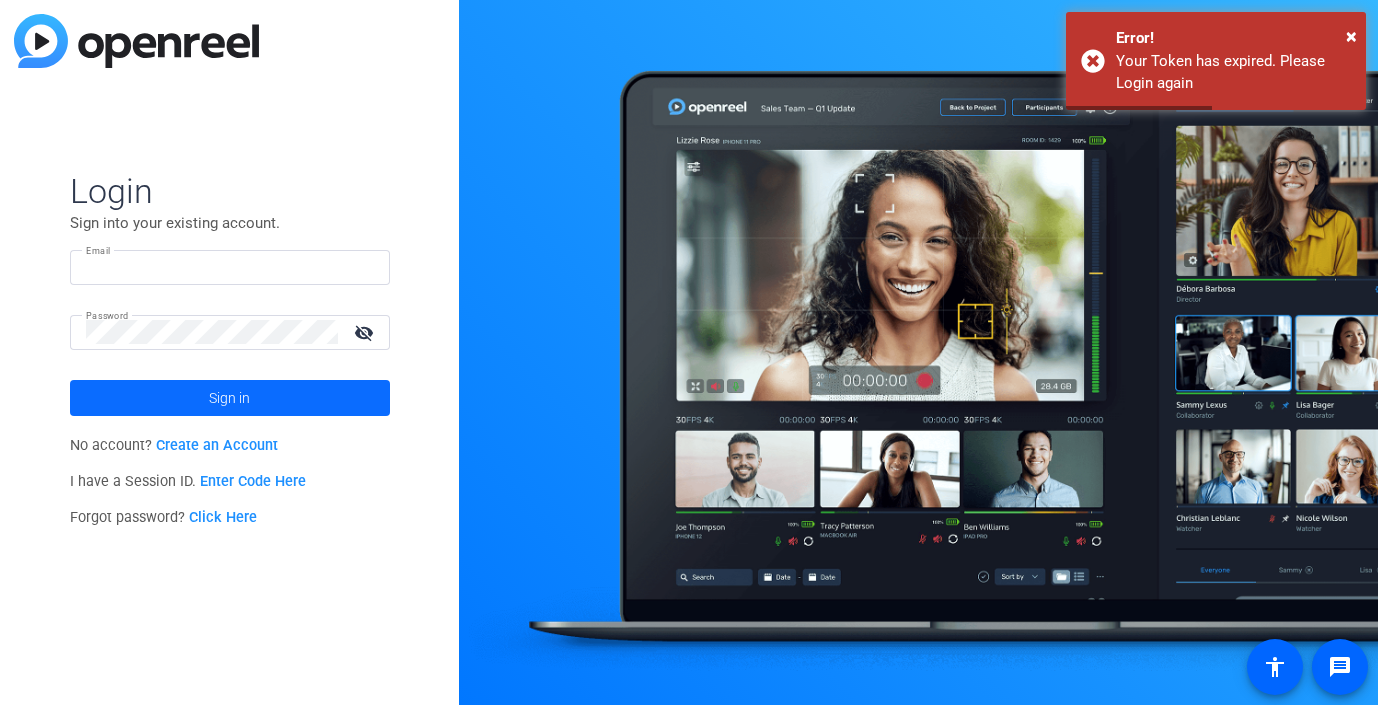 type on "[EMAIL]@[DOMAIN]" 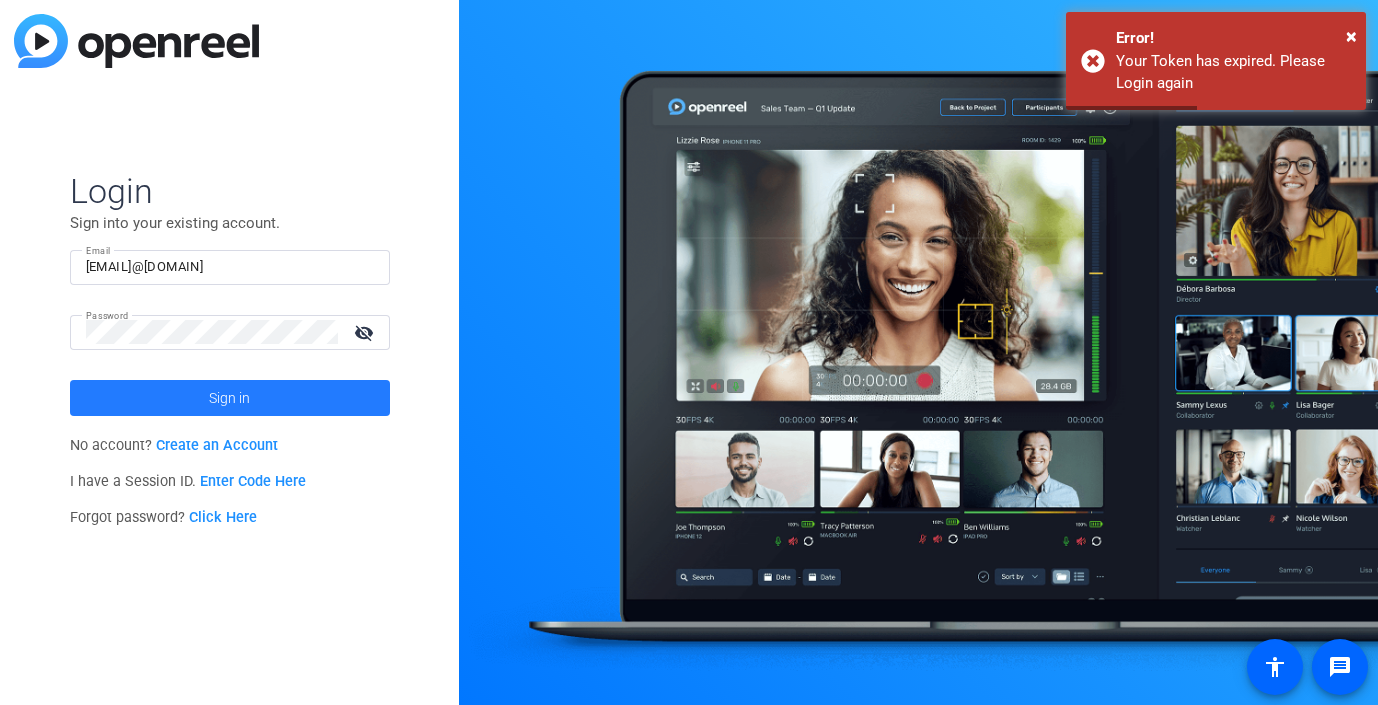 click at bounding box center (230, 398) 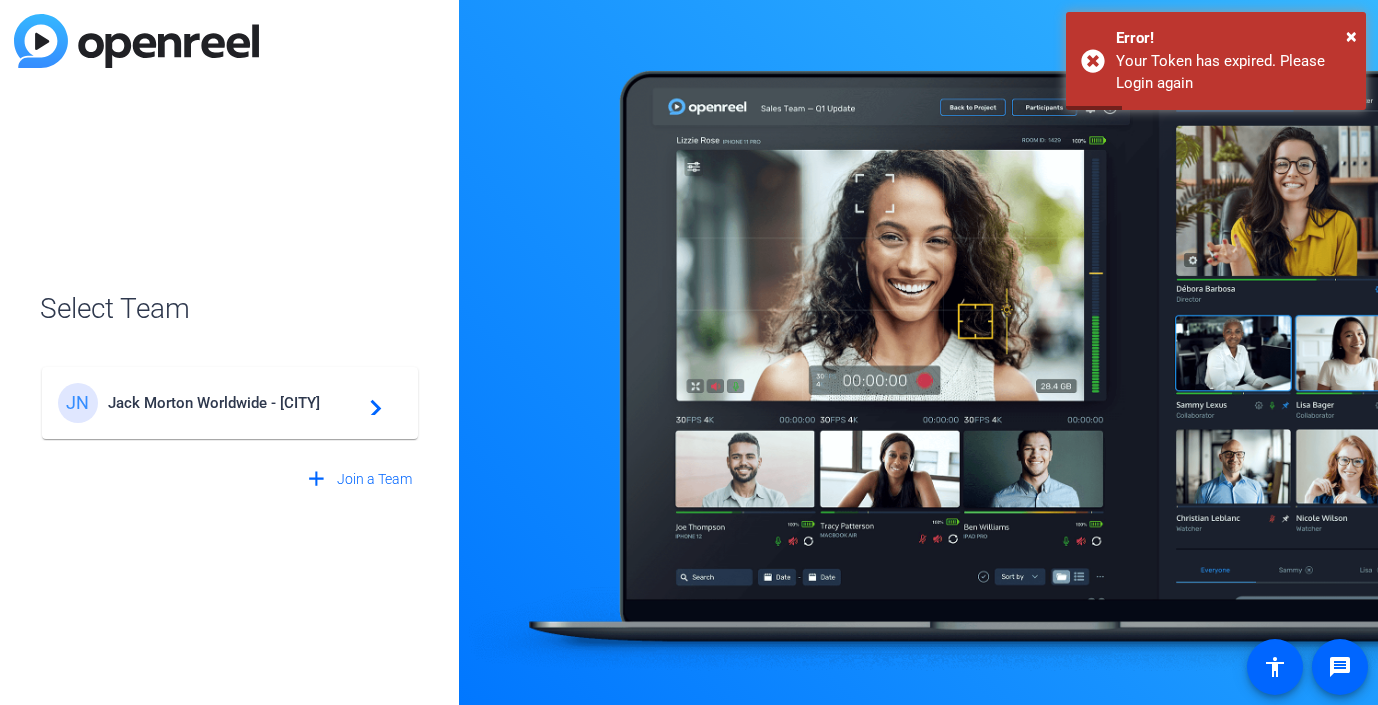 click on "Jack Morton Worldwide - NYC" at bounding box center (233, 403) 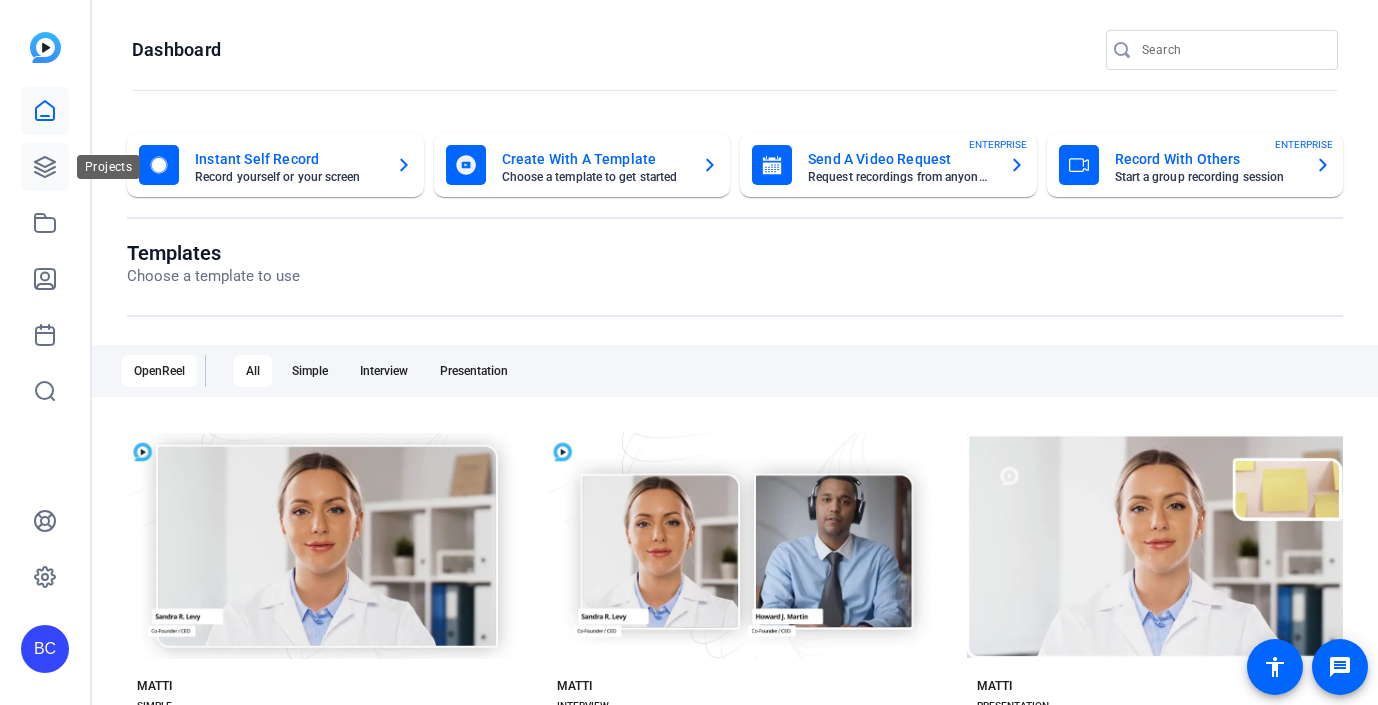 click at bounding box center [45, 167] 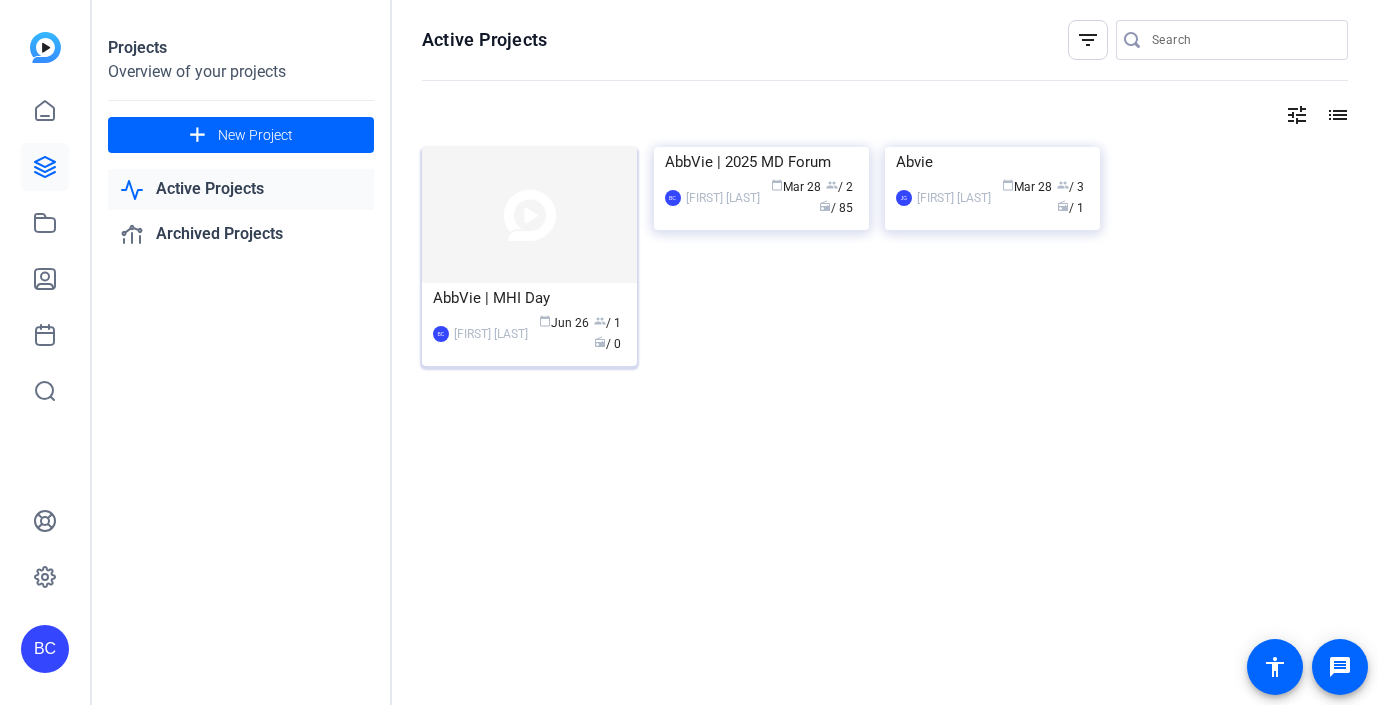 click at bounding box center (529, 215) 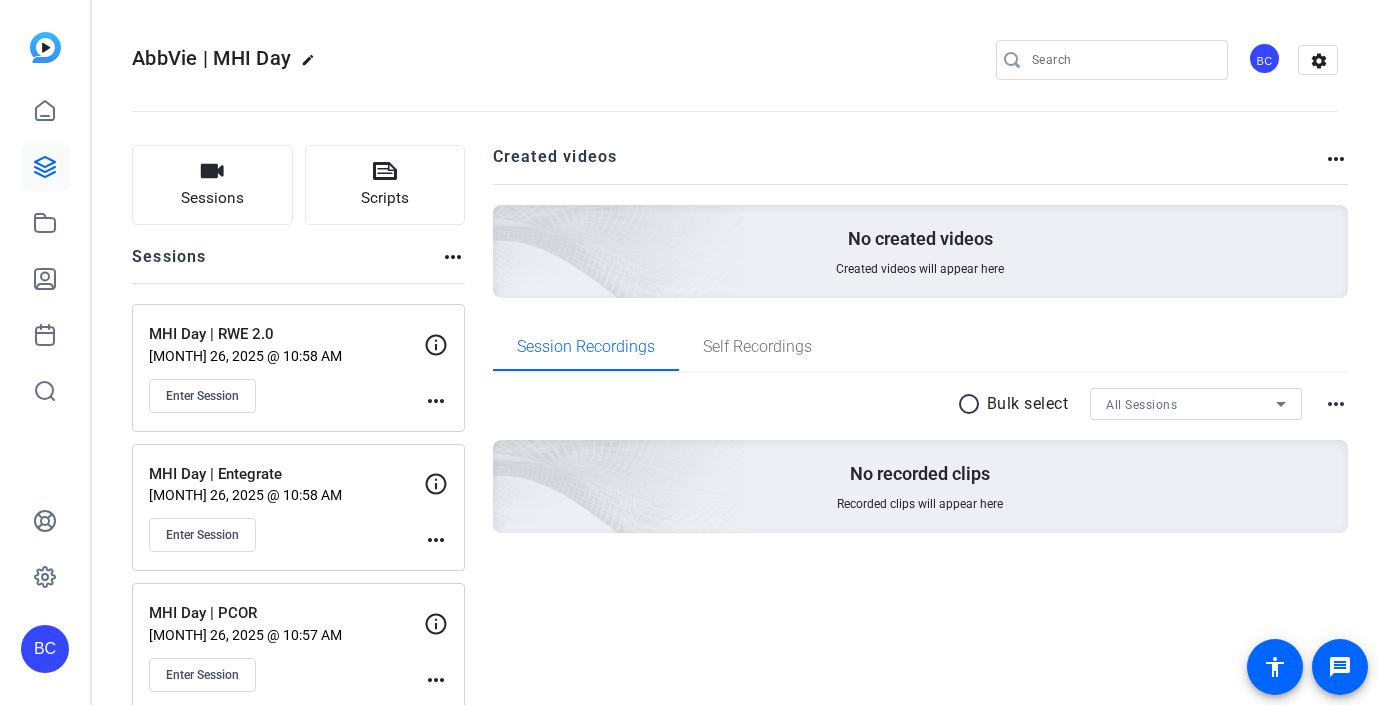 scroll, scrollTop: 0, scrollLeft: 0, axis: both 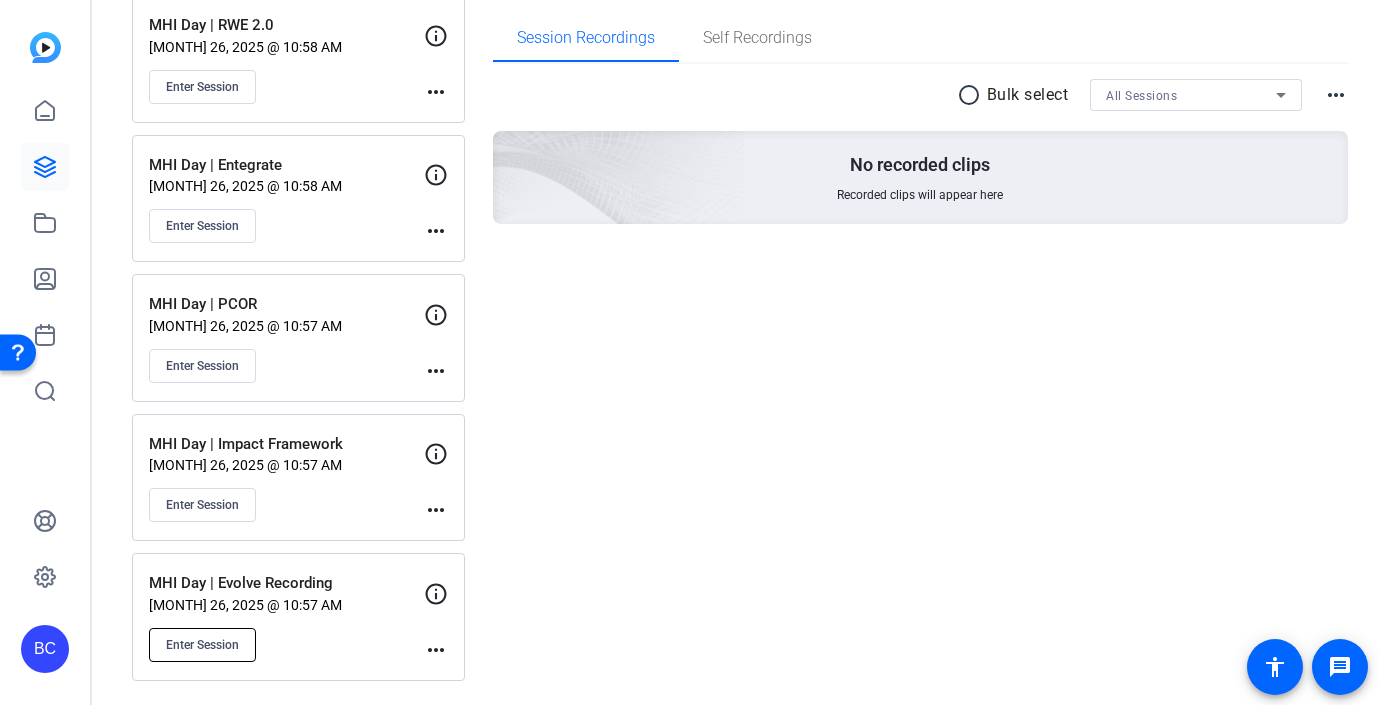 click on "Enter Session" at bounding box center (202, 87) 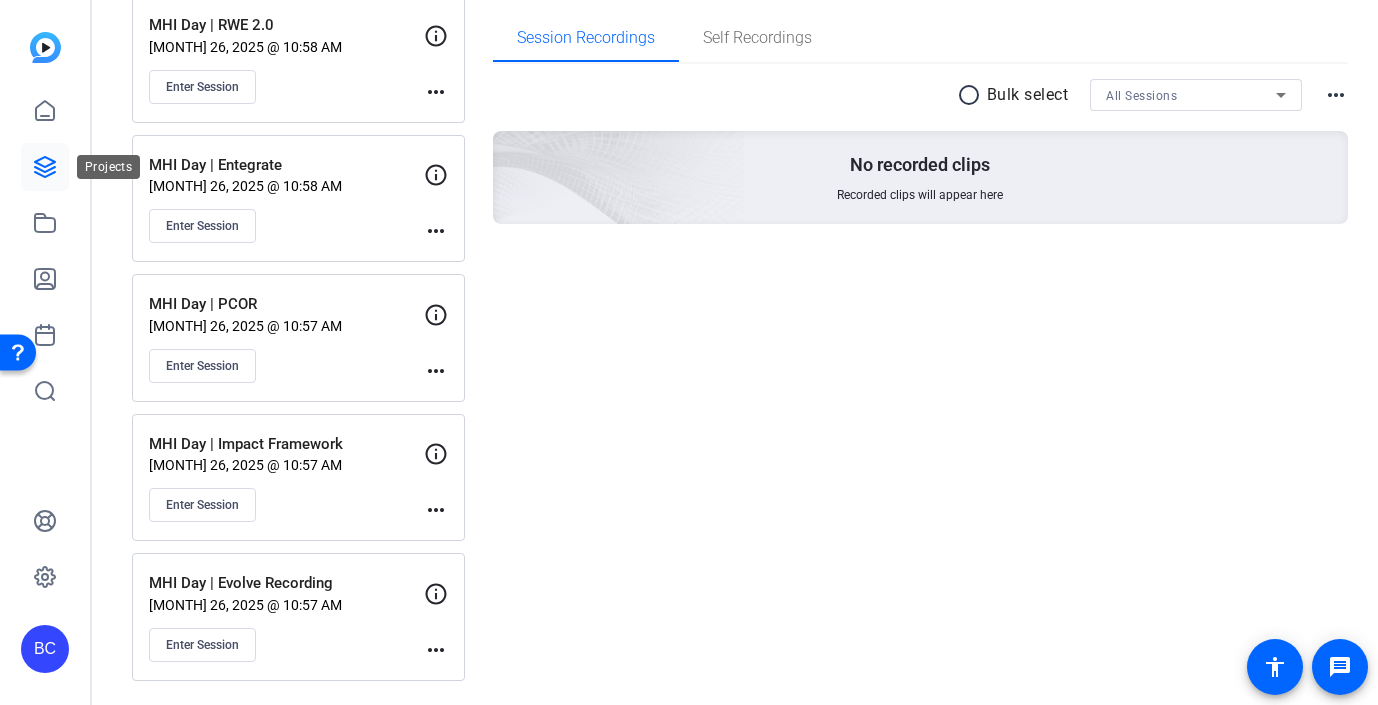 click at bounding box center (45, 167) 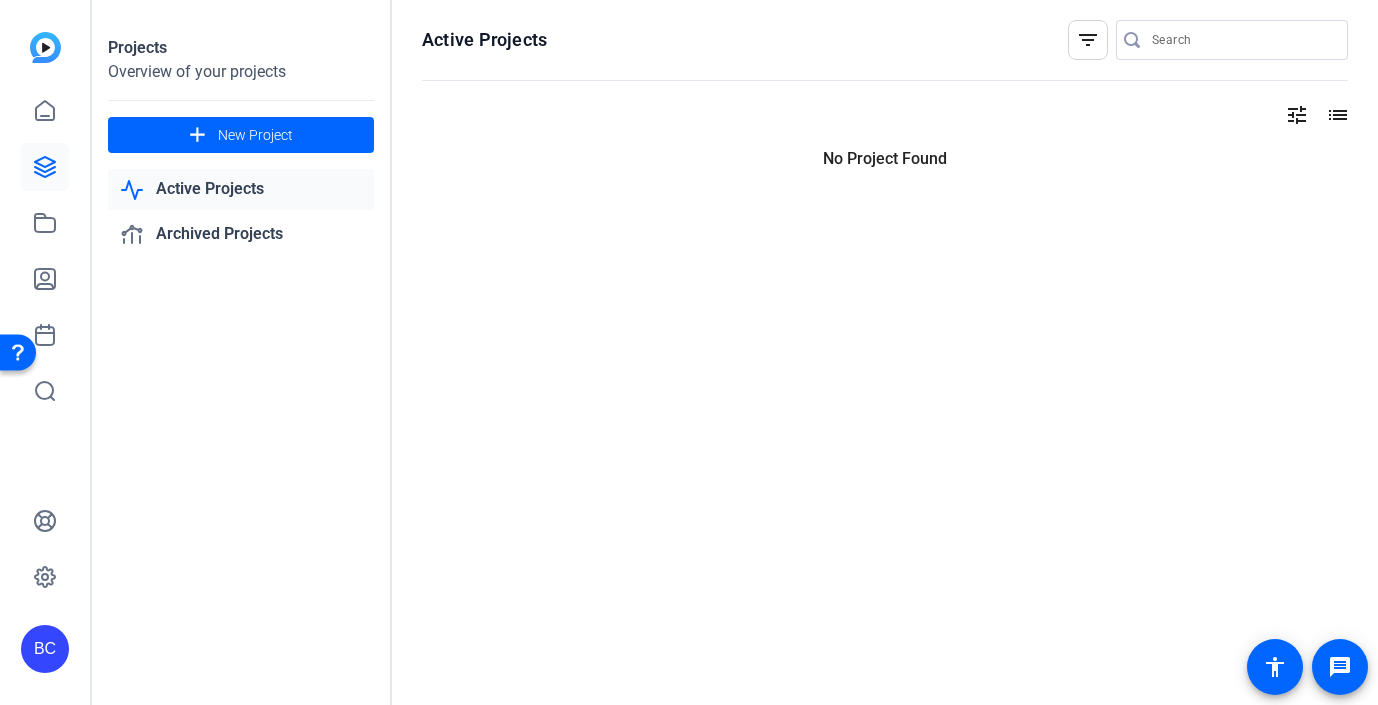 scroll, scrollTop: 0, scrollLeft: 0, axis: both 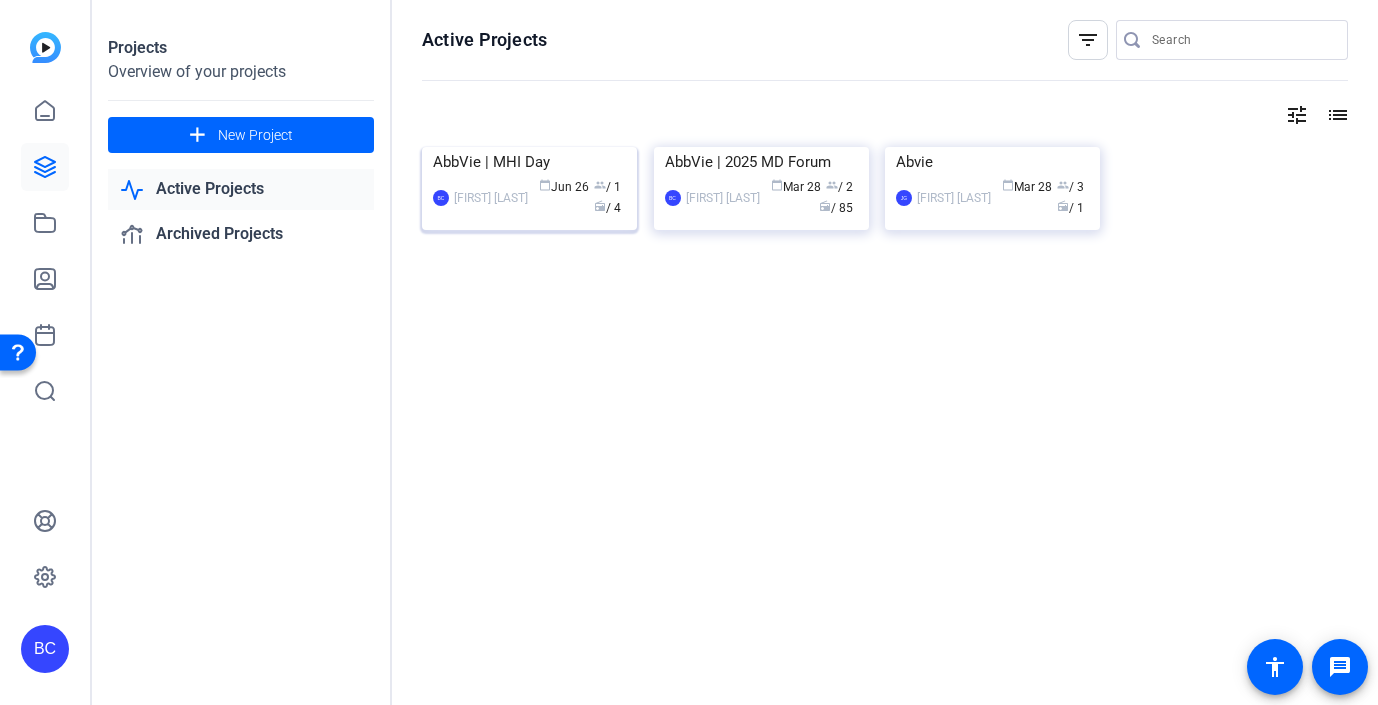click at bounding box center [529, 147] 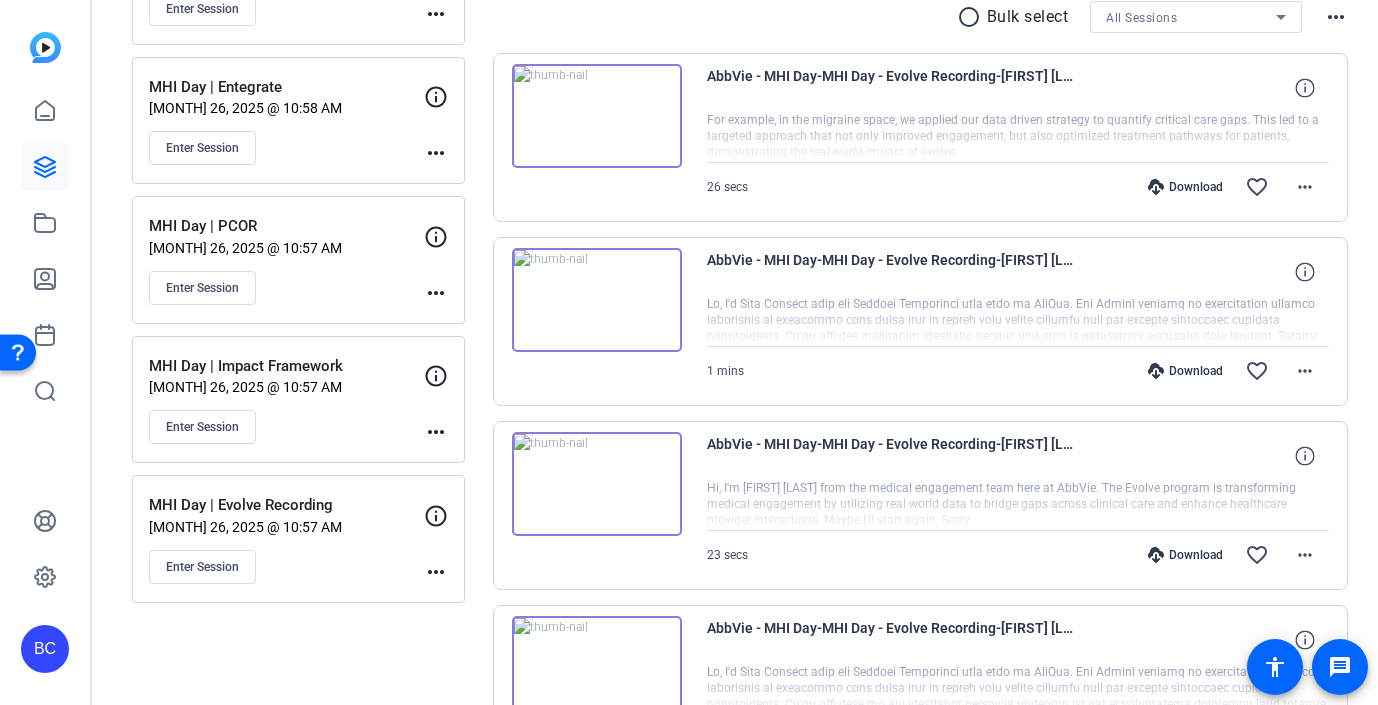 scroll, scrollTop: 468, scrollLeft: 0, axis: vertical 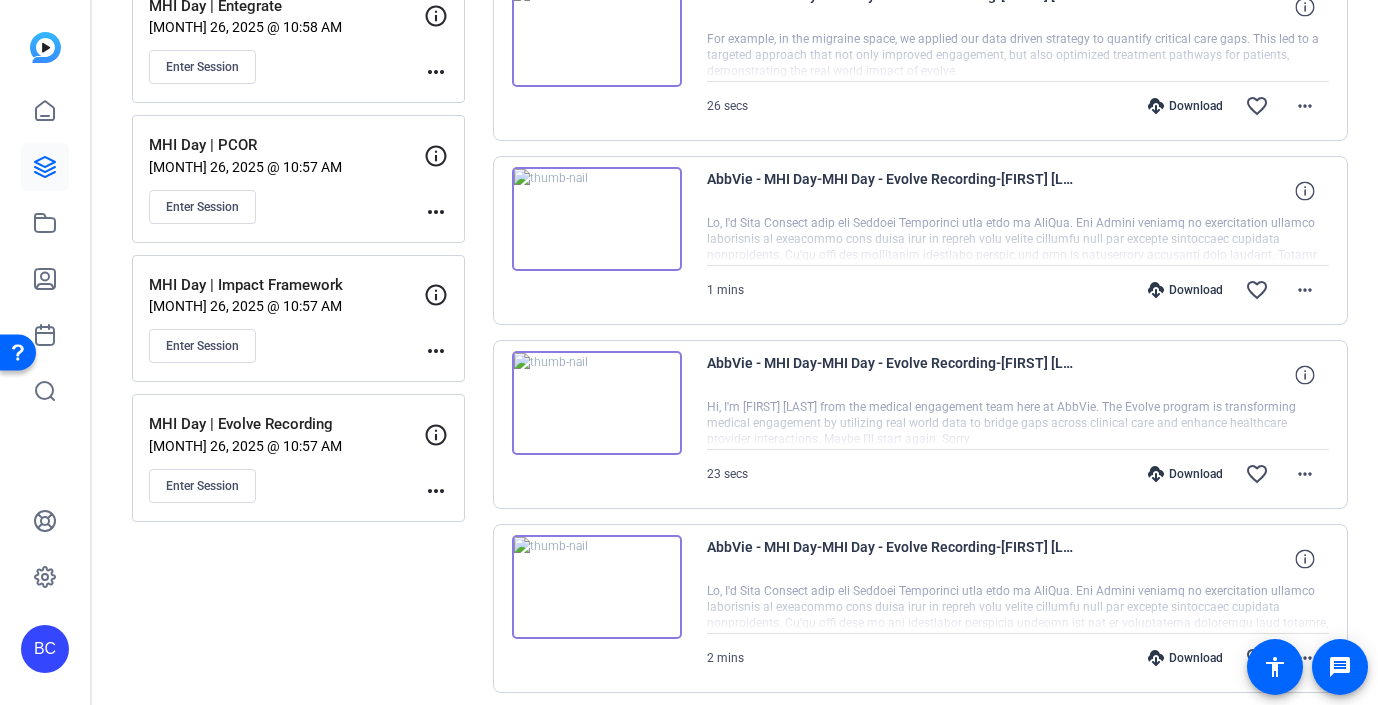 click on "Download" at bounding box center (1185, 106) 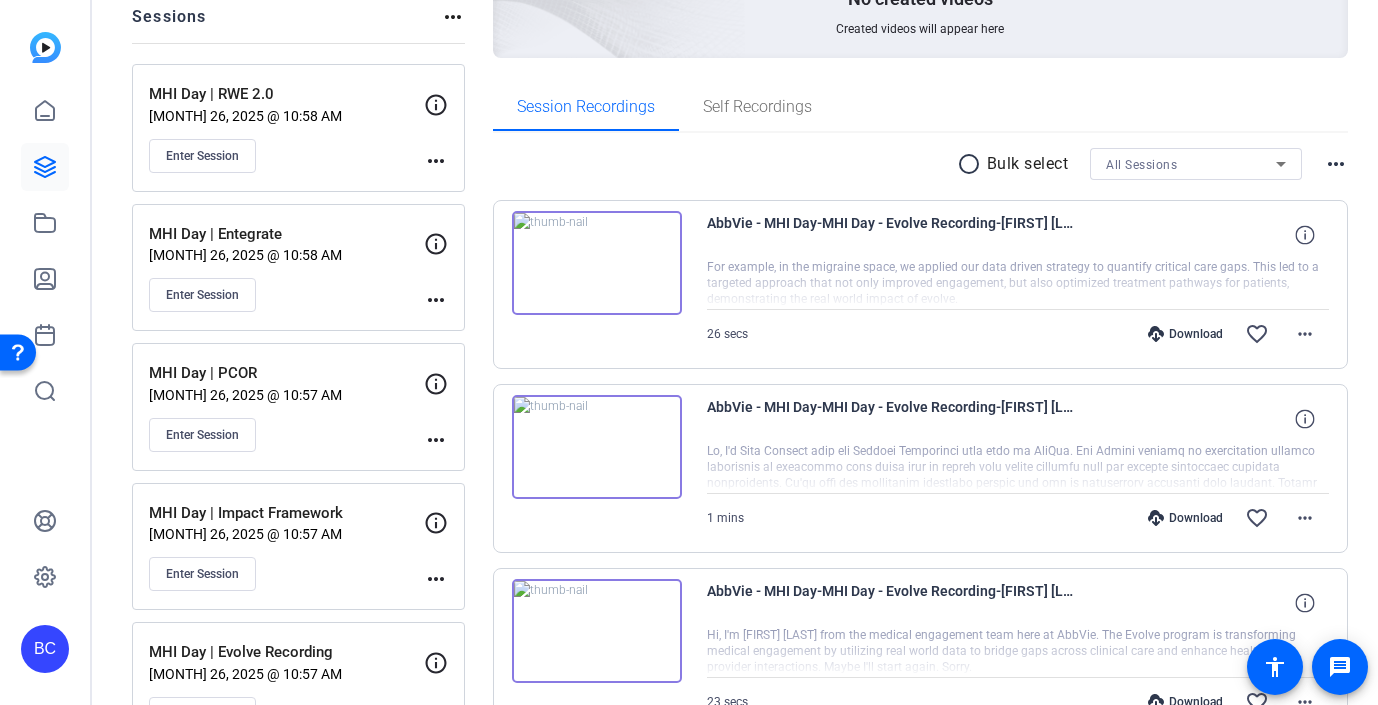scroll, scrollTop: 232, scrollLeft: 0, axis: vertical 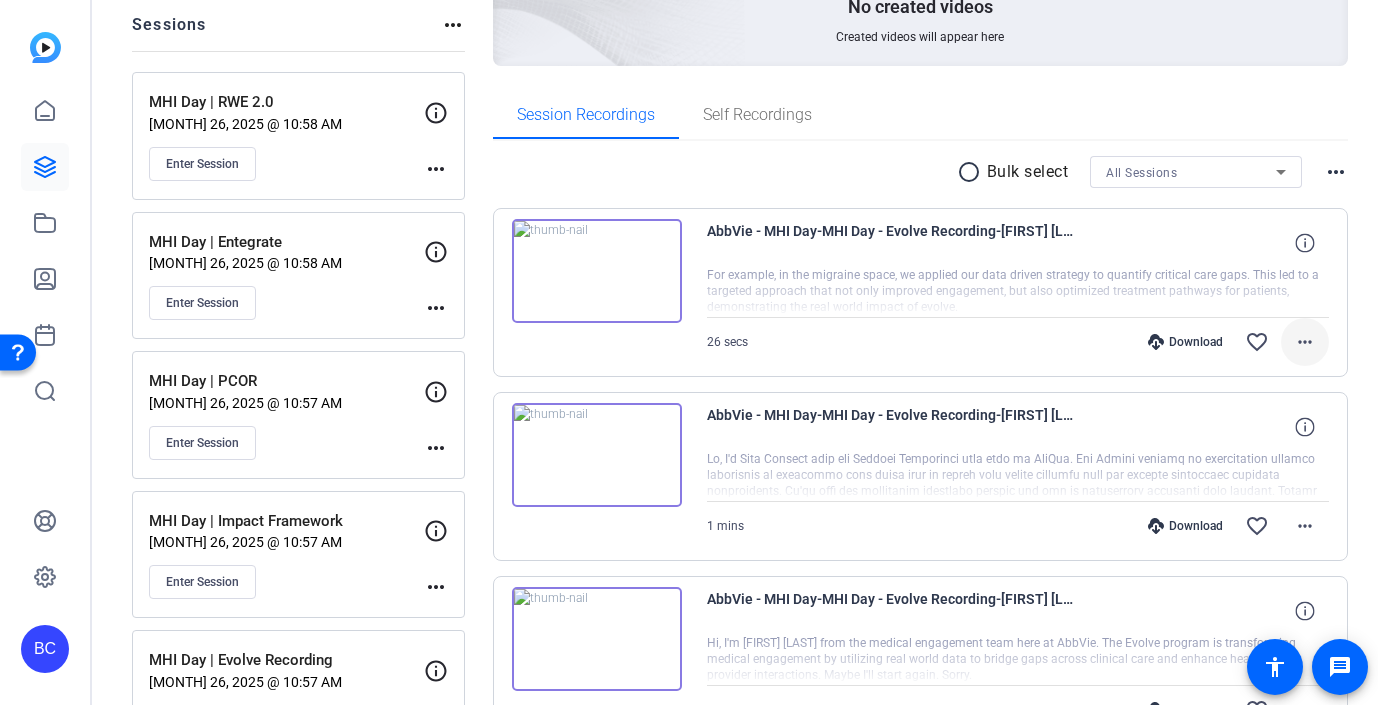 click on "more_horiz" at bounding box center (1305, 342) 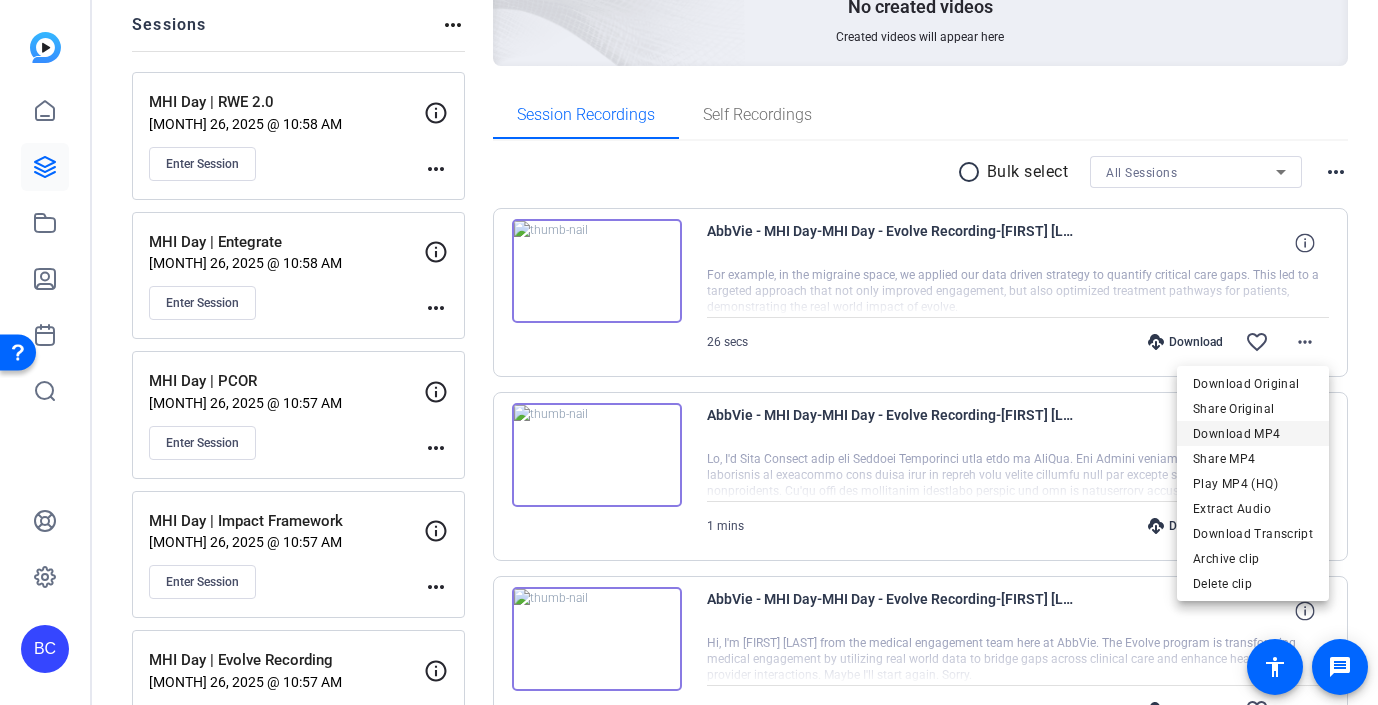 click on "Download MP4" at bounding box center (1253, 434) 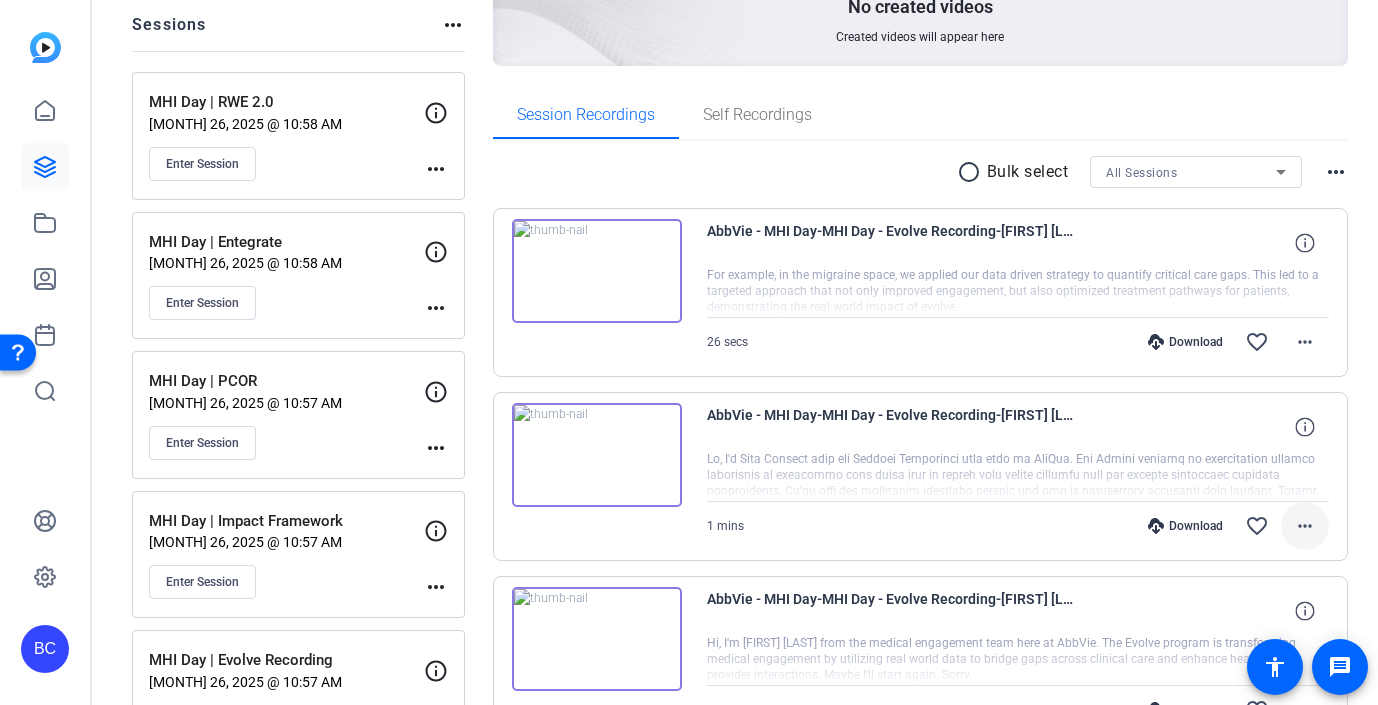 click on "more_horiz" at bounding box center (1305, 342) 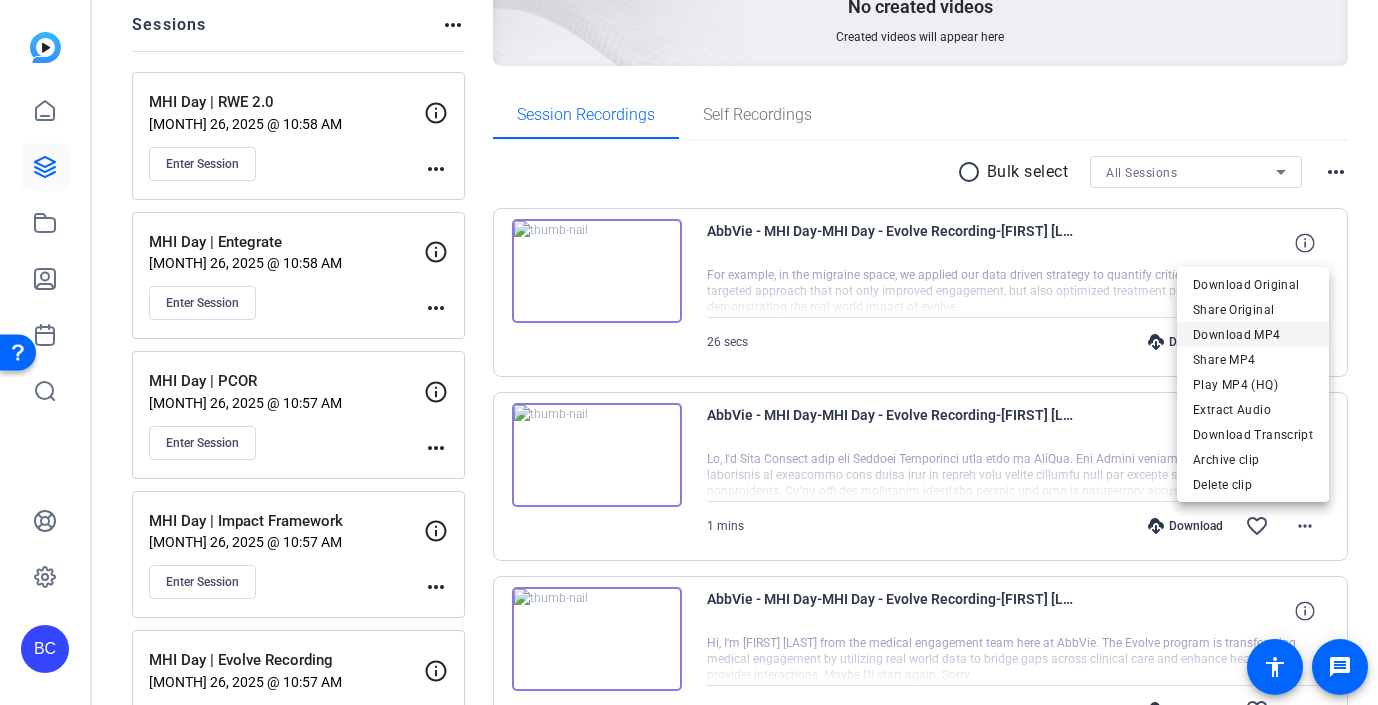 click on "Download MP4" at bounding box center [1253, 335] 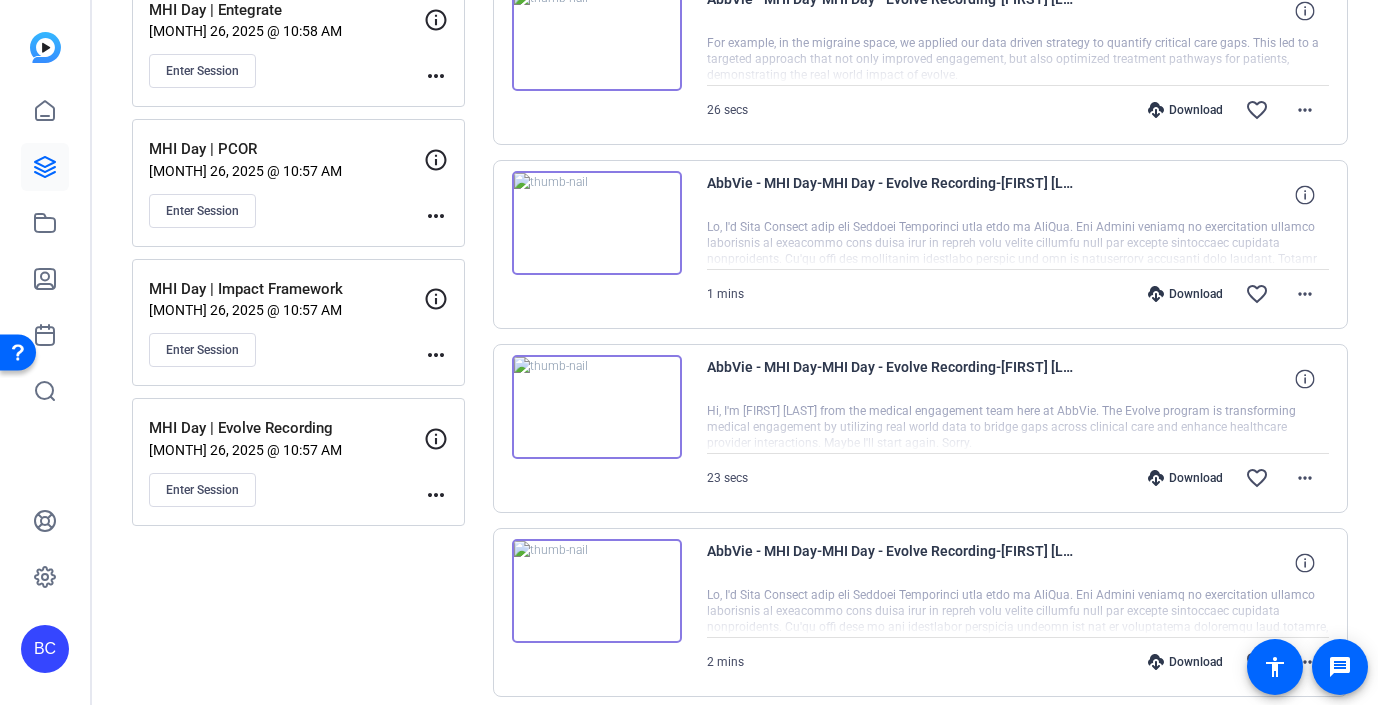 scroll, scrollTop: 545, scrollLeft: 0, axis: vertical 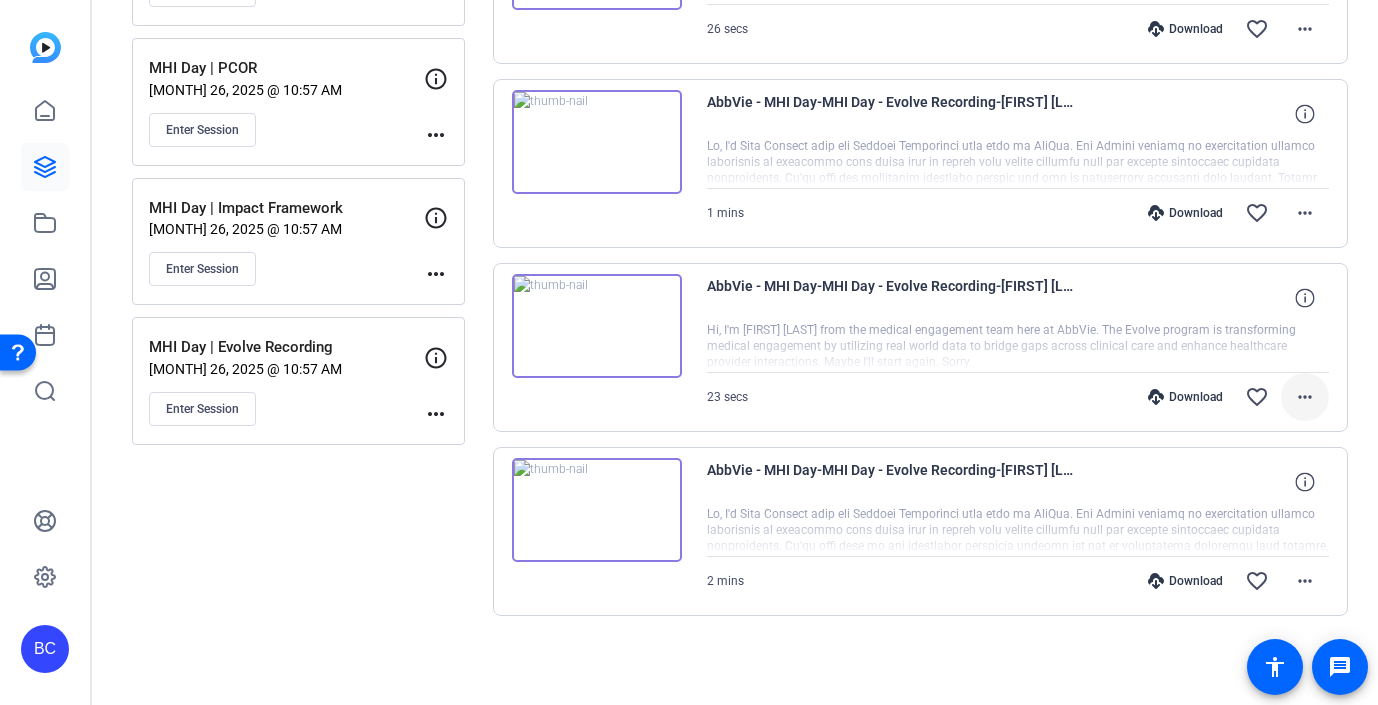 click on "more_horiz" at bounding box center (1305, 29) 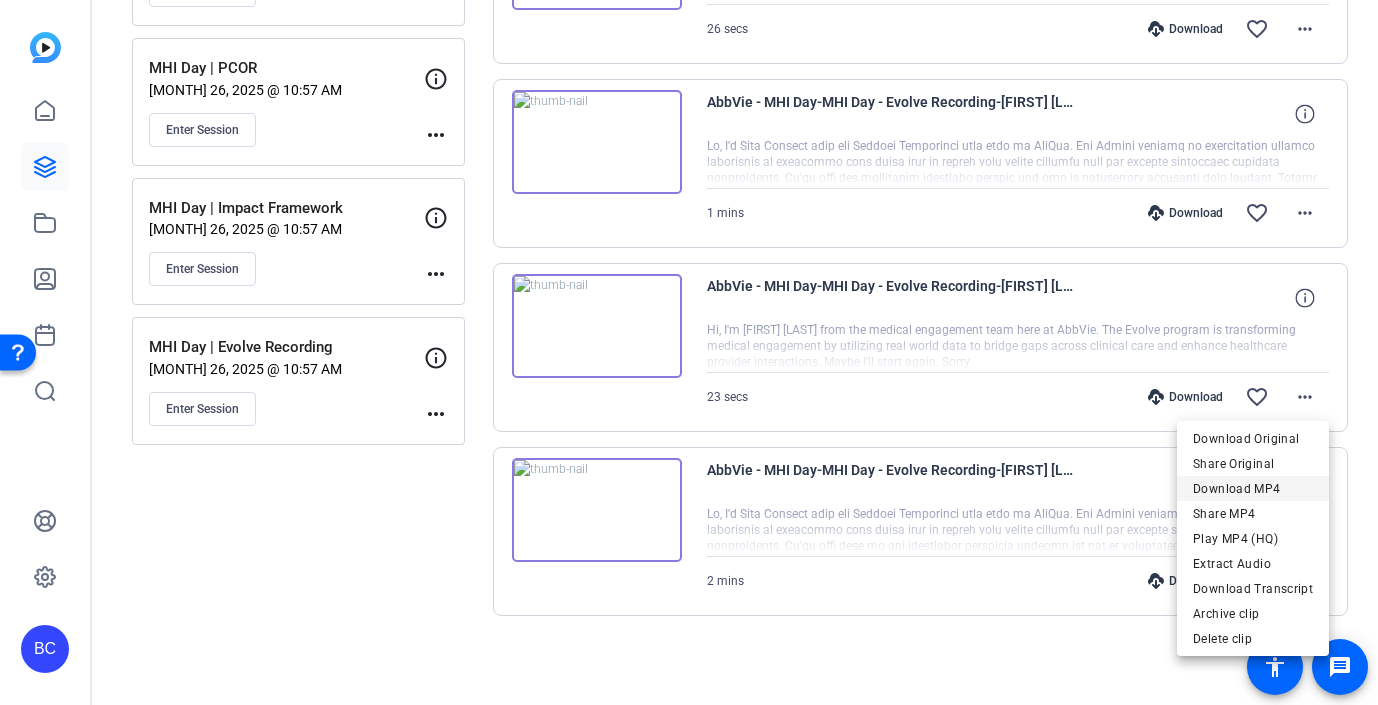 click on "Download MP4" at bounding box center (1253, 489) 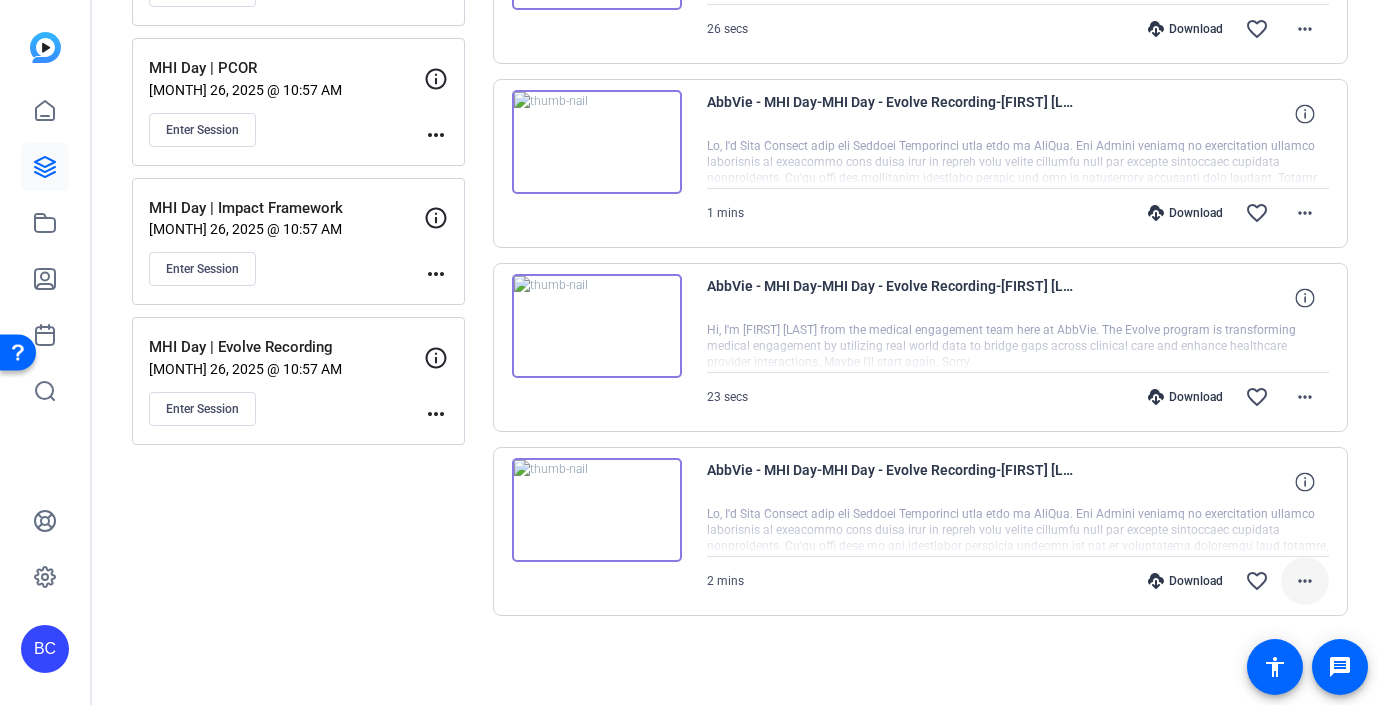 click on "more_horiz" at bounding box center (1305, 29) 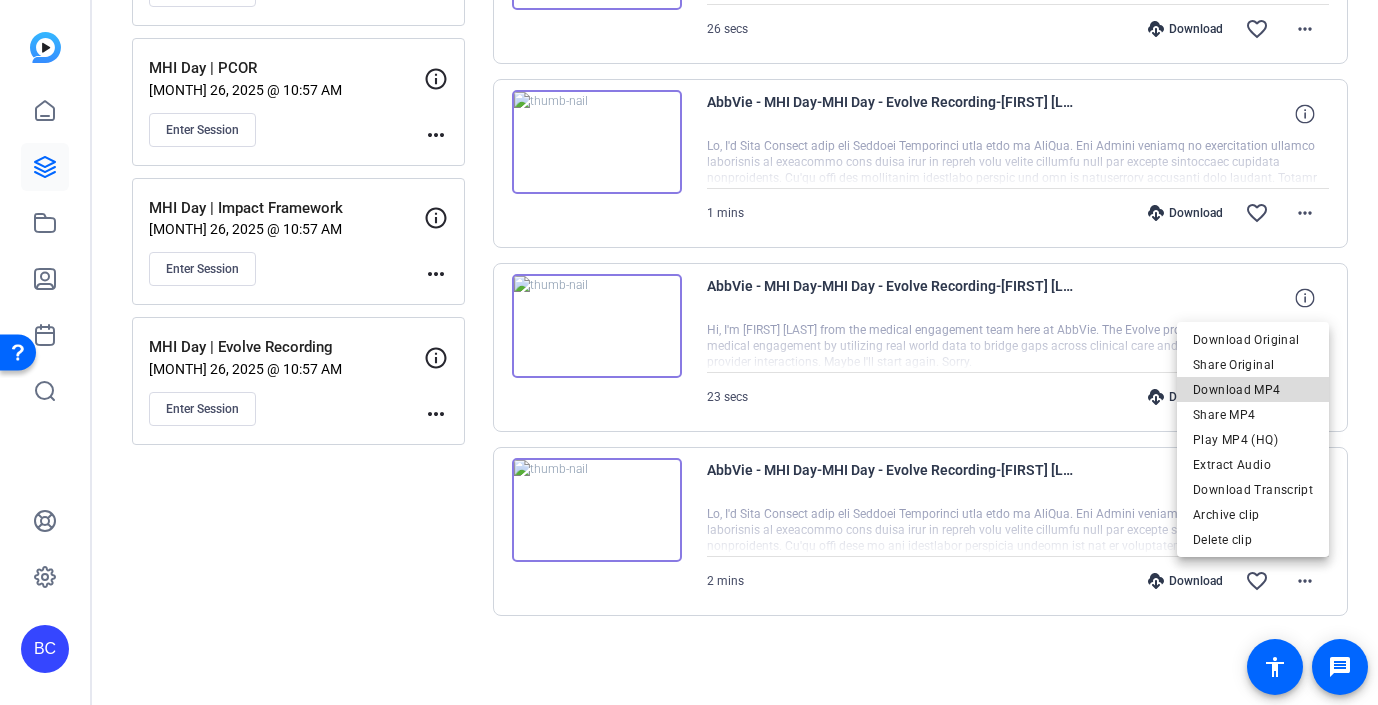 click on "Download MP4" at bounding box center (1253, 390) 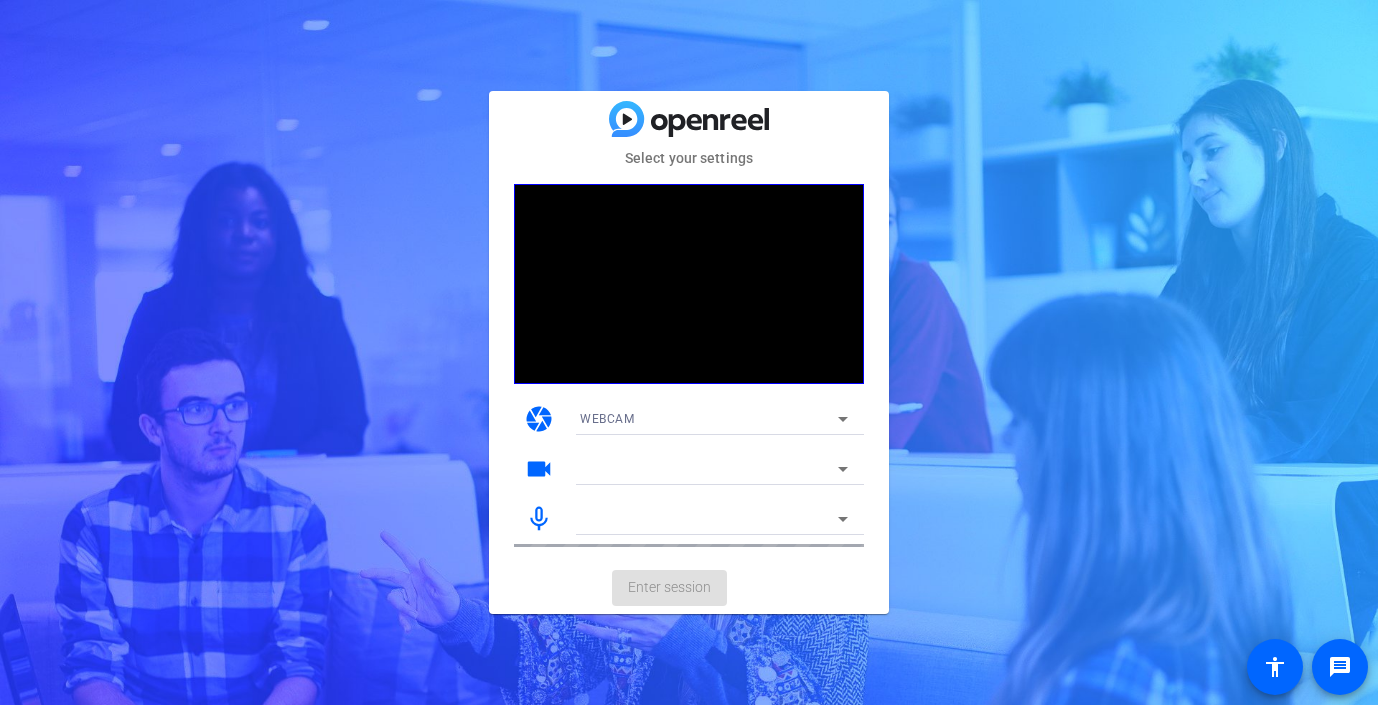 scroll, scrollTop: 0, scrollLeft: 0, axis: both 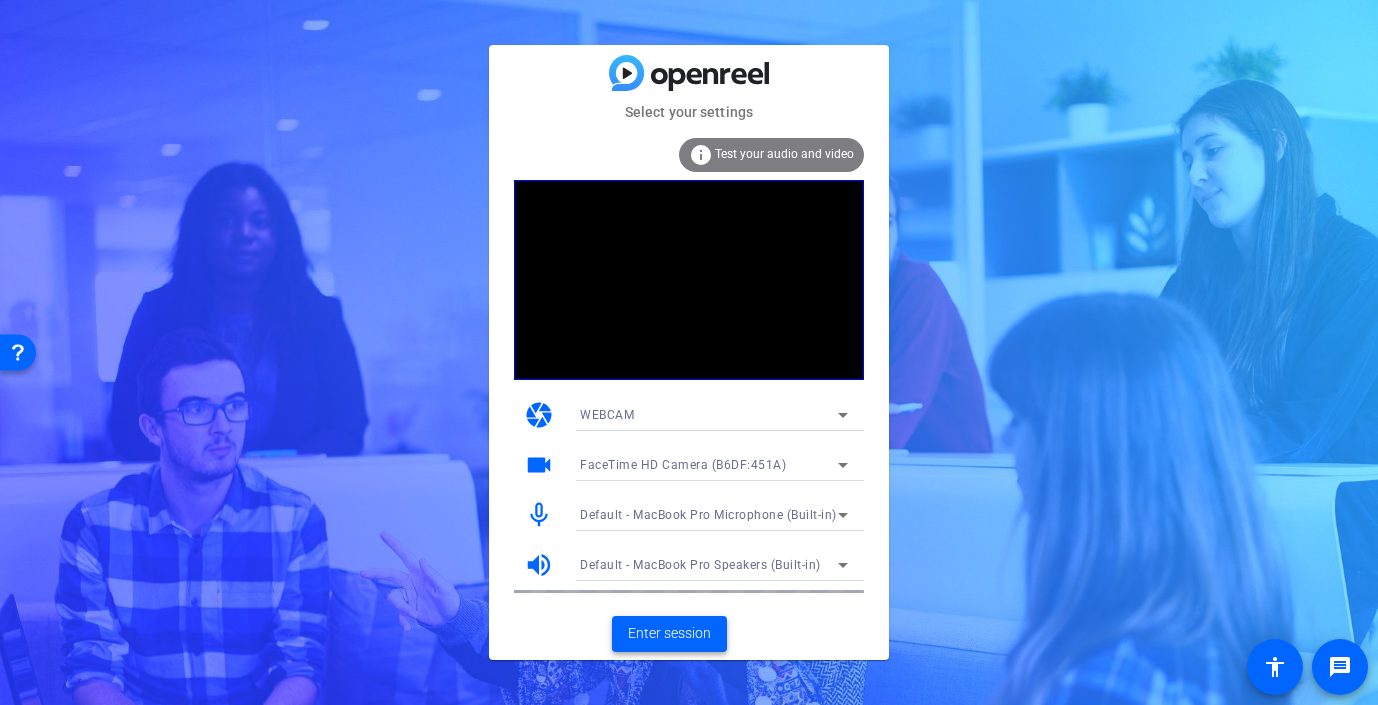click on "Enter session" at bounding box center (669, 633) 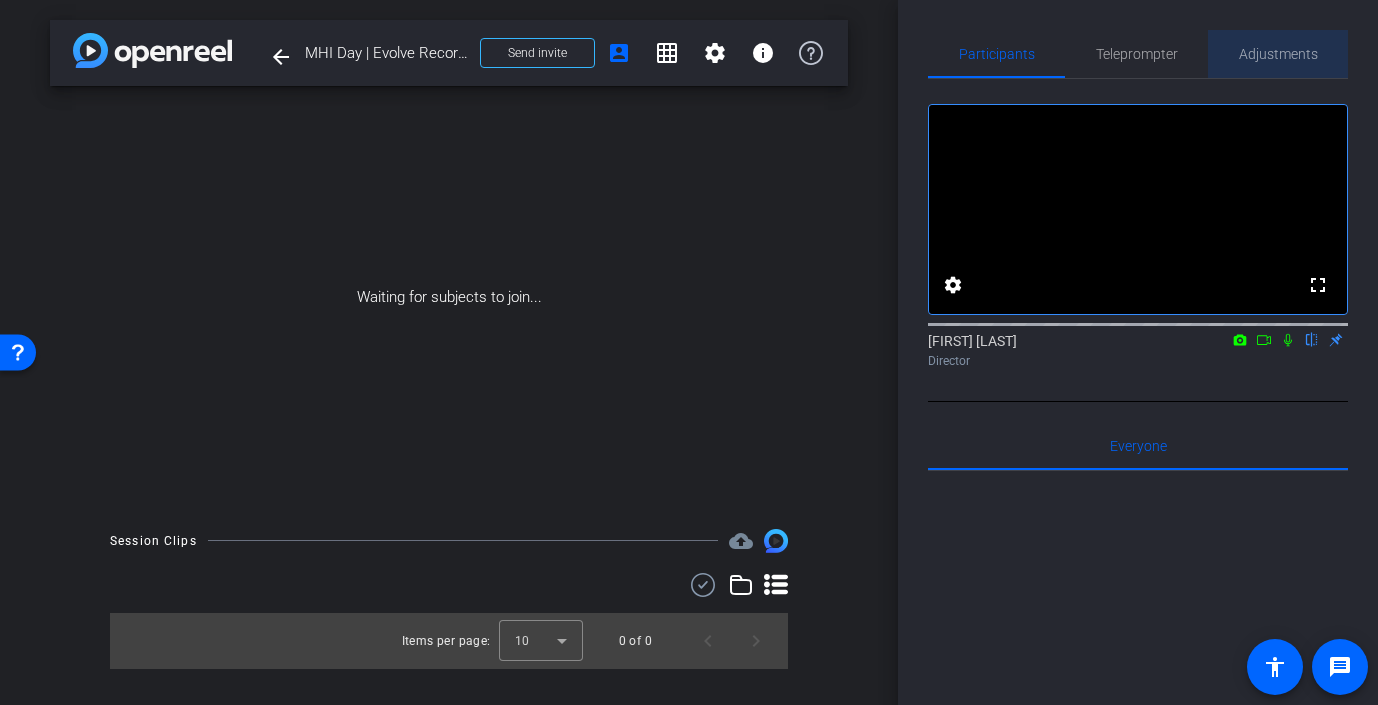 click on "Adjustments" at bounding box center (1278, 54) 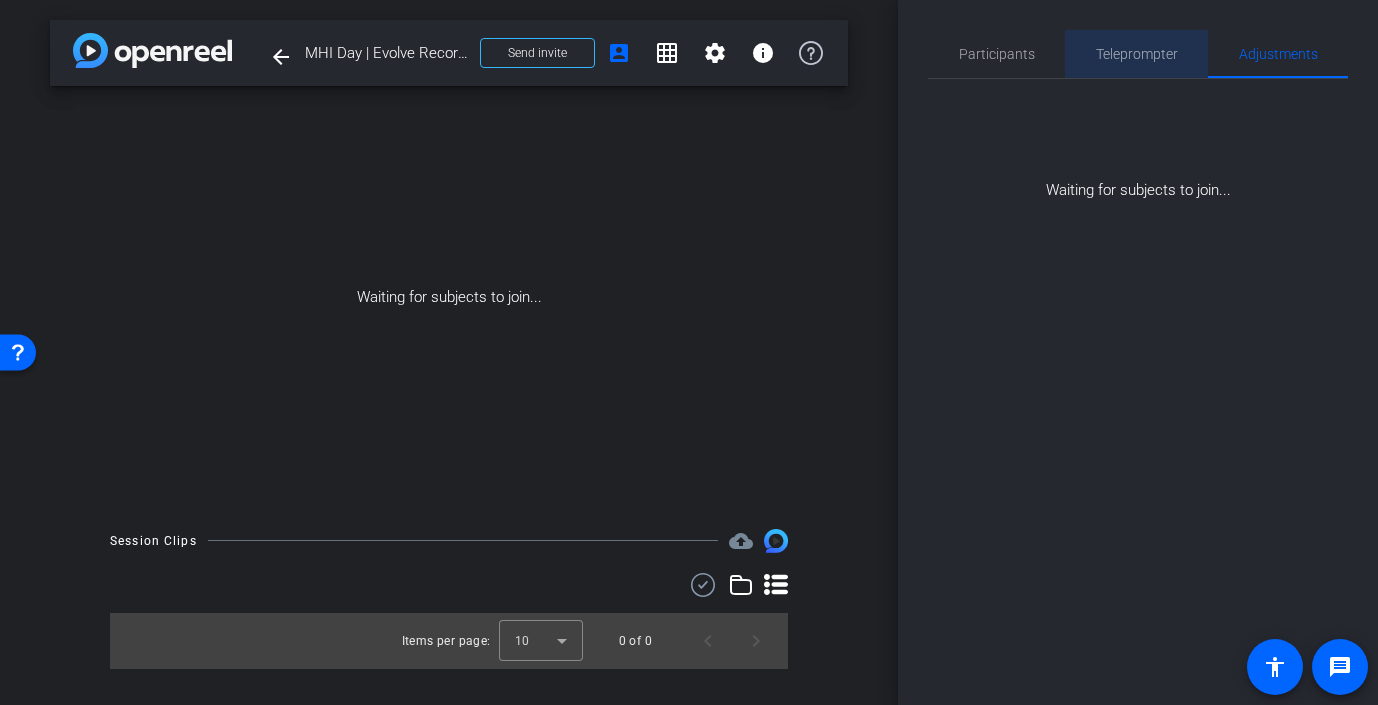click on "Teleprompter" at bounding box center [1137, 54] 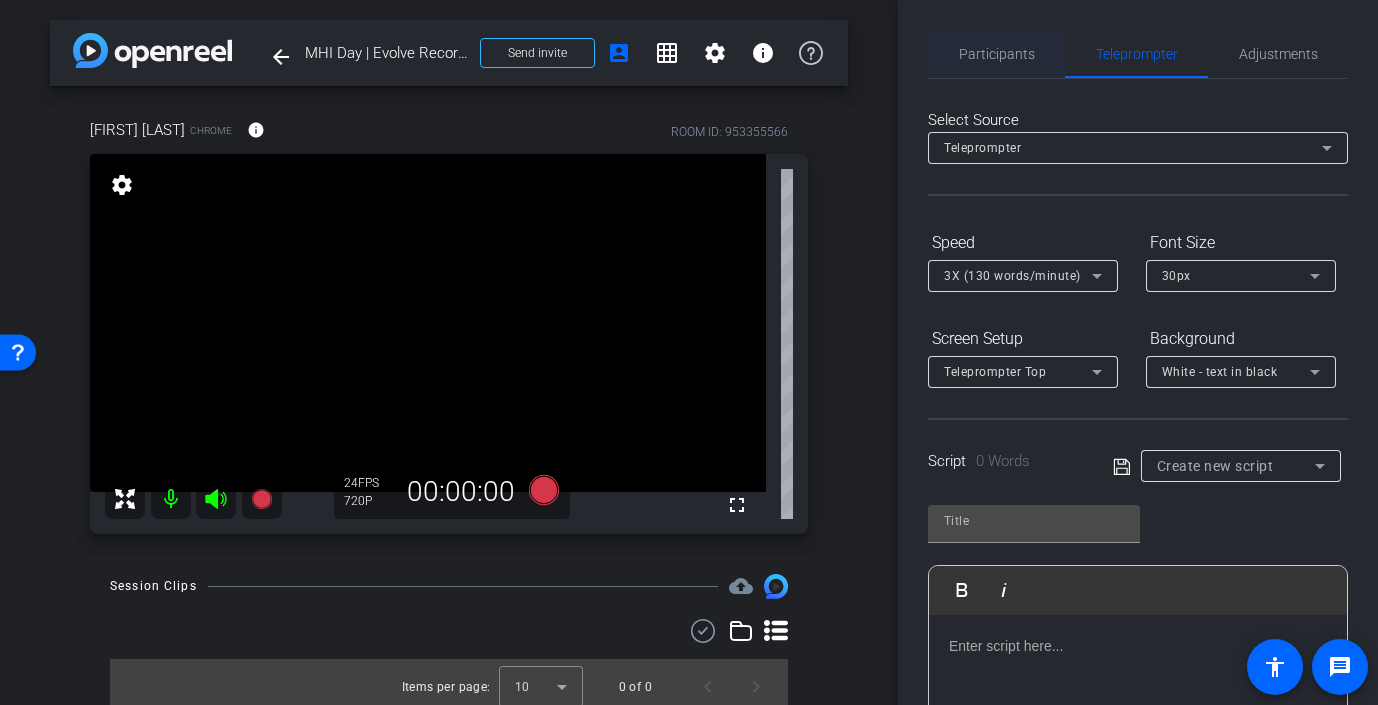 click on "Participants" at bounding box center [997, 54] 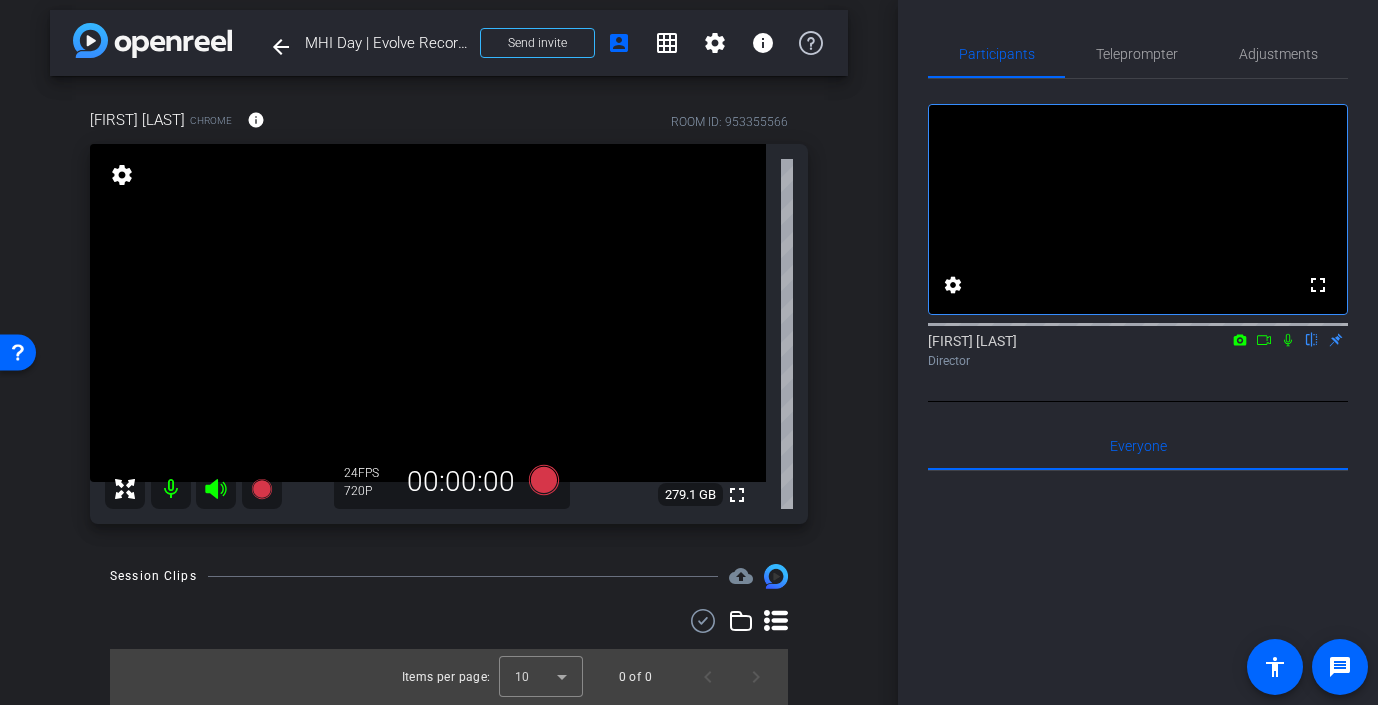 scroll, scrollTop: 0, scrollLeft: 0, axis: both 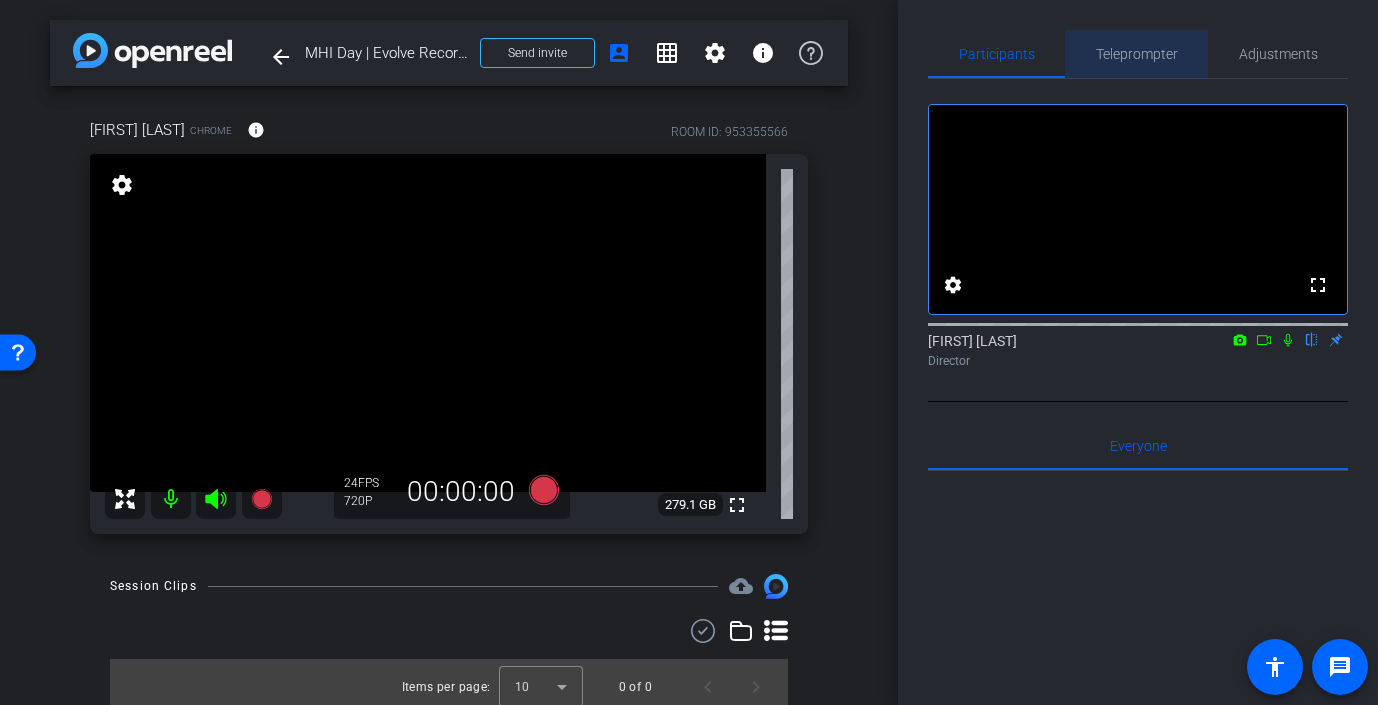 click on "Teleprompter" at bounding box center [1137, 54] 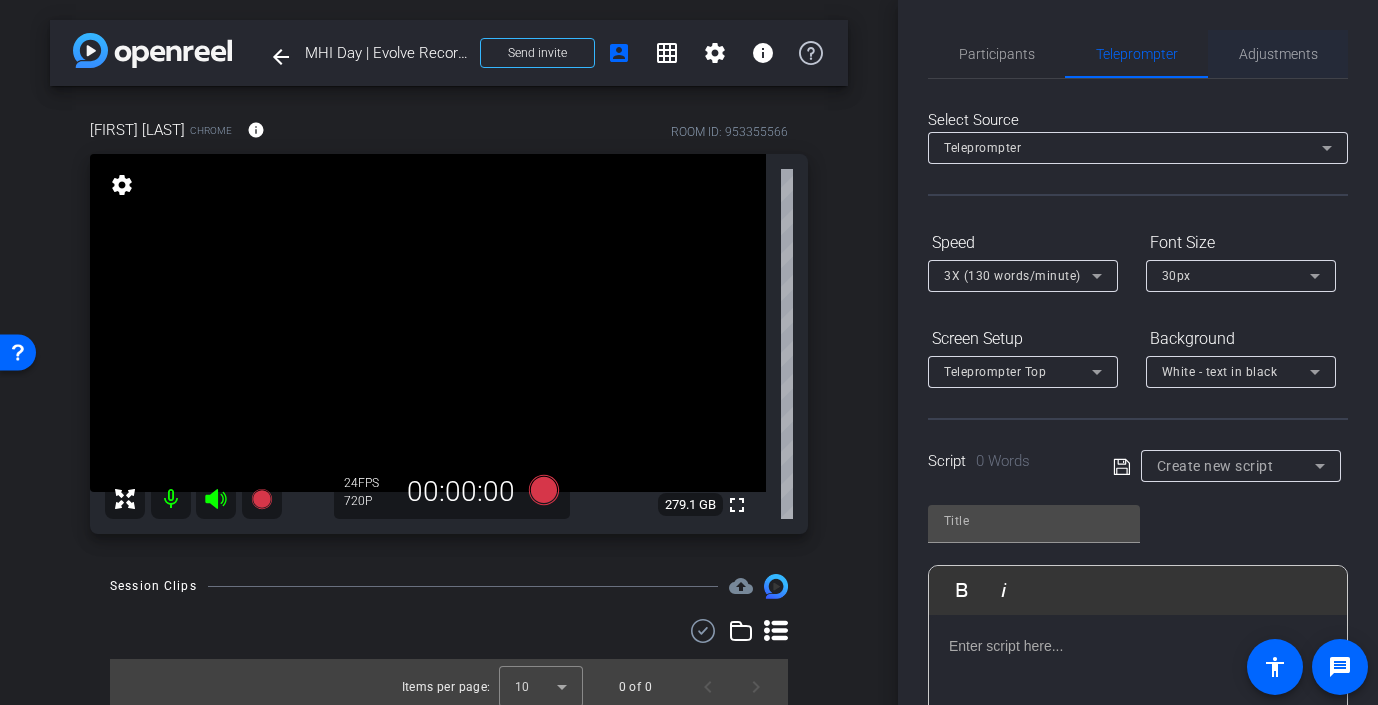 click on "Adjustments" at bounding box center [1278, 54] 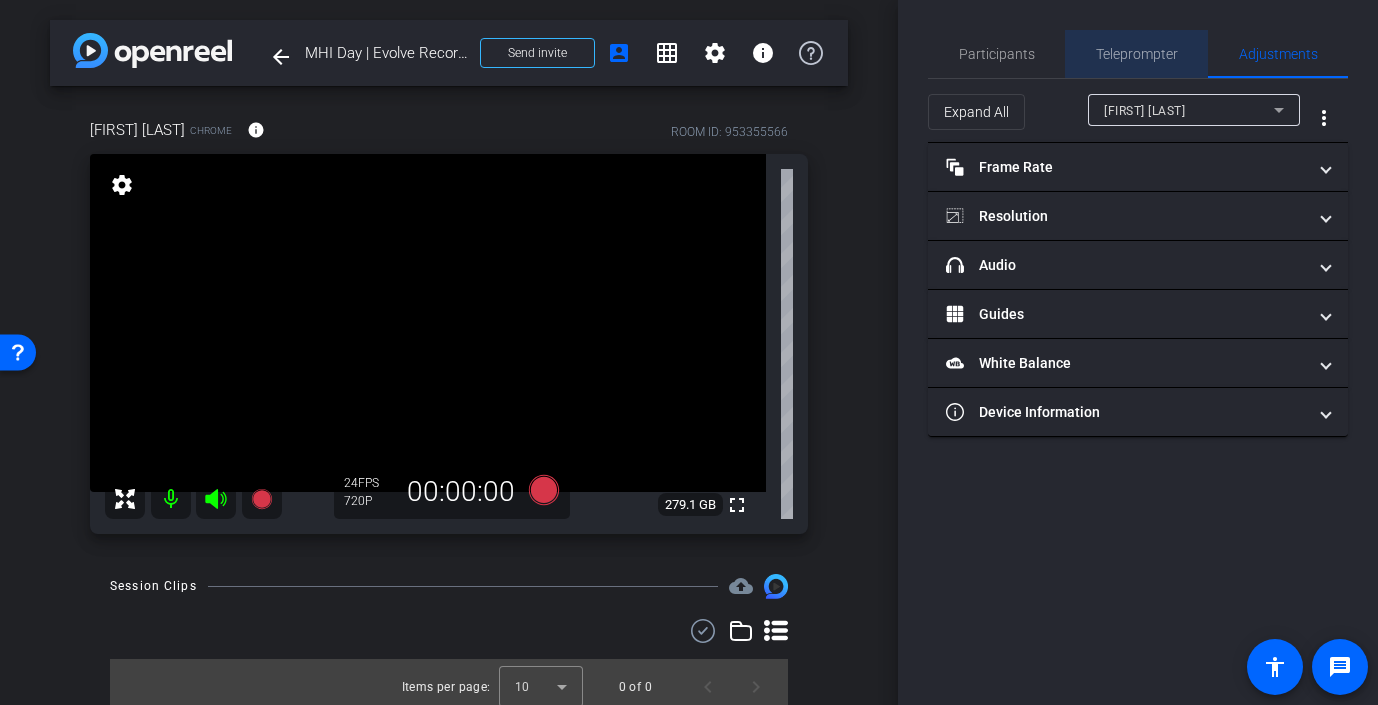 click on "Teleprompter" at bounding box center (1137, 54) 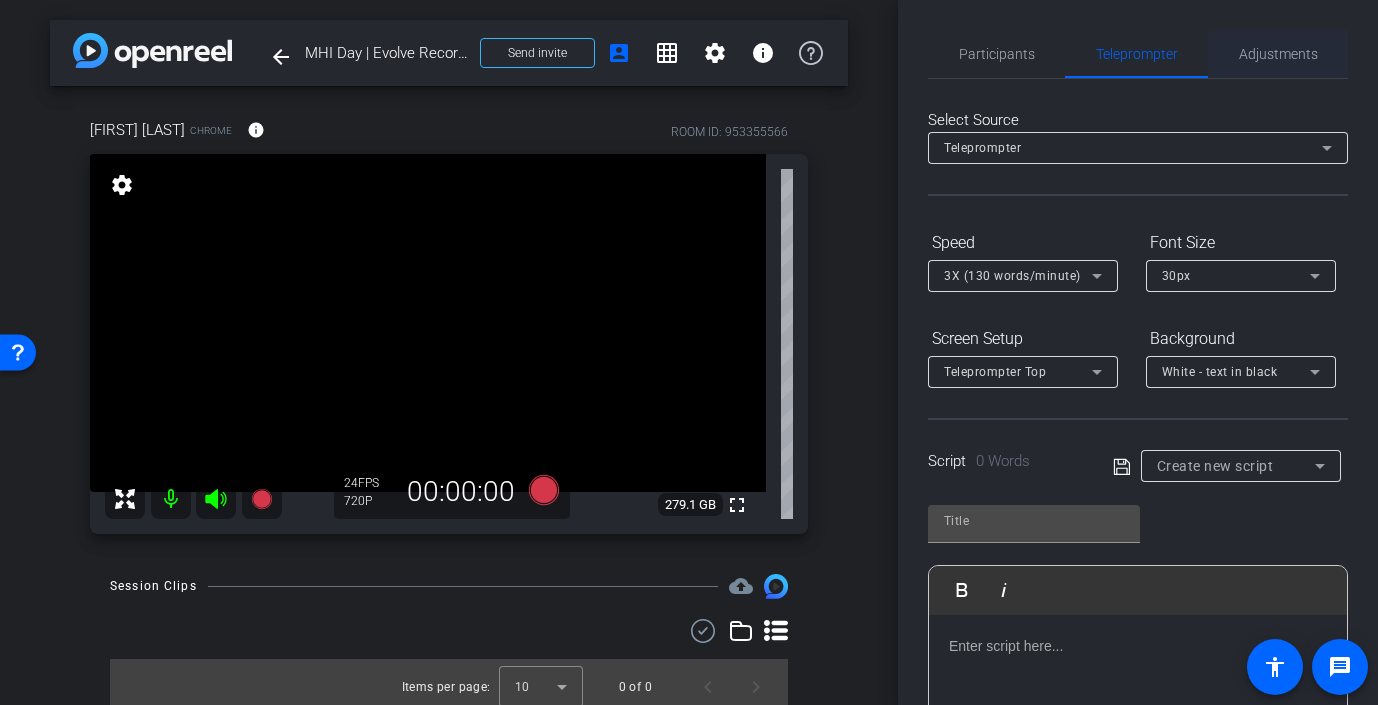 click on "Adjustments" at bounding box center (1278, 54) 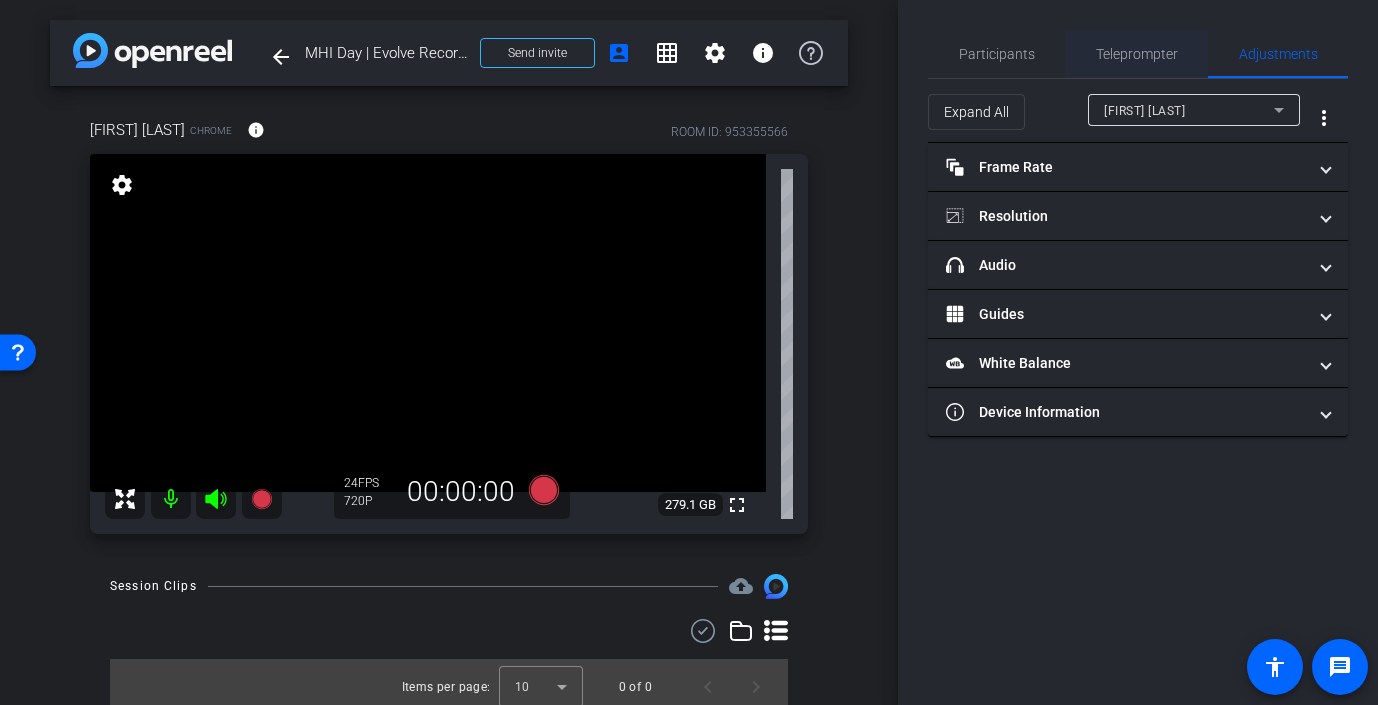click on "Teleprompter" at bounding box center [1137, 54] 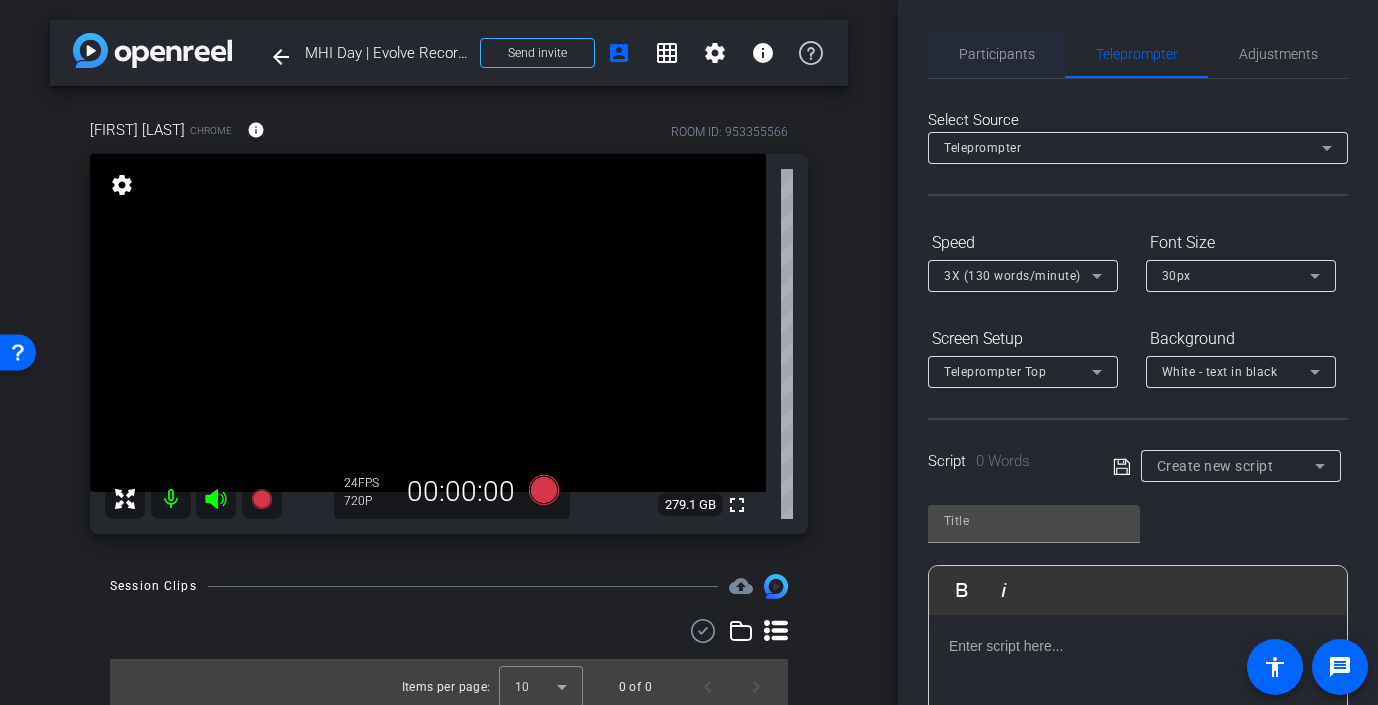click on "Participants" at bounding box center (997, 54) 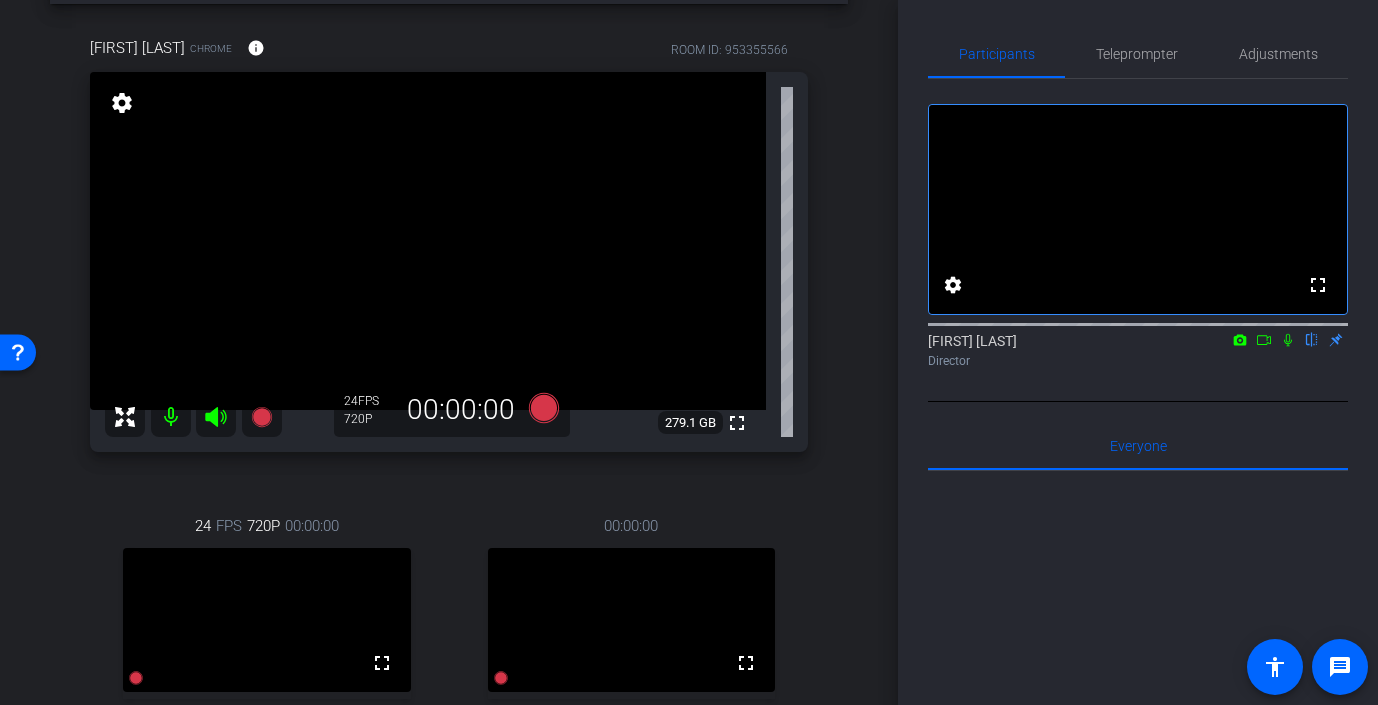 scroll, scrollTop: 0, scrollLeft: 0, axis: both 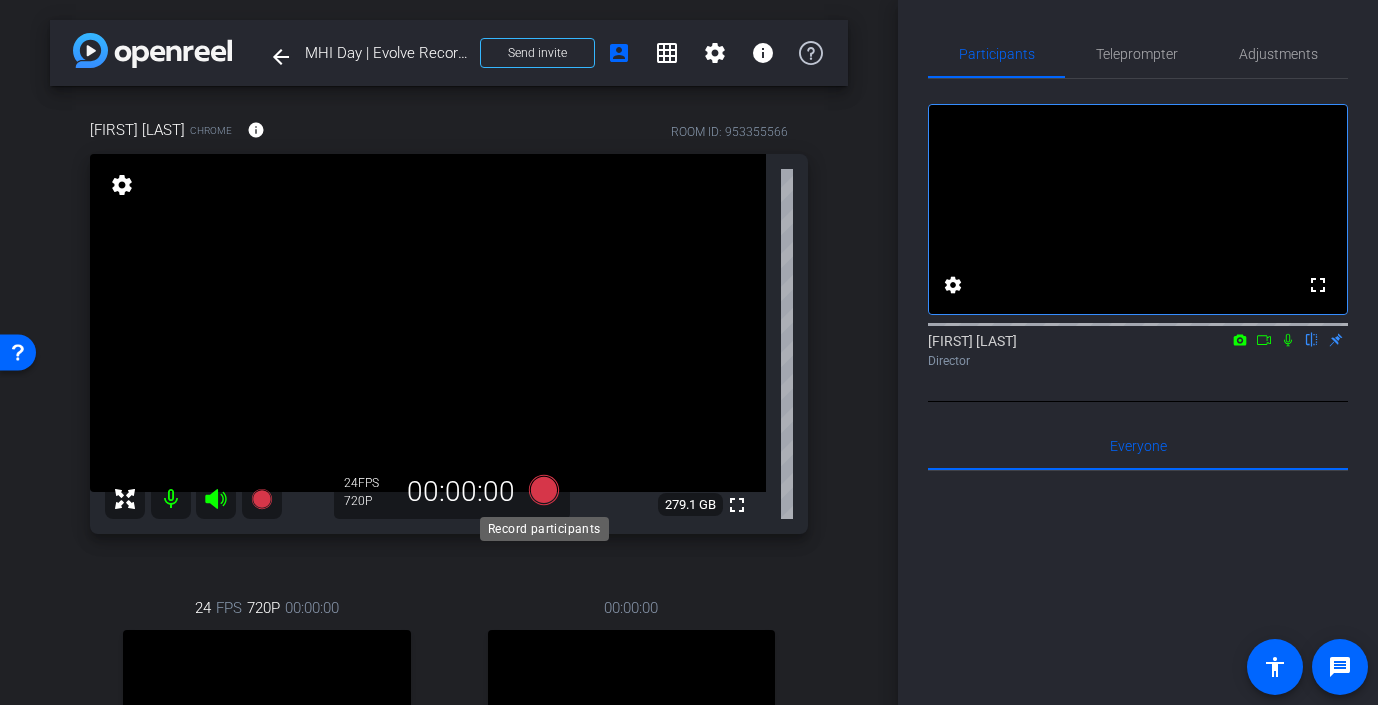 click at bounding box center [544, 490] 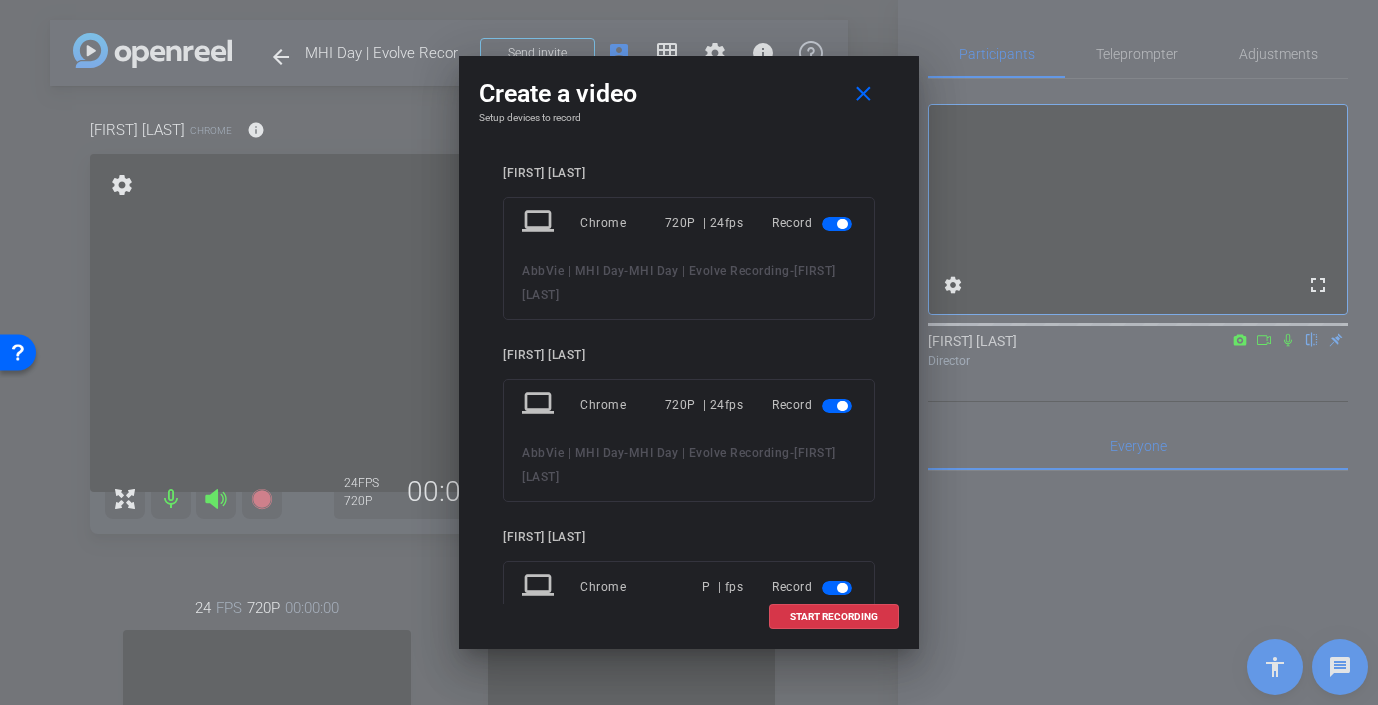 click at bounding box center [837, 406] 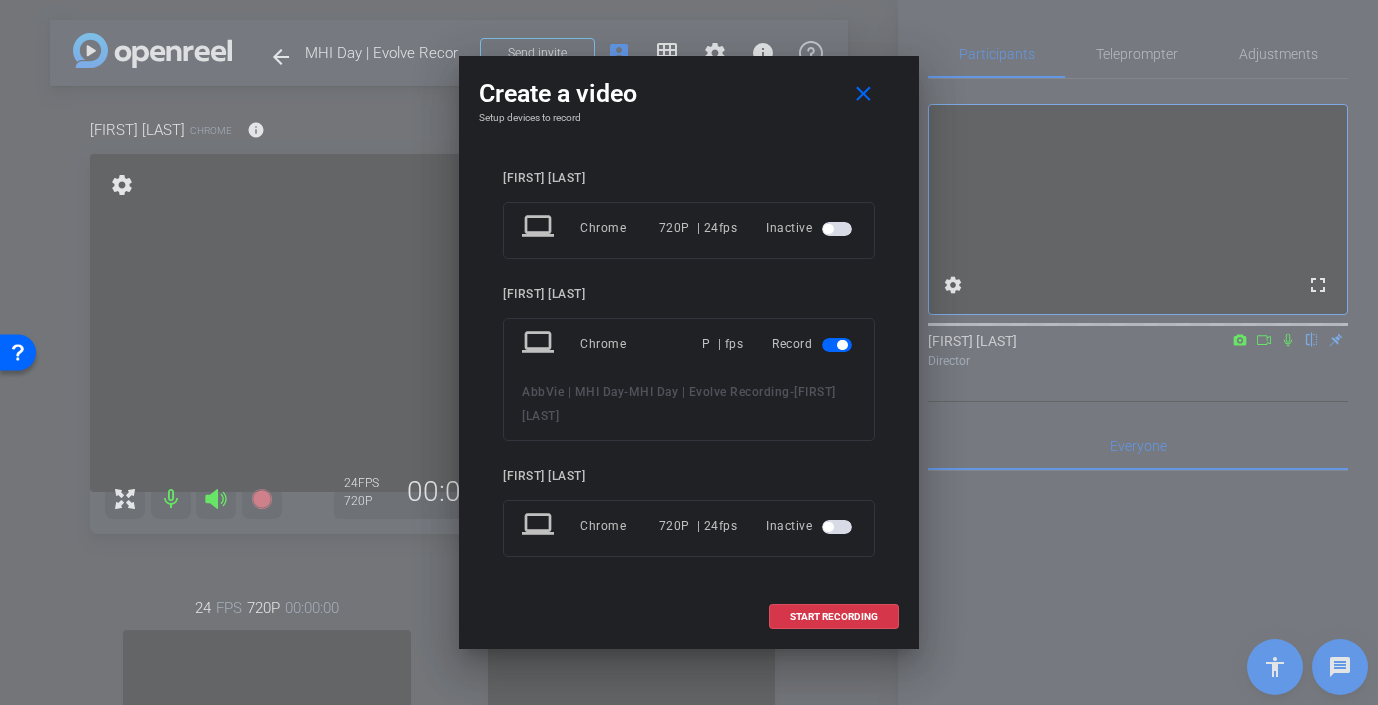 click at bounding box center [842, 345] 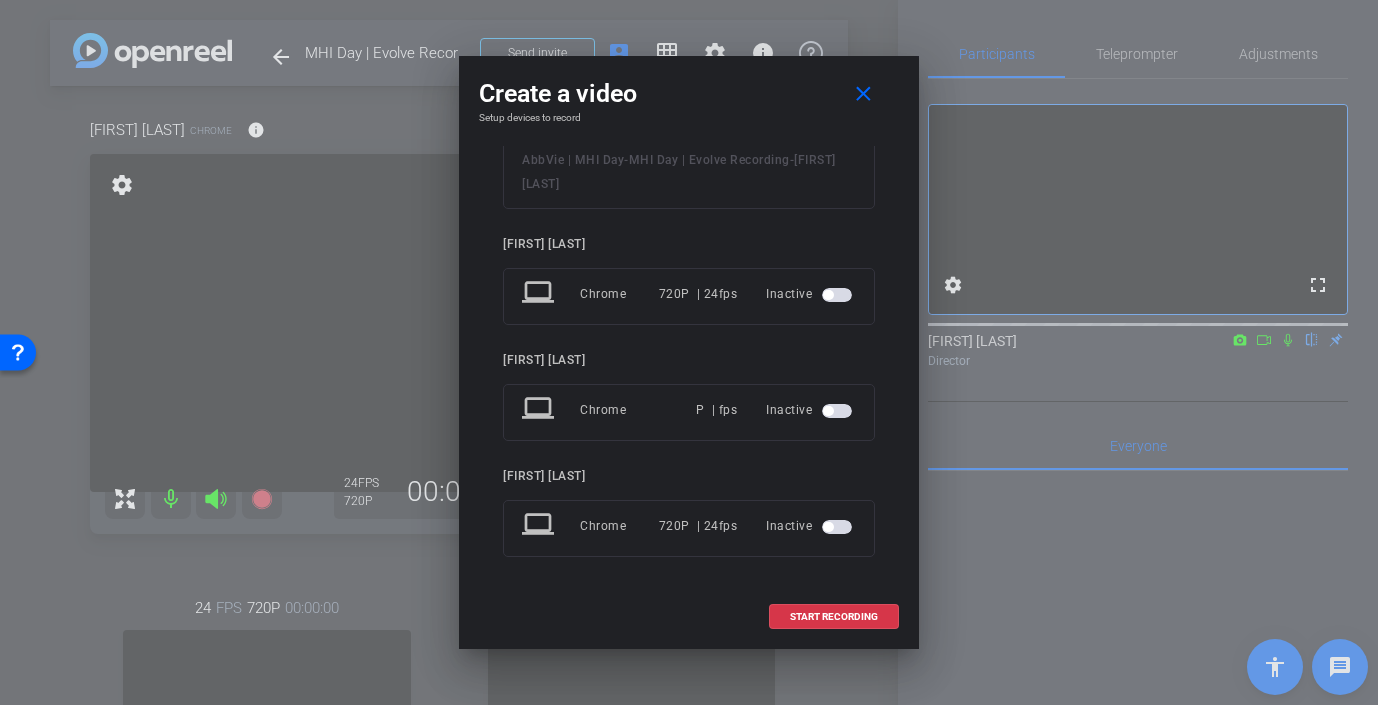 scroll, scrollTop: 0, scrollLeft: 0, axis: both 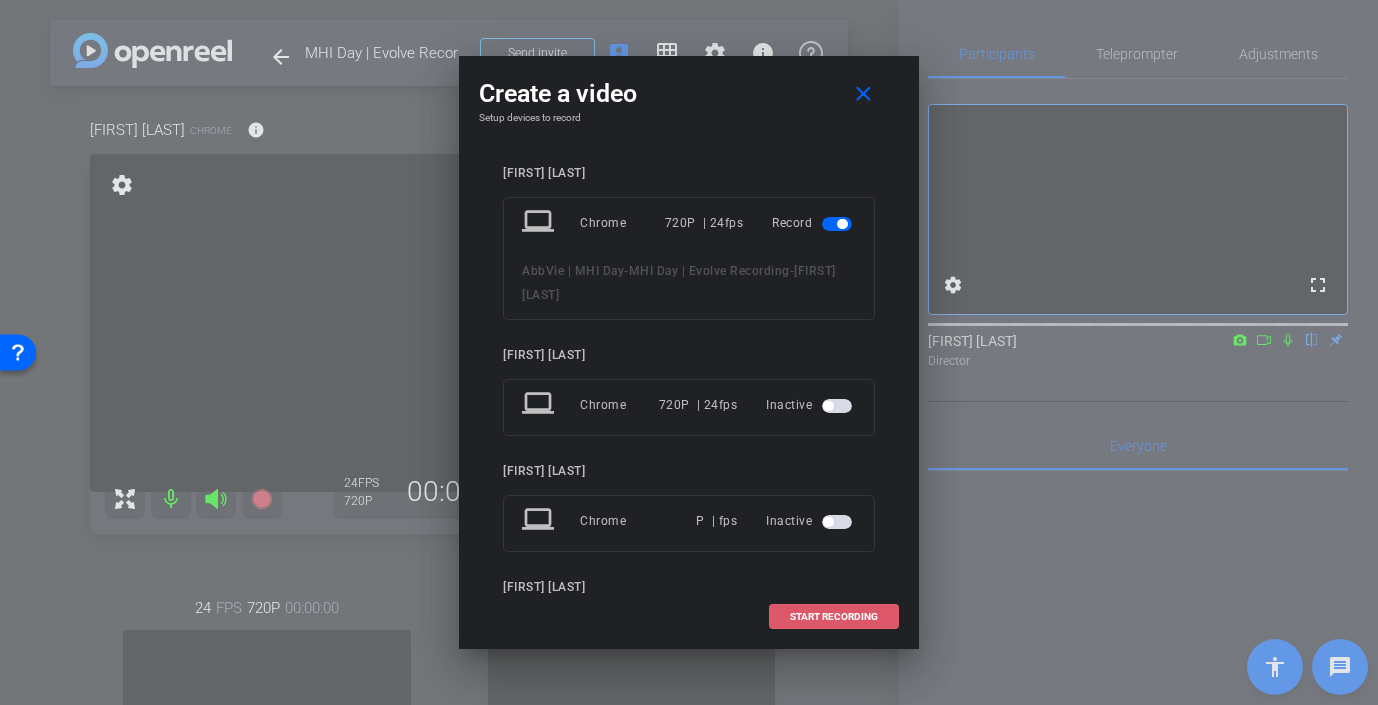 click on "START RECORDING" at bounding box center (834, 617) 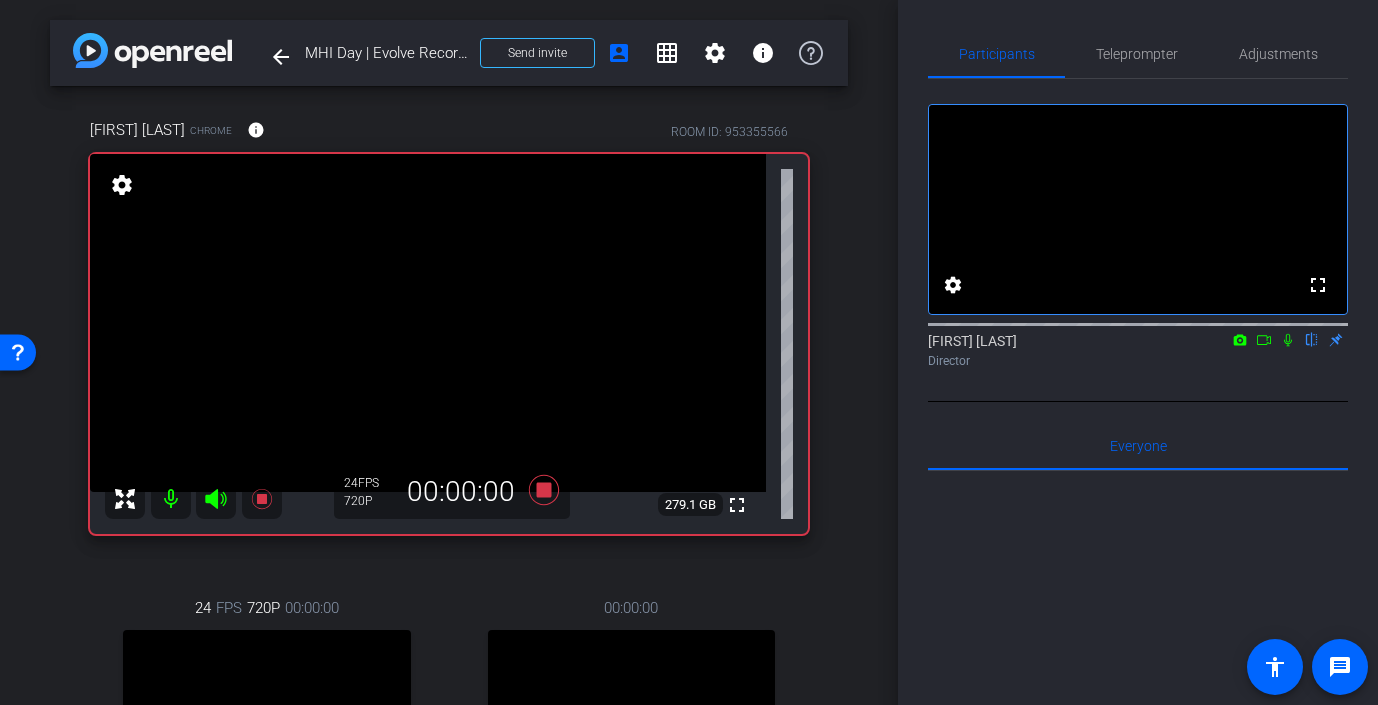 click at bounding box center (1288, 340) 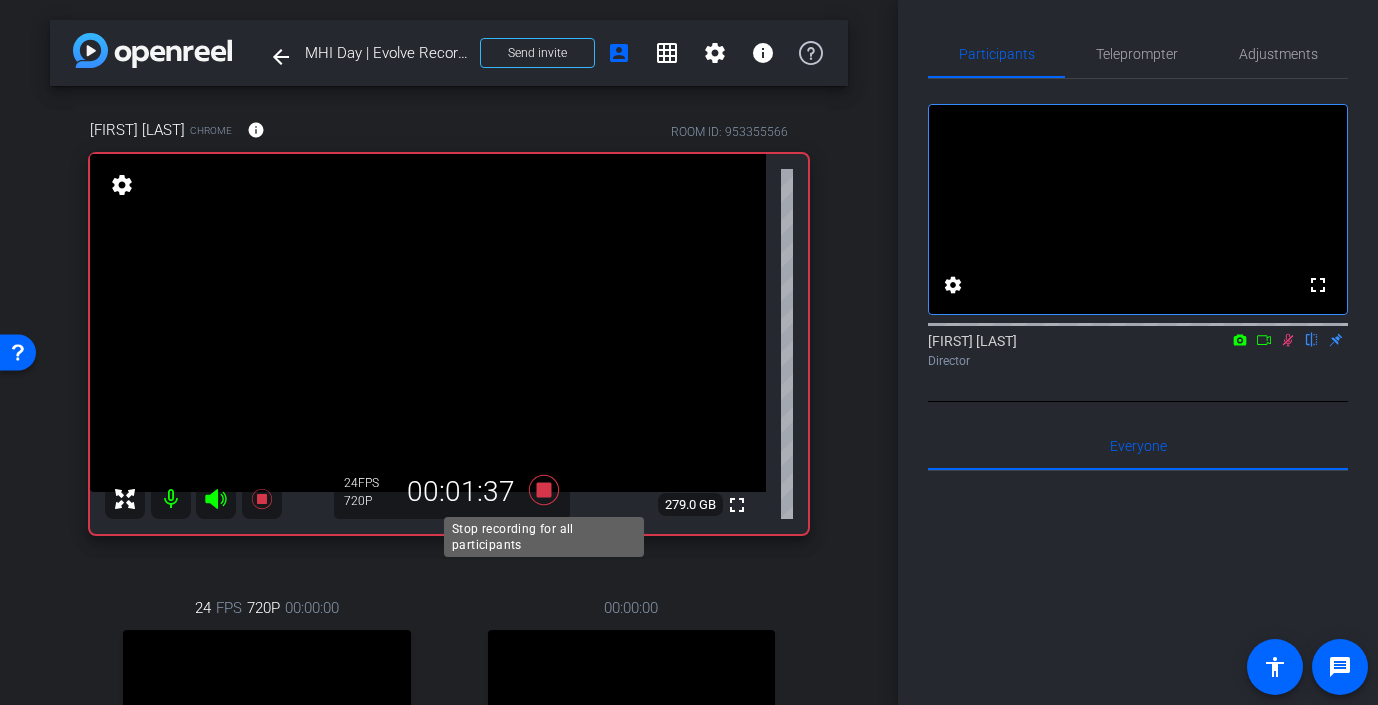 click at bounding box center [544, 490] 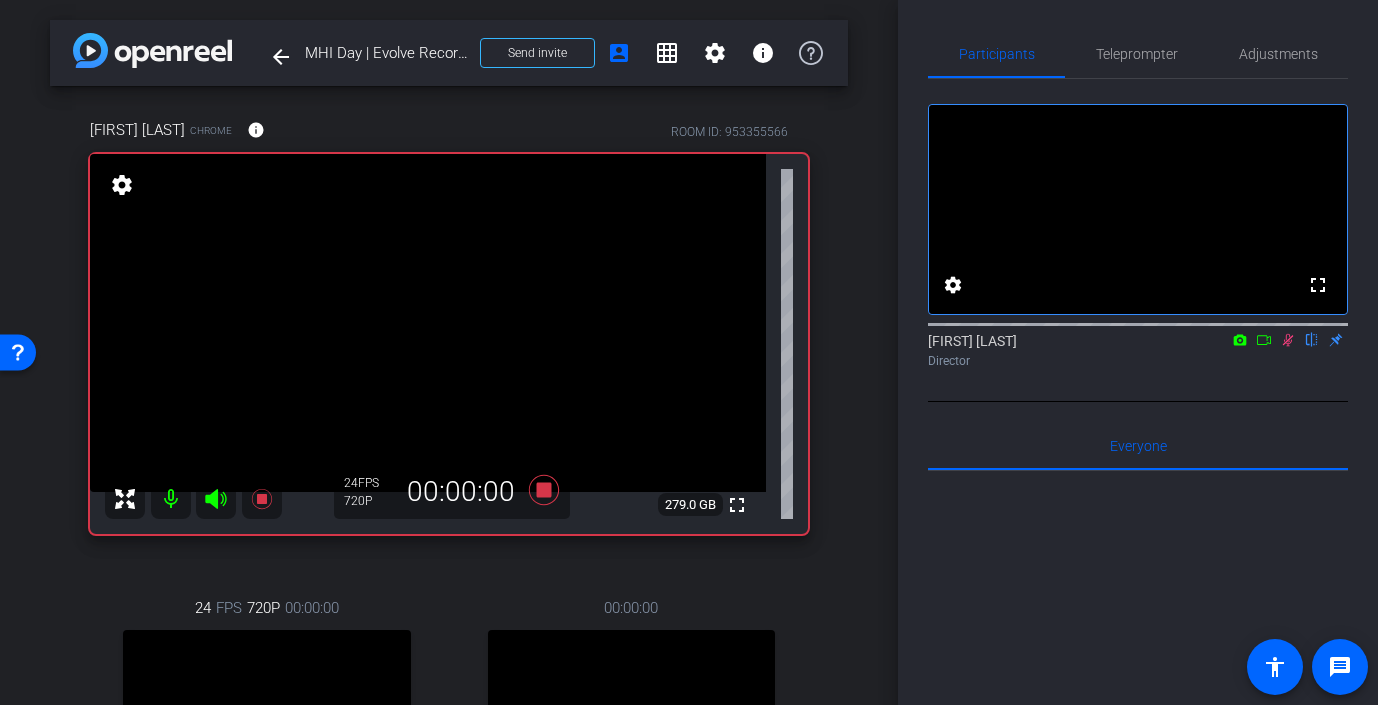 click at bounding box center [1288, 340] 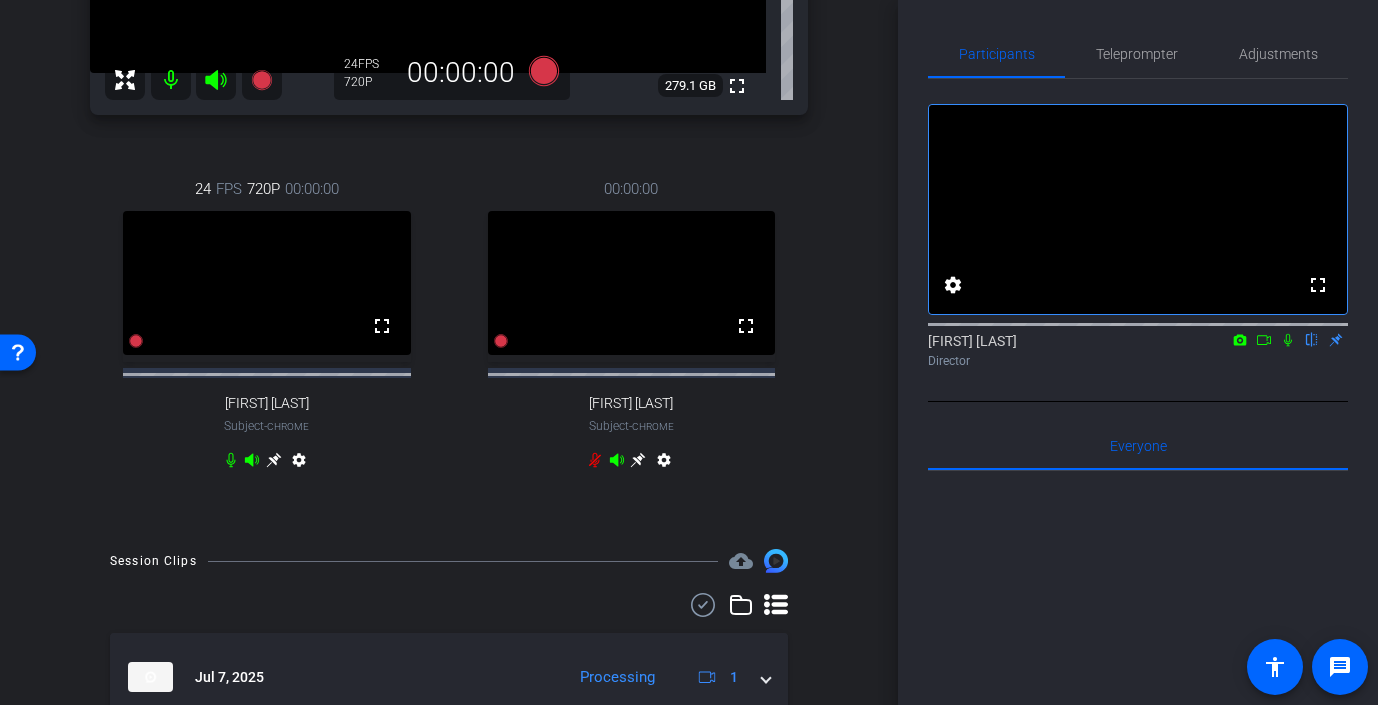 scroll, scrollTop: 524, scrollLeft: 0, axis: vertical 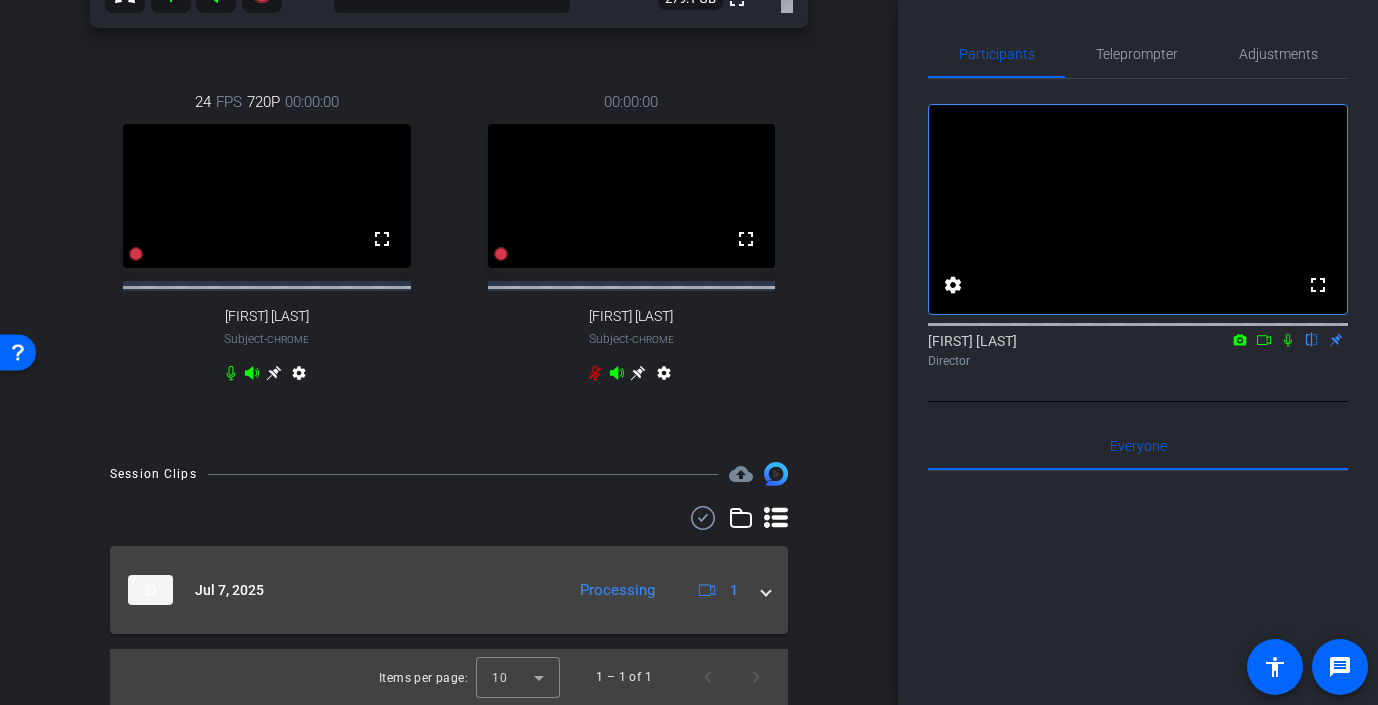 click at bounding box center [766, 590] 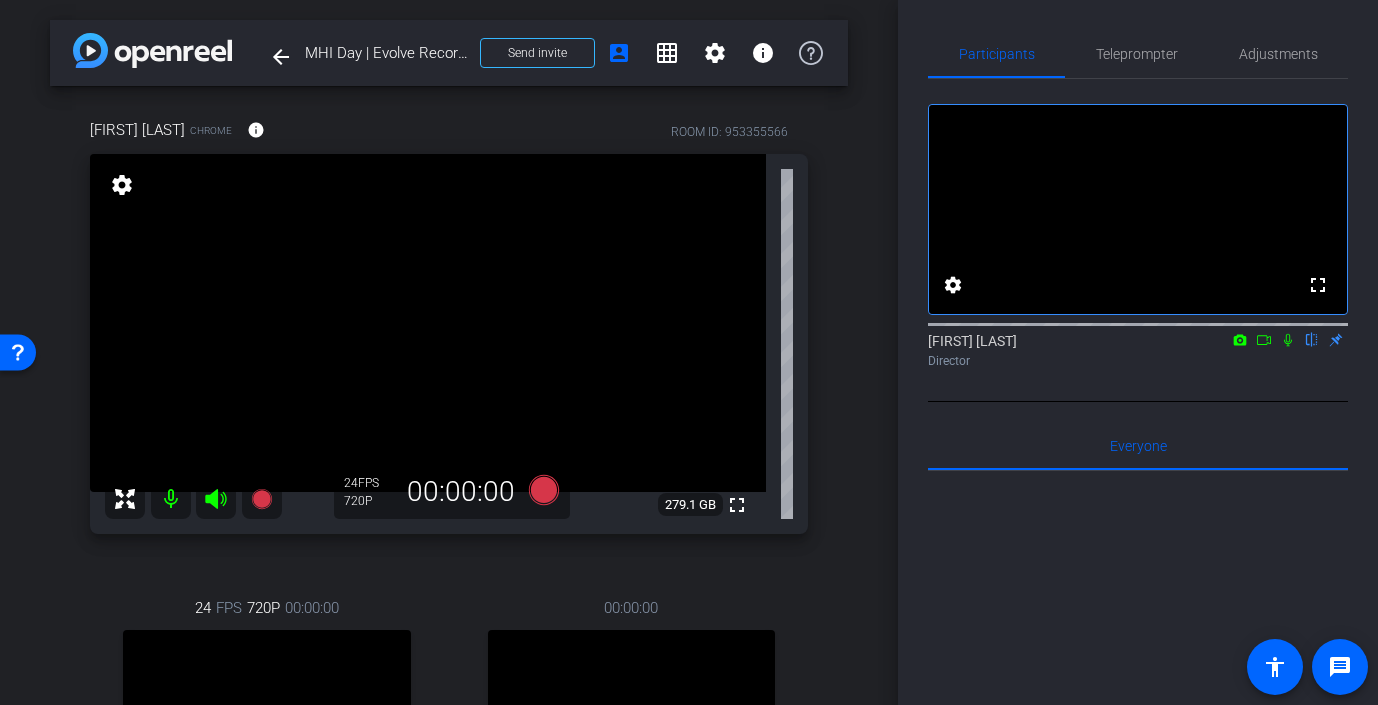 scroll, scrollTop: 593, scrollLeft: 0, axis: vertical 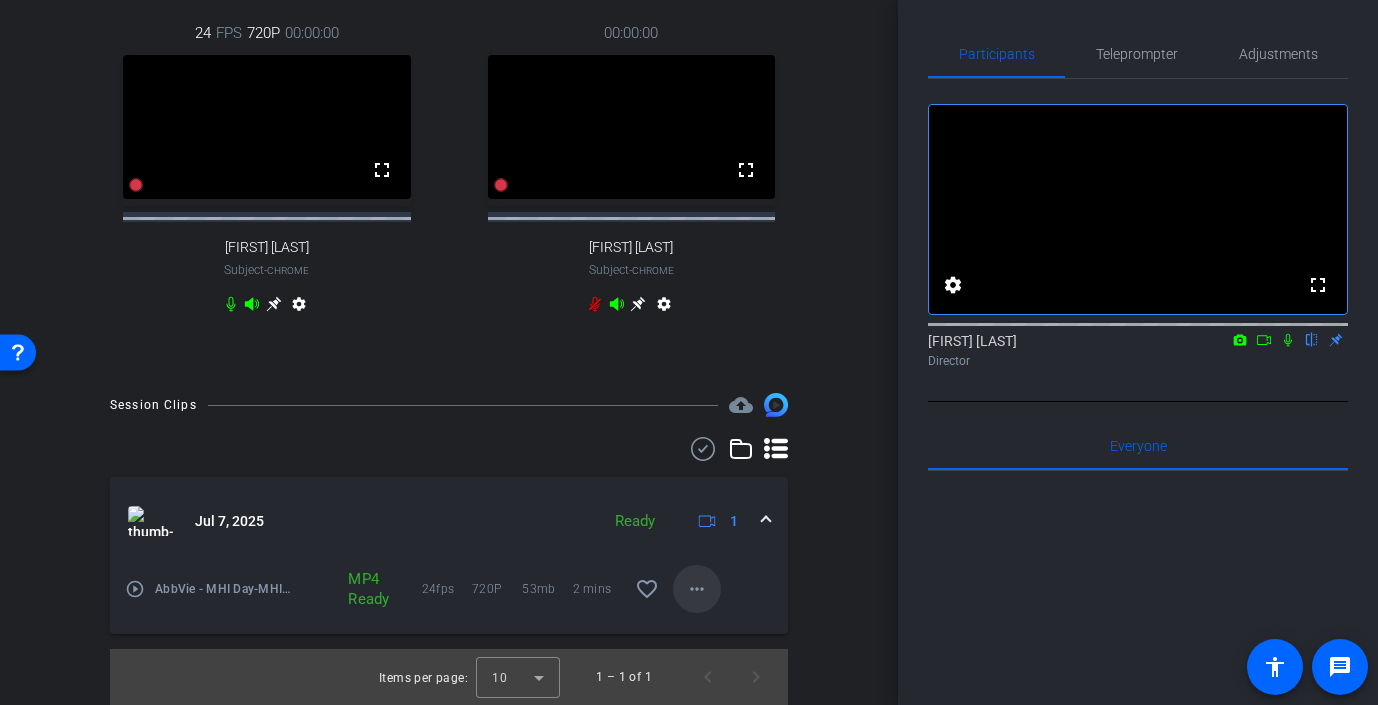 click on "more_horiz" at bounding box center [697, 589] 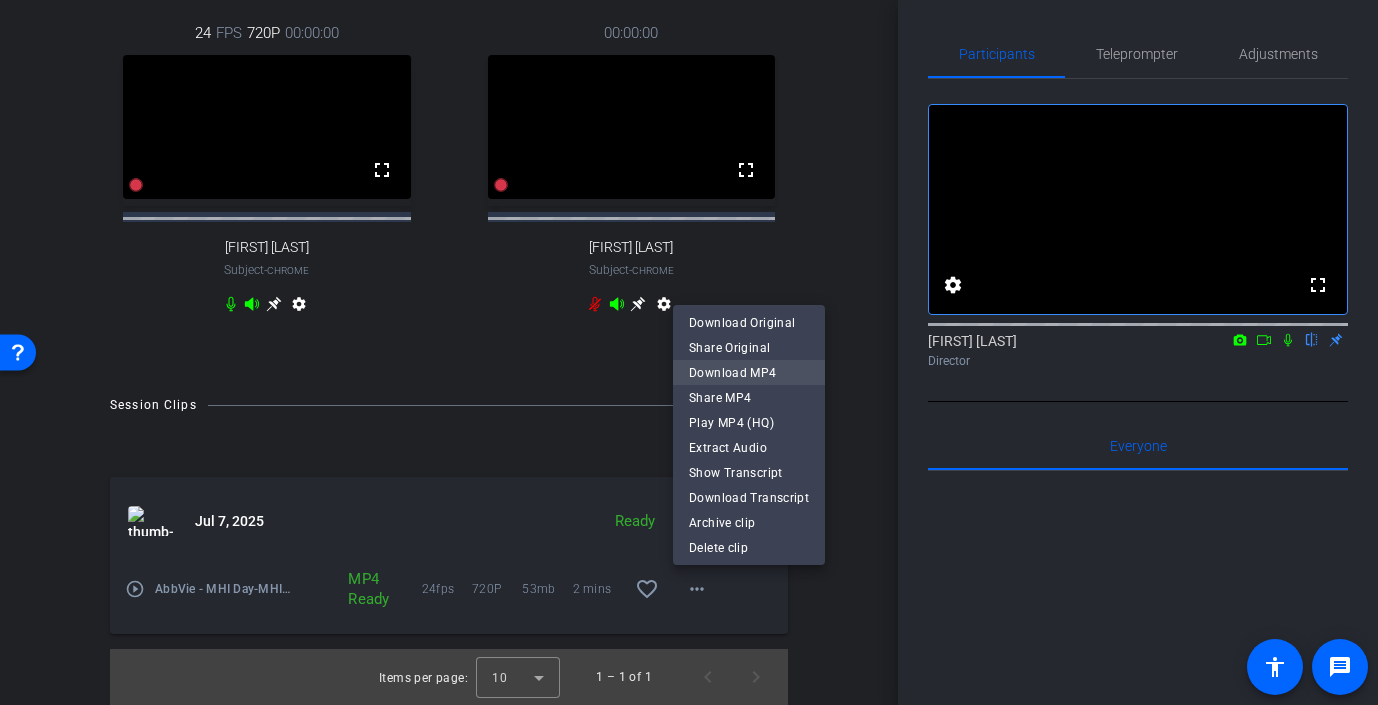 click on "Download MP4" at bounding box center [749, 373] 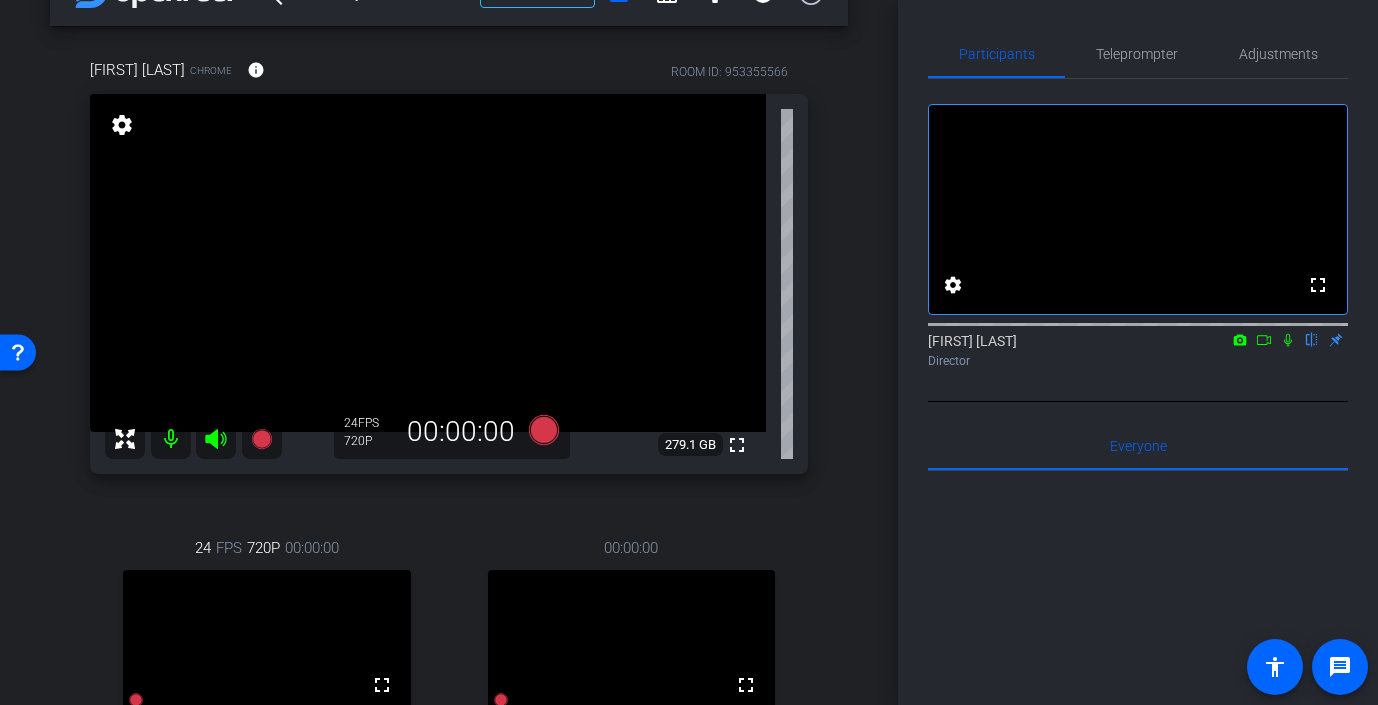 scroll, scrollTop: 50, scrollLeft: 0, axis: vertical 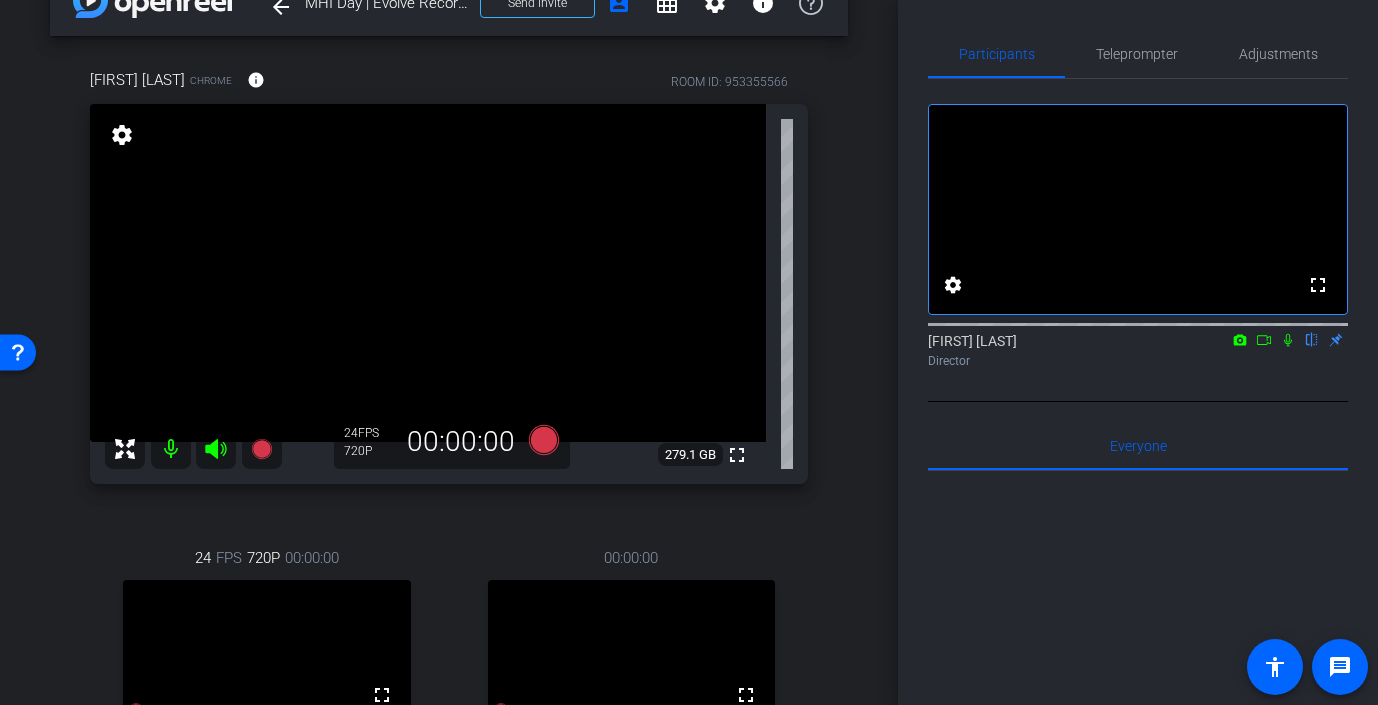 click at bounding box center [1288, 340] 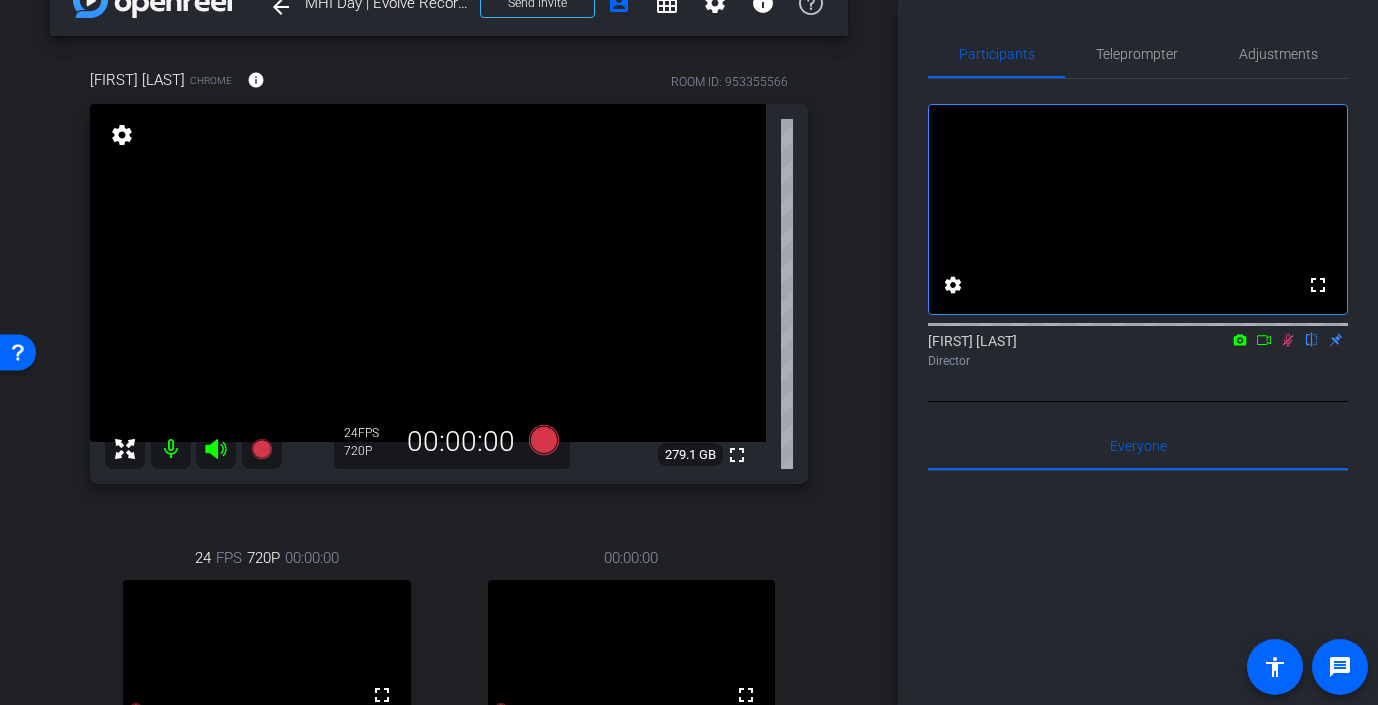 click at bounding box center [1264, 340] 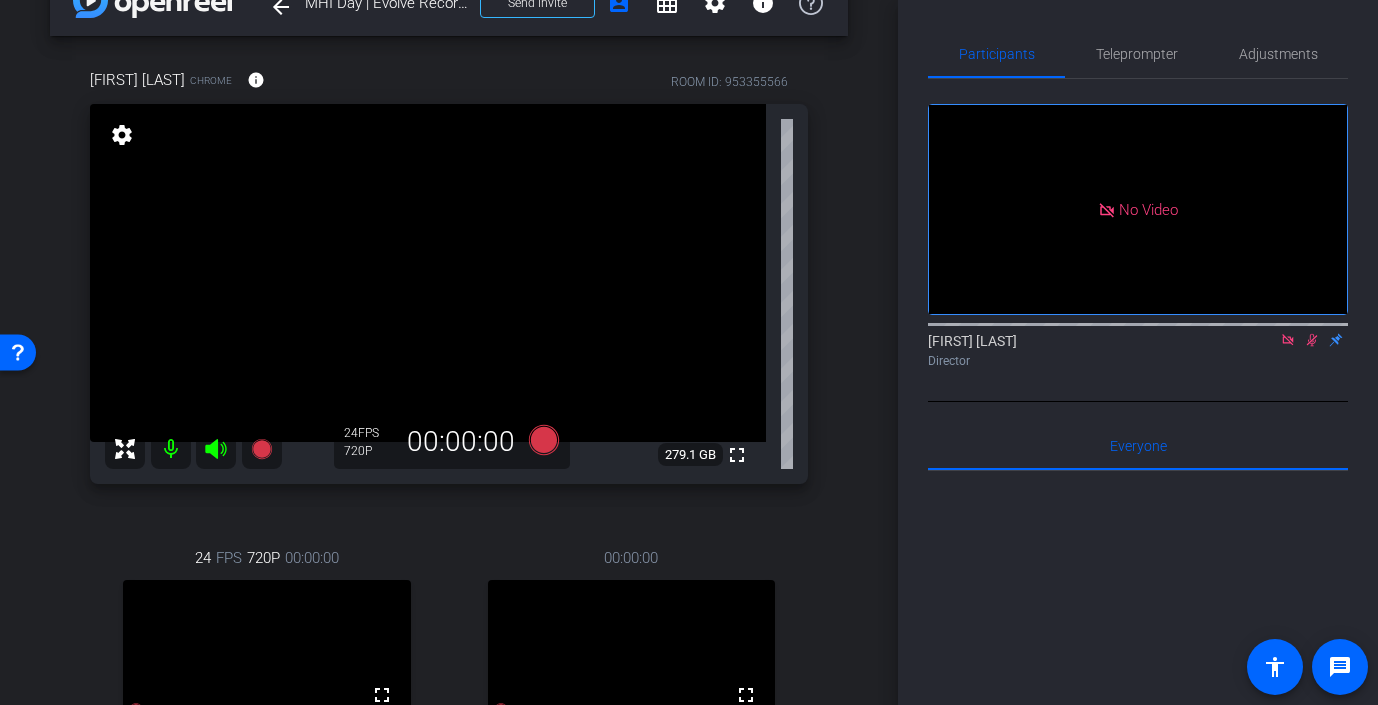 click at bounding box center (1287, 339) 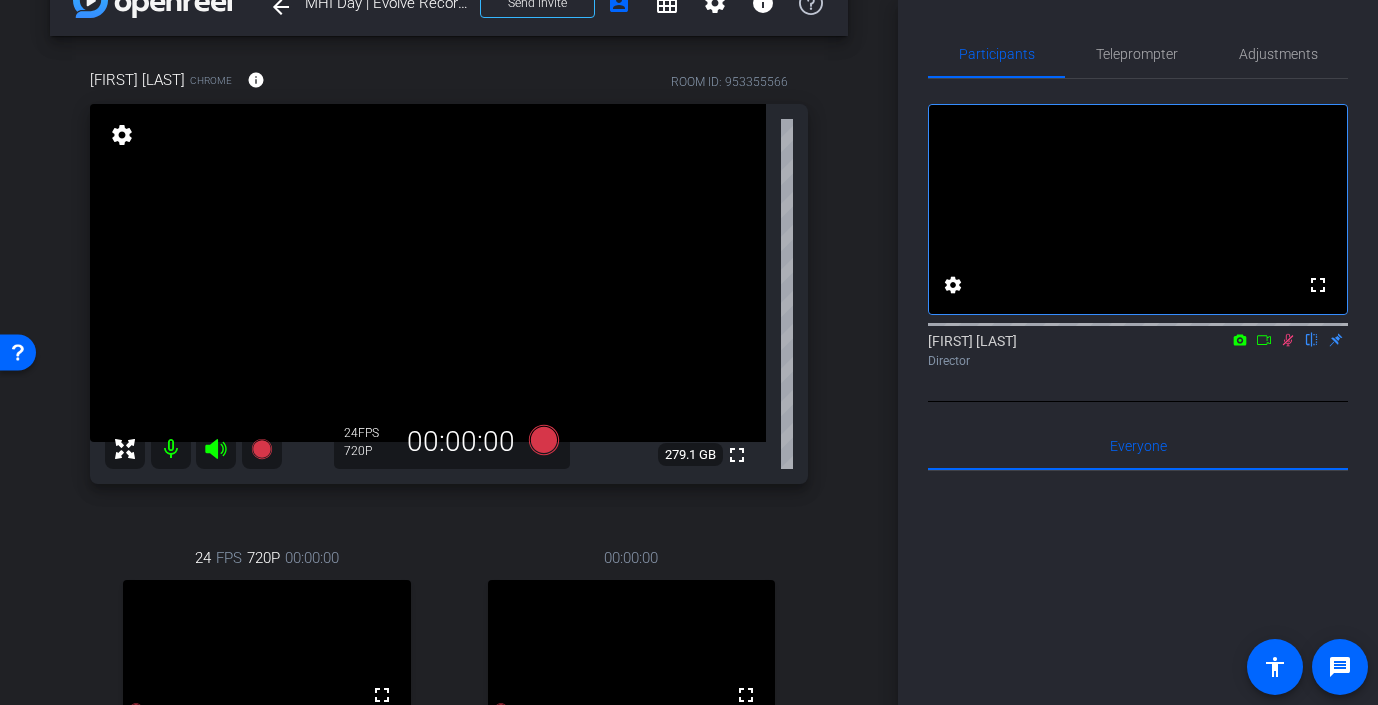 click at bounding box center (1288, 340) 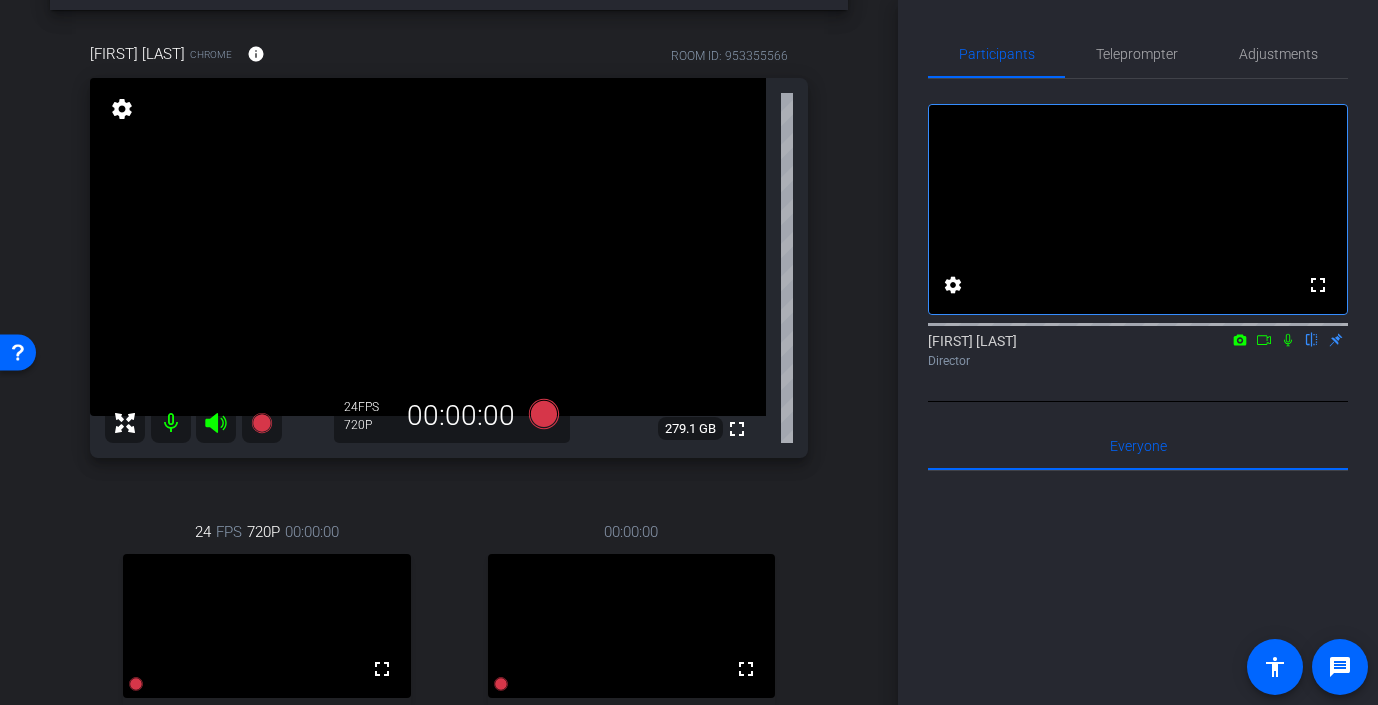 scroll, scrollTop: 22, scrollLeft: 0, axis: vertical 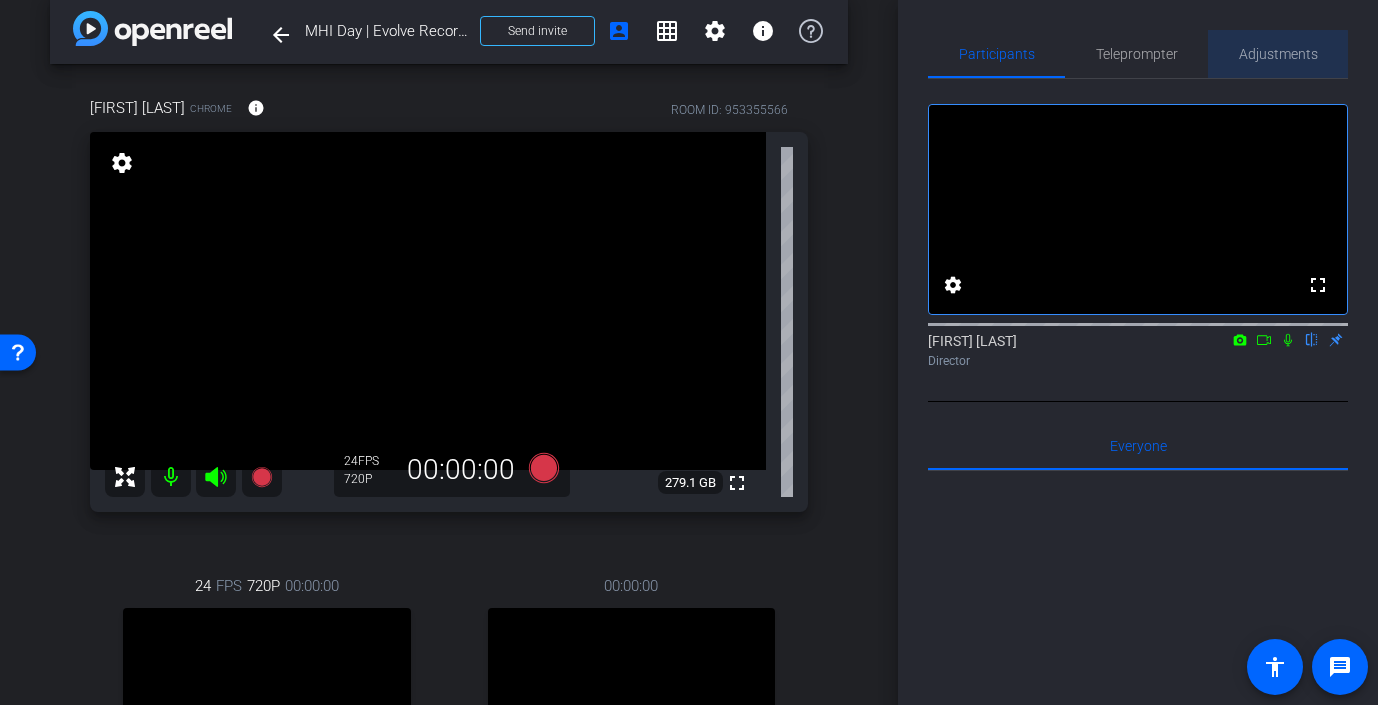 click on "Adjustments" at bounding box center (1278, 54) 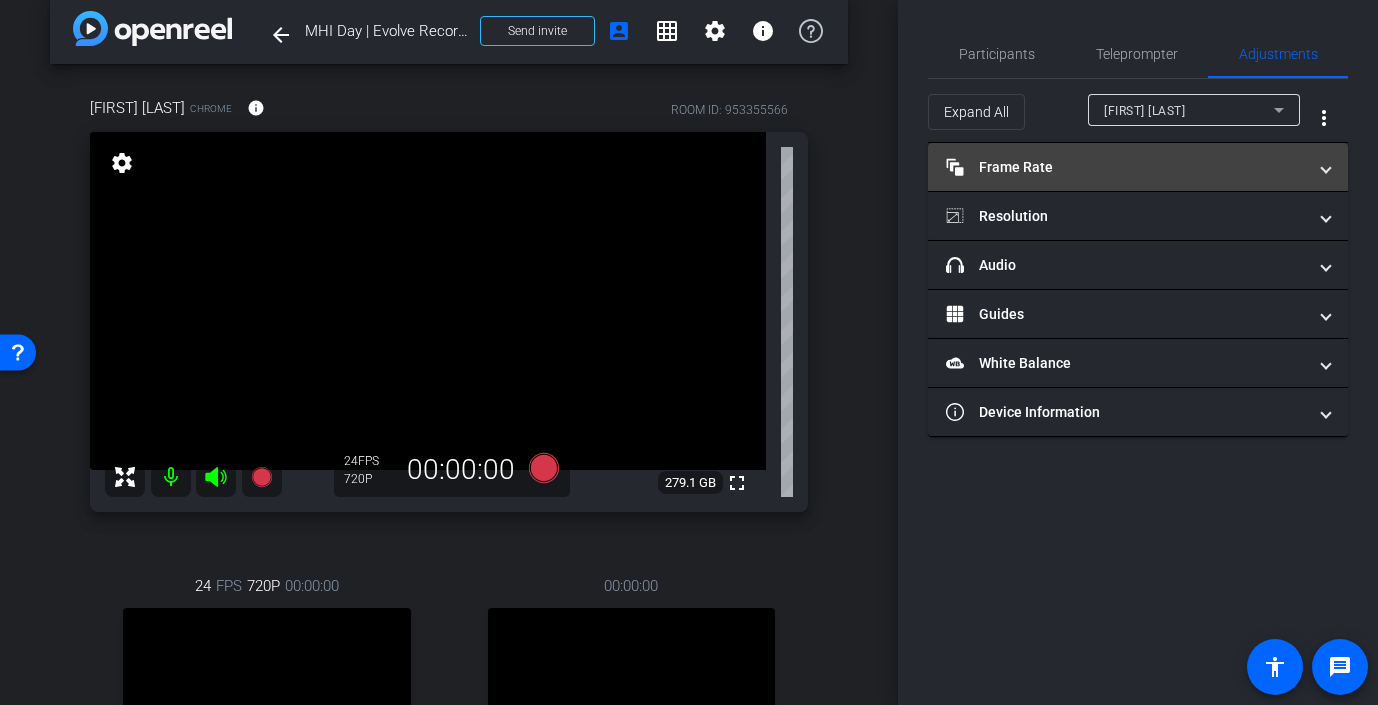 click on "Frame Rate
Frame Rate" at bounding box center [1126, 167] 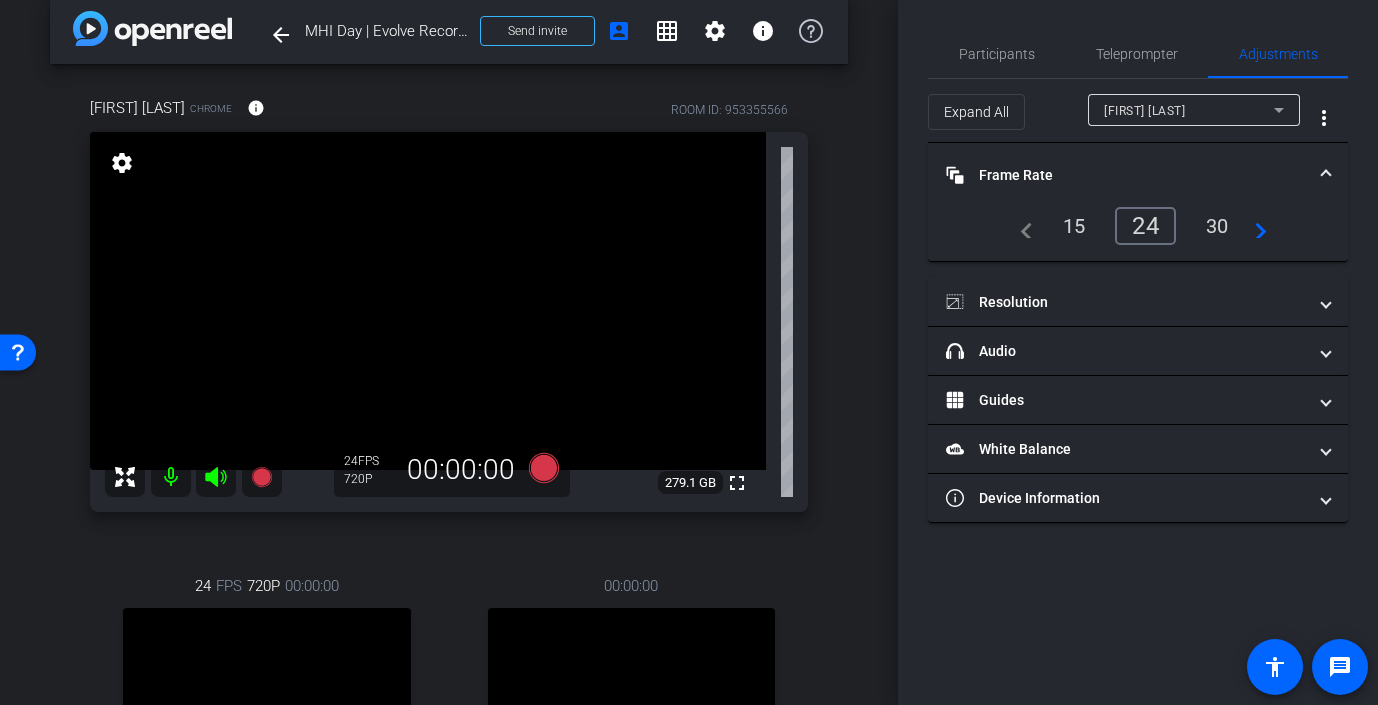 click on "30" at bounding box center [1217, 226] 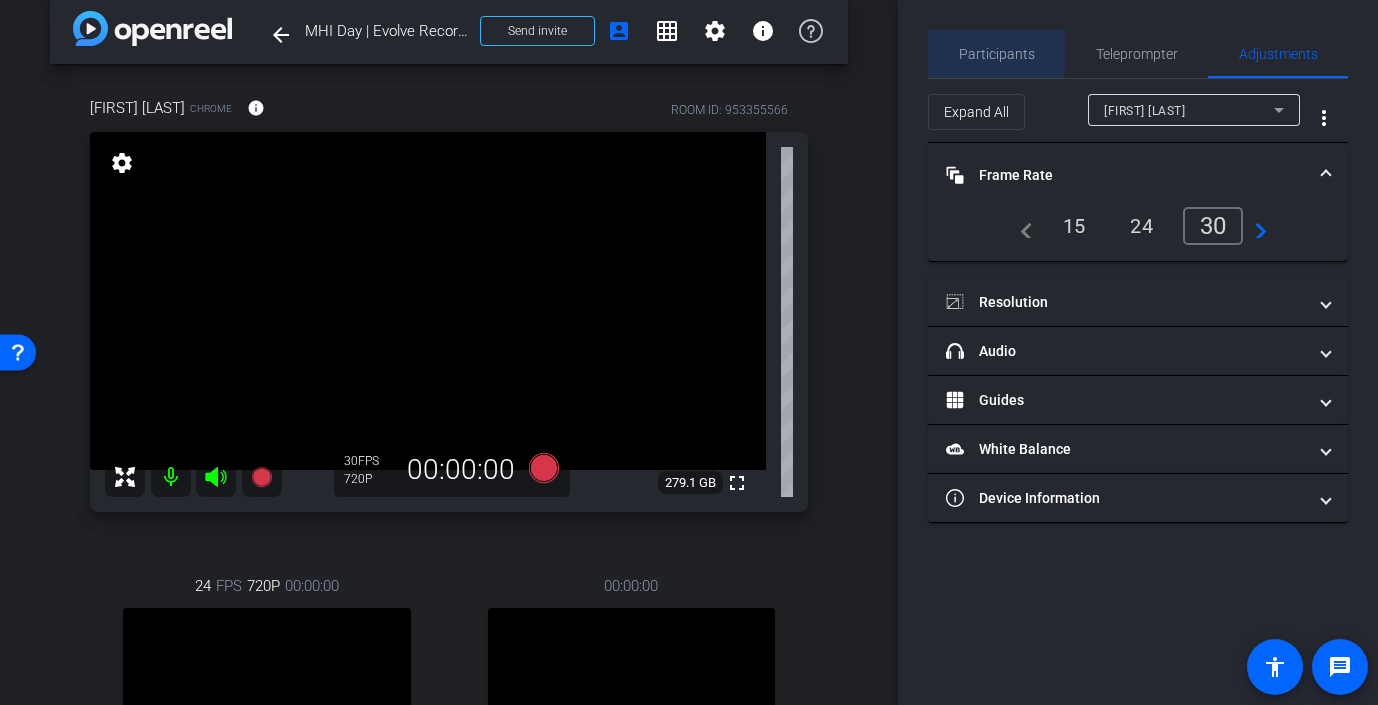 click on "Participants" at bounding box center (997, 54) 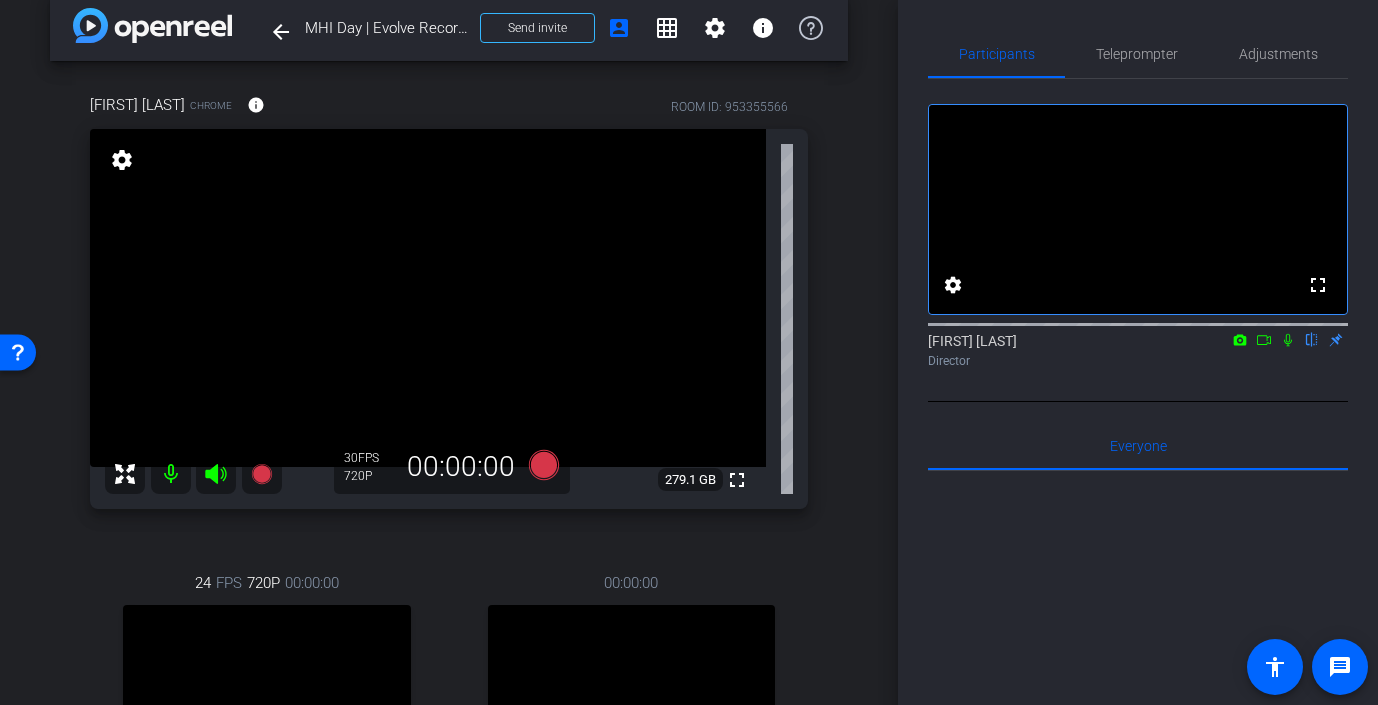 scroll, scrollTop: 35, scrollLeft: 0, axis: vertical 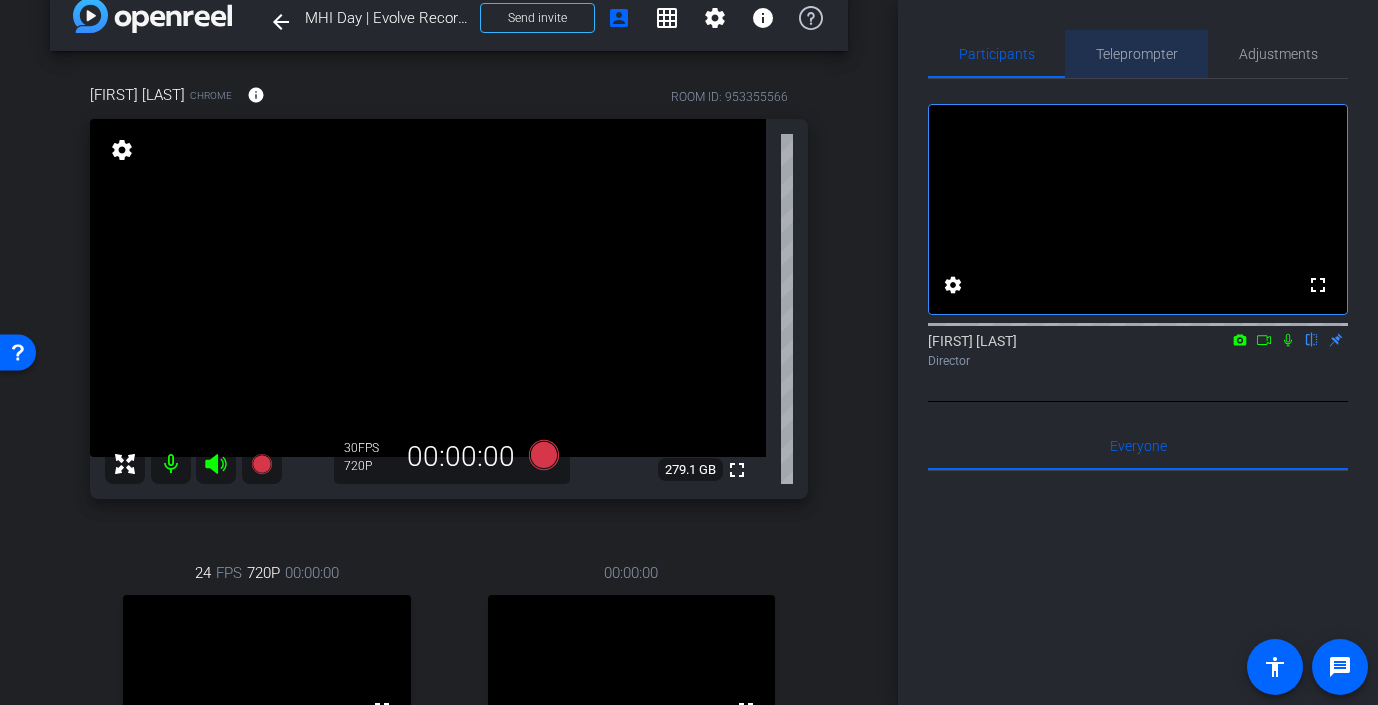 click on "Teleprompter" at bounding box center (1137, 54) 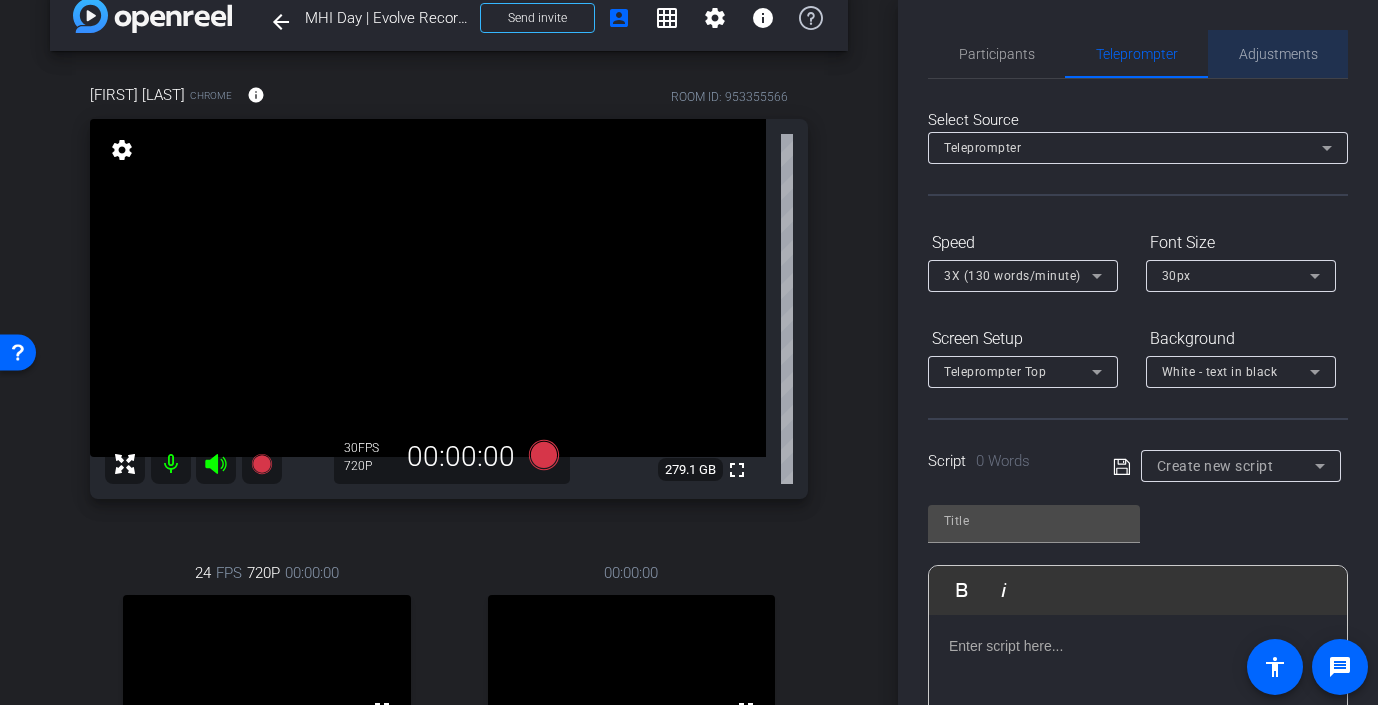 click on "Adjustments" at bounding box center [1278, 54] 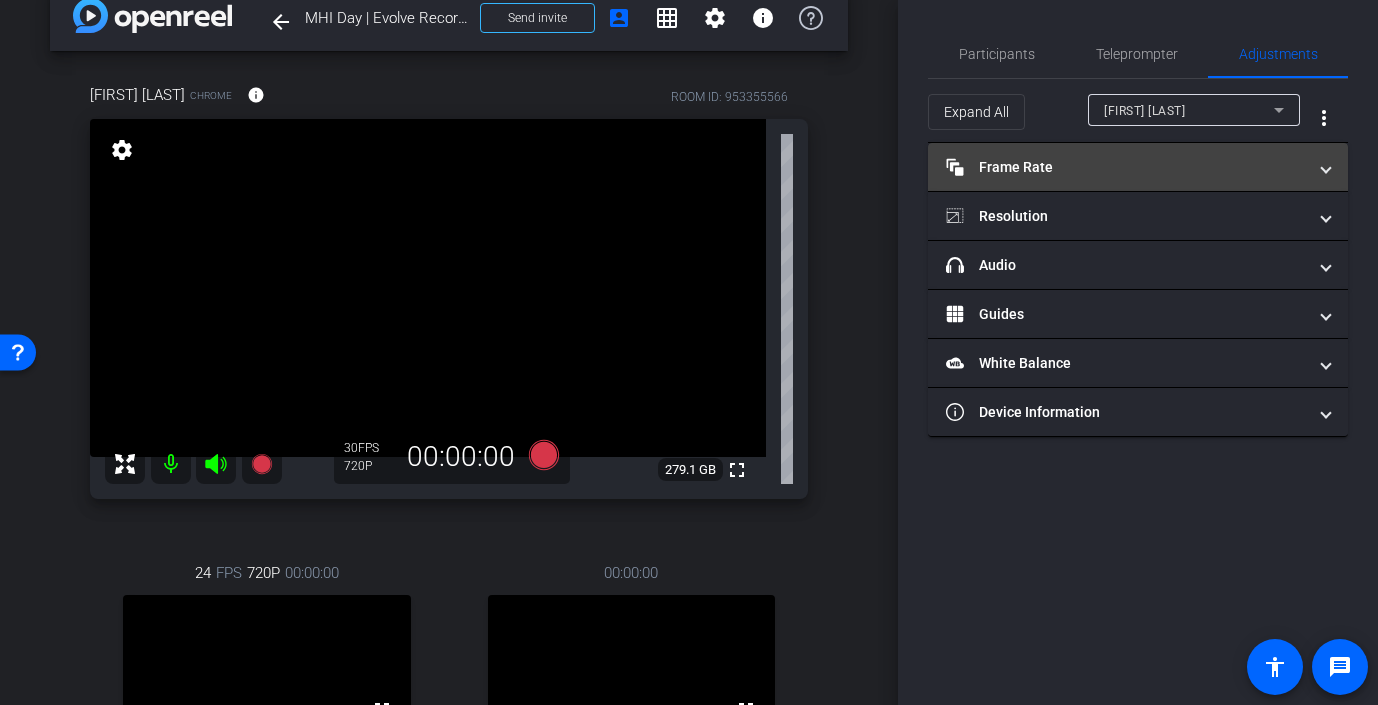 click on "Frame Rate
Frame Rate" at bounding box center [1126, 167] 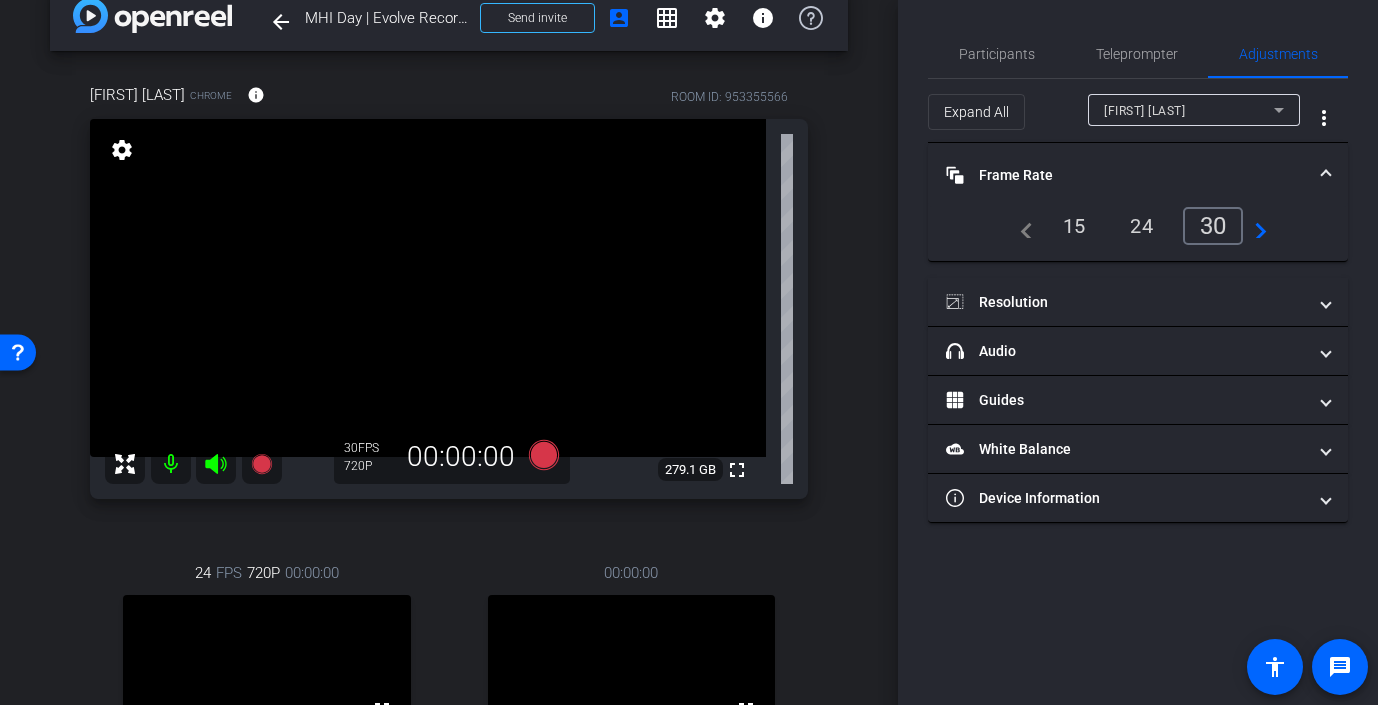 click on "navigate_next" at bounding box center [1255, 226] 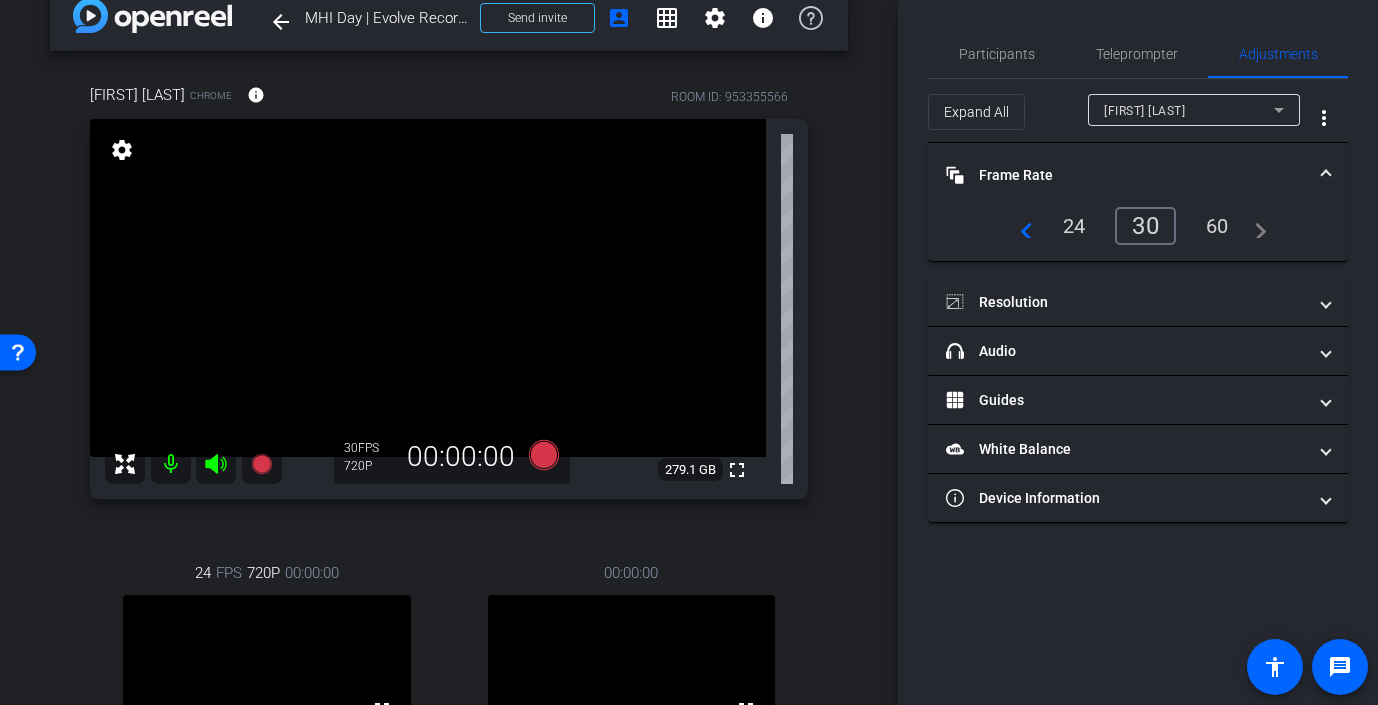 click on "30" at bounding box center [1145, 226] 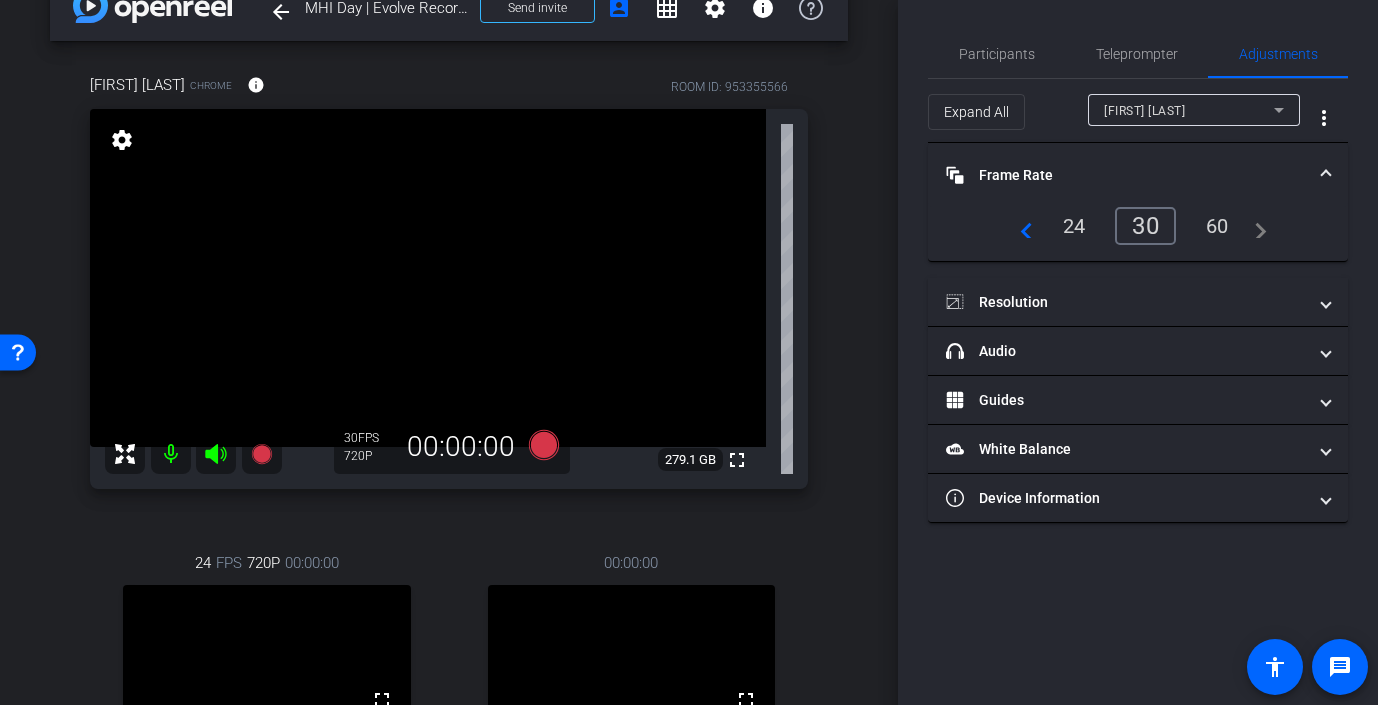 scroll, scrollTop: 0, scrollLeft: 0, axis: both 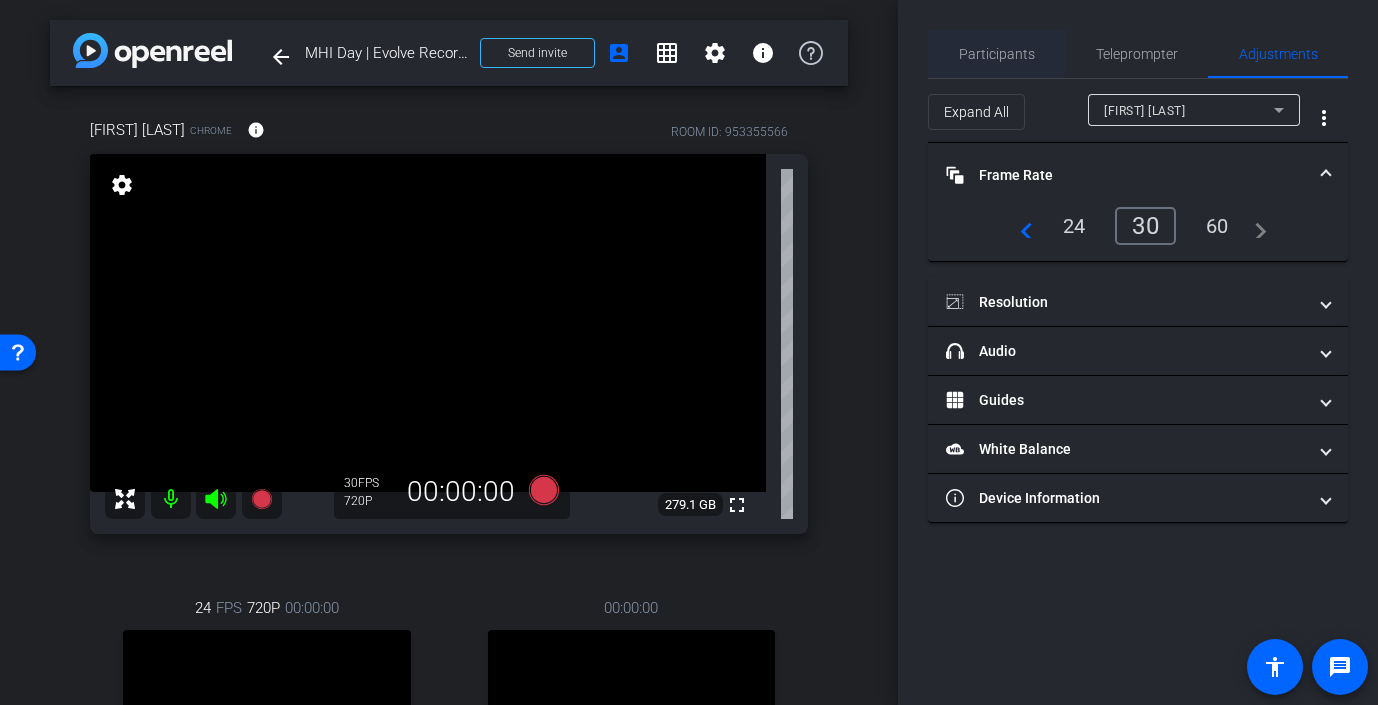 click on "Participants" at bounding box center [997, 54] 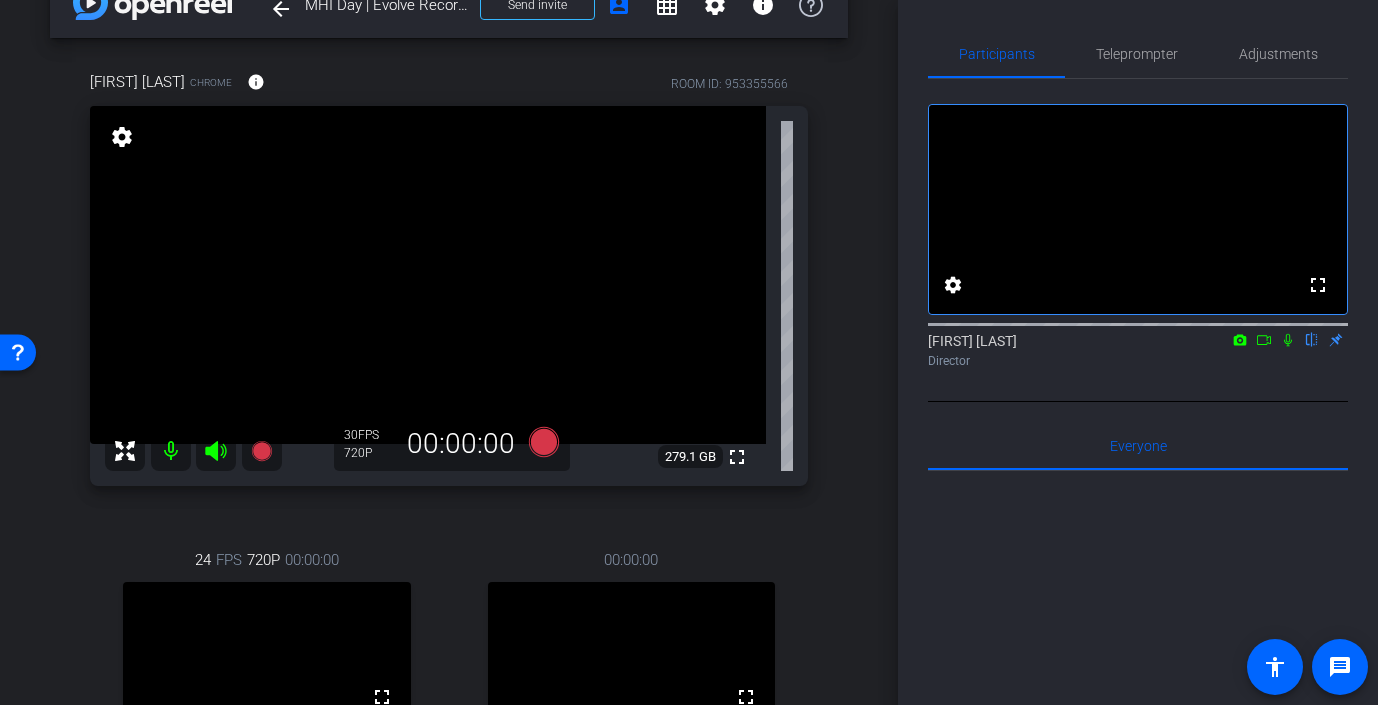 scroll, scrollTop: 45, scrollLeft: 0, axis: vertical 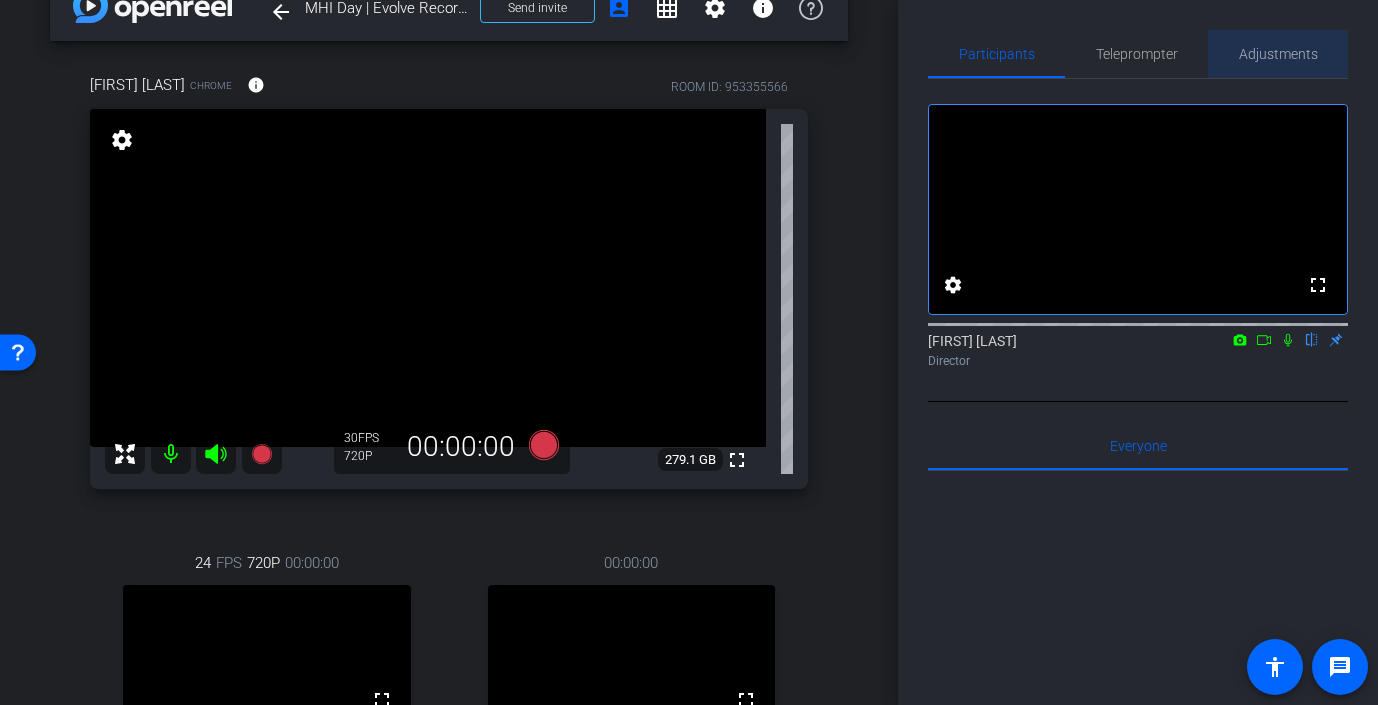 click on "Adjustments" at bounding box center [1278, 54] 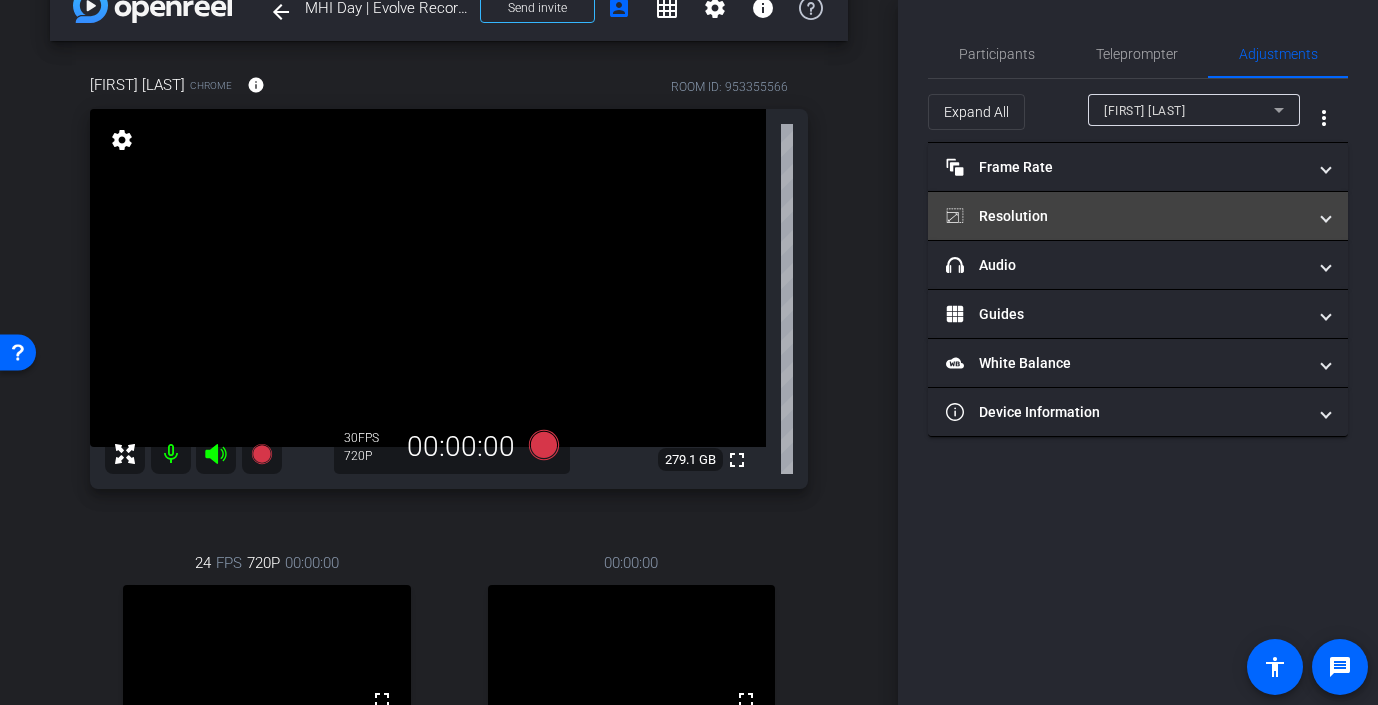 click on "Resolution" at bounding box center [1126, 216] 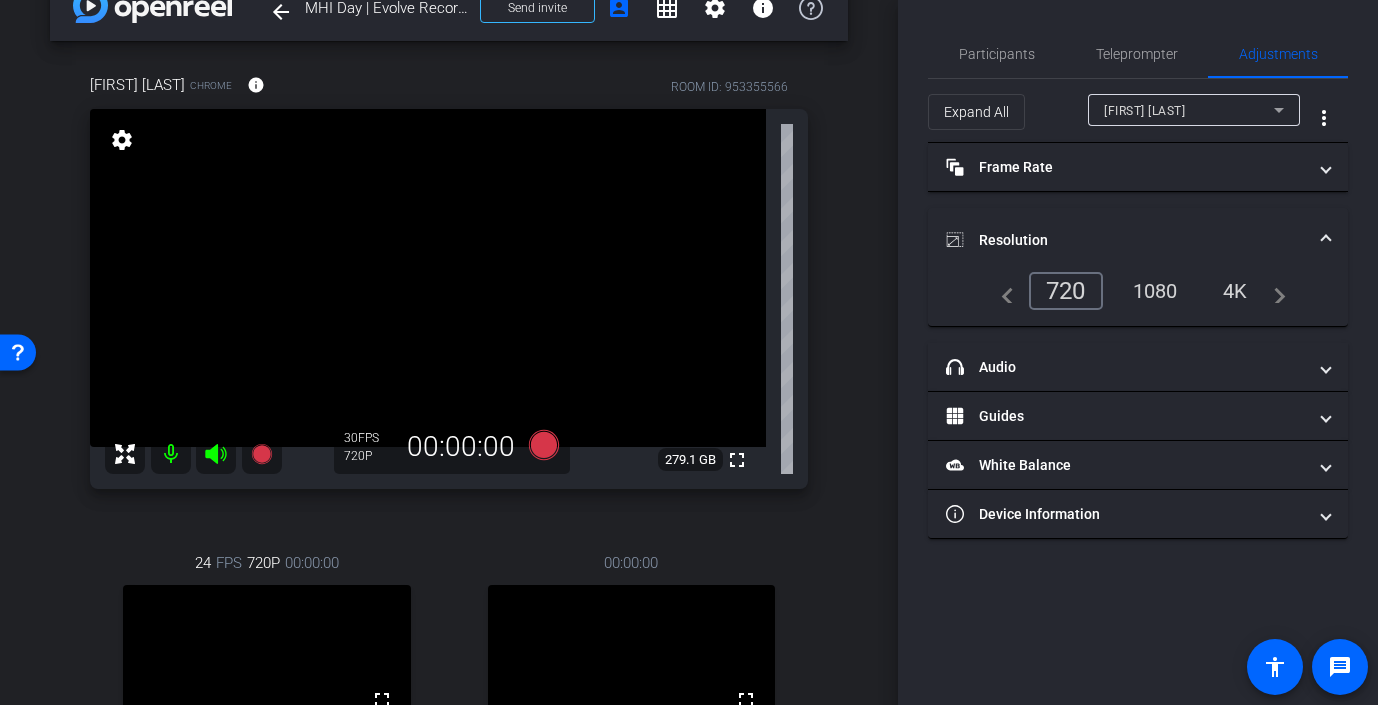 click on "1080" at bounding box center [1155, 291] 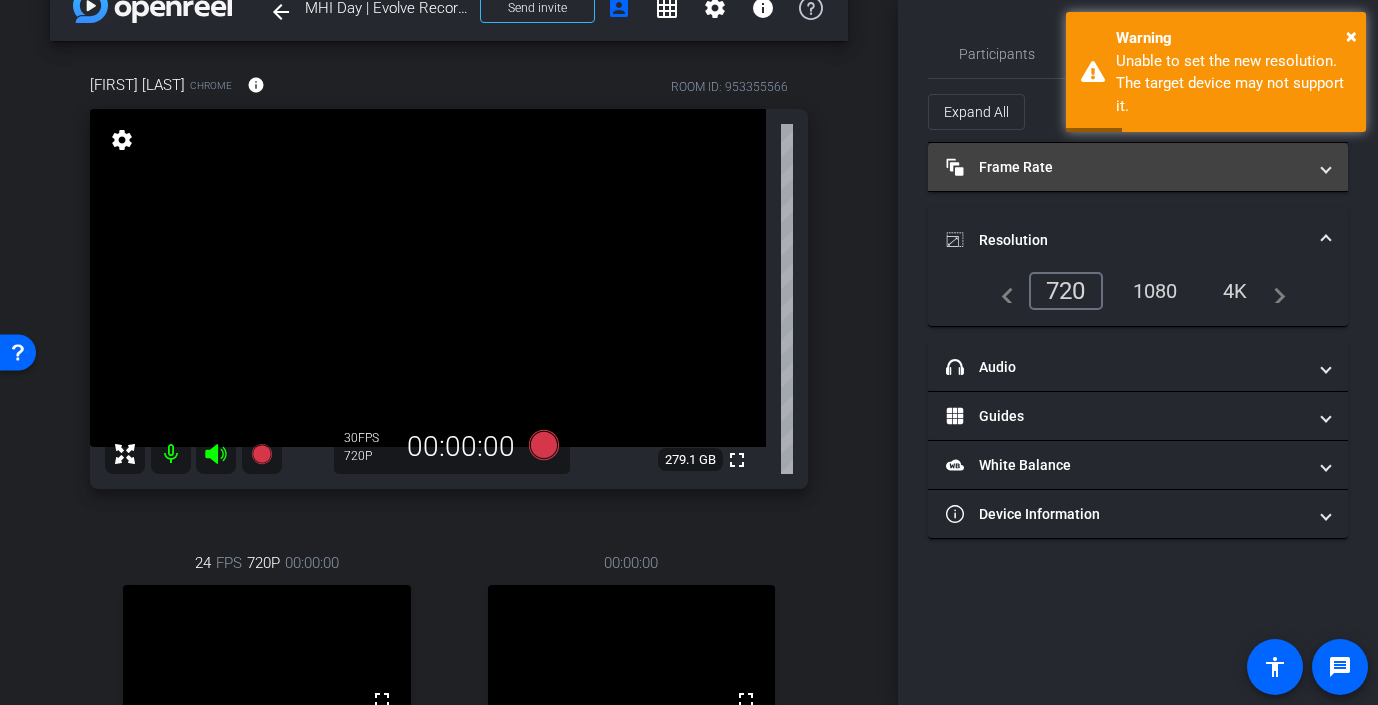click on "Frame Rate
Frame Rate" at bounding box center (1126, 167) 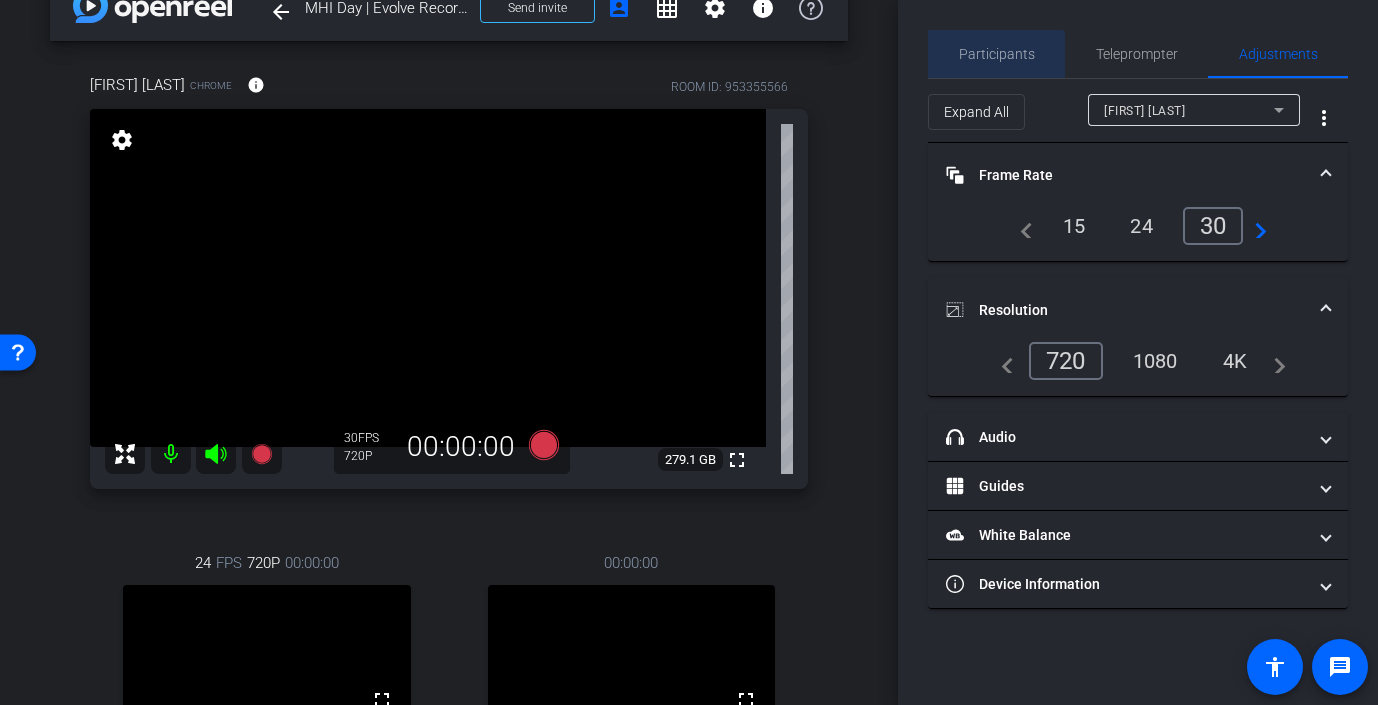 click on "Participants" at bounding box center (997, 54) 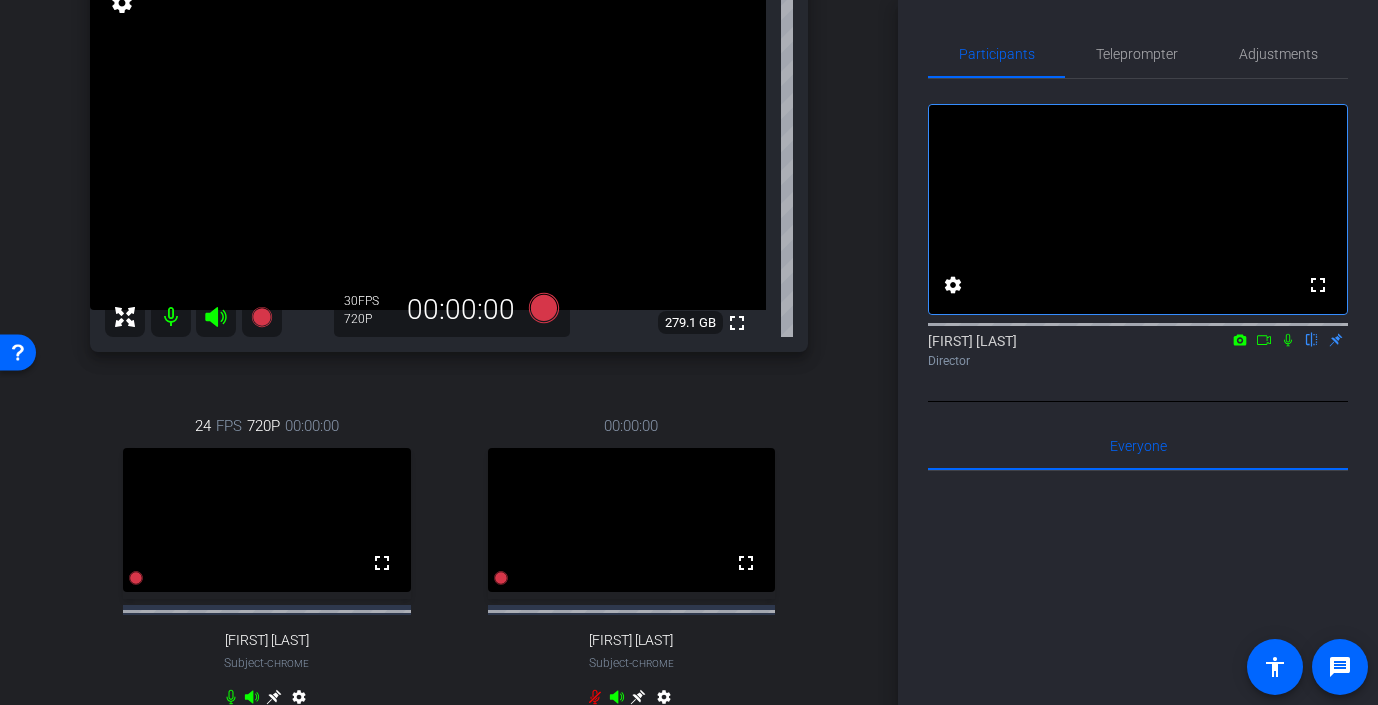 scroll, scrollTop: 189, scrollLeft: 0, axis: vertical 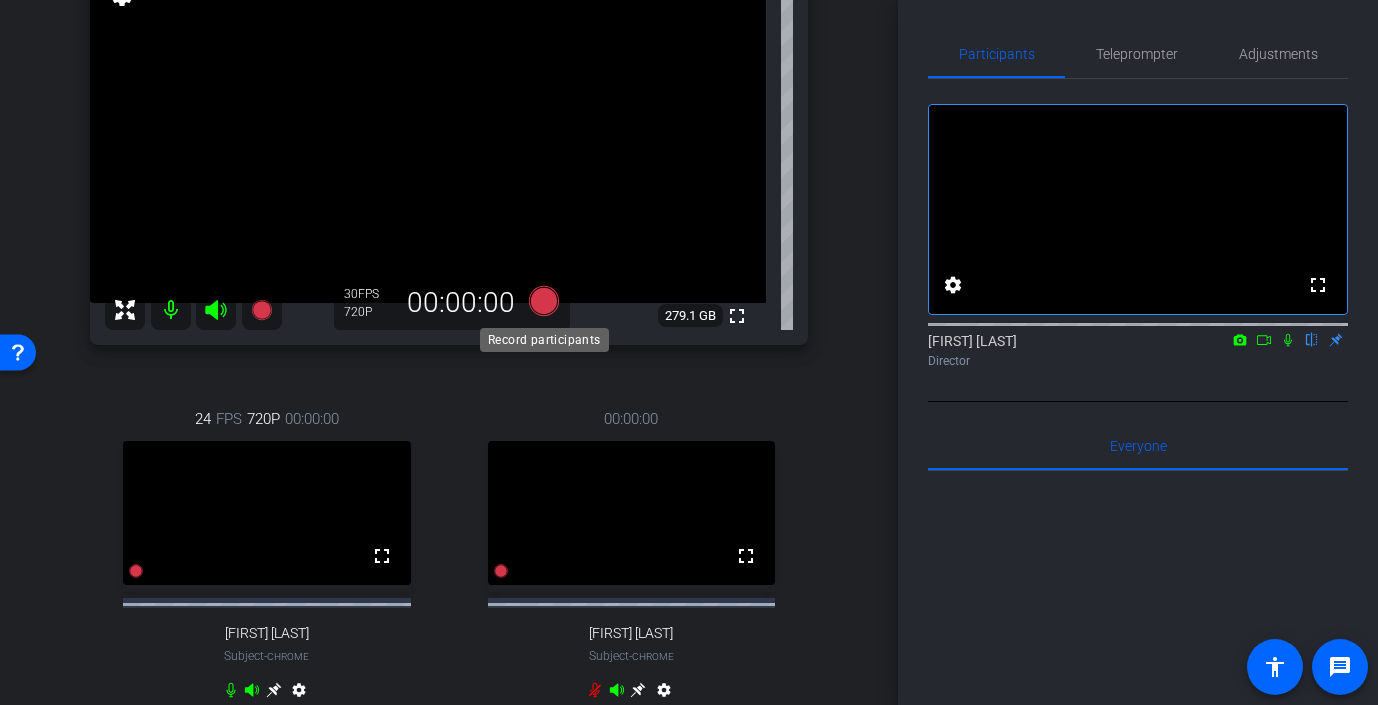 click at bounding box center [544, 301] 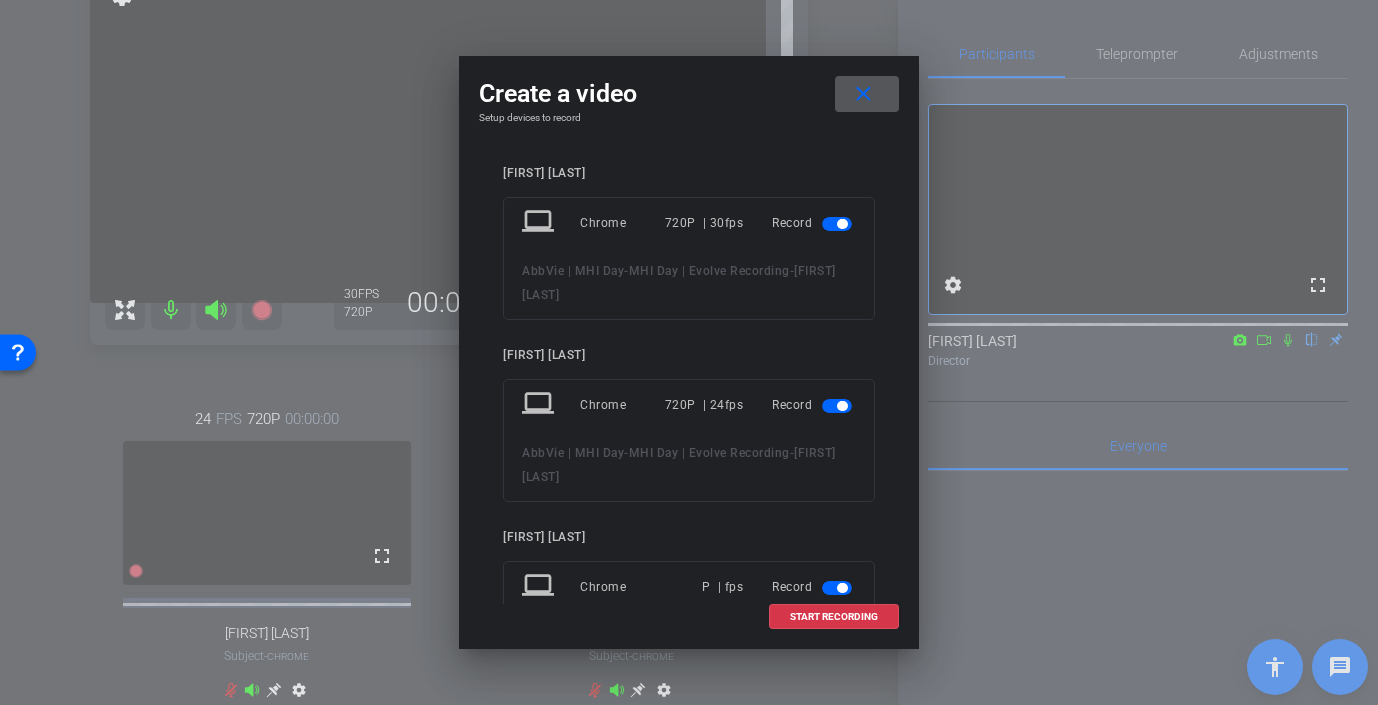 click at bounding box center [842, 406] 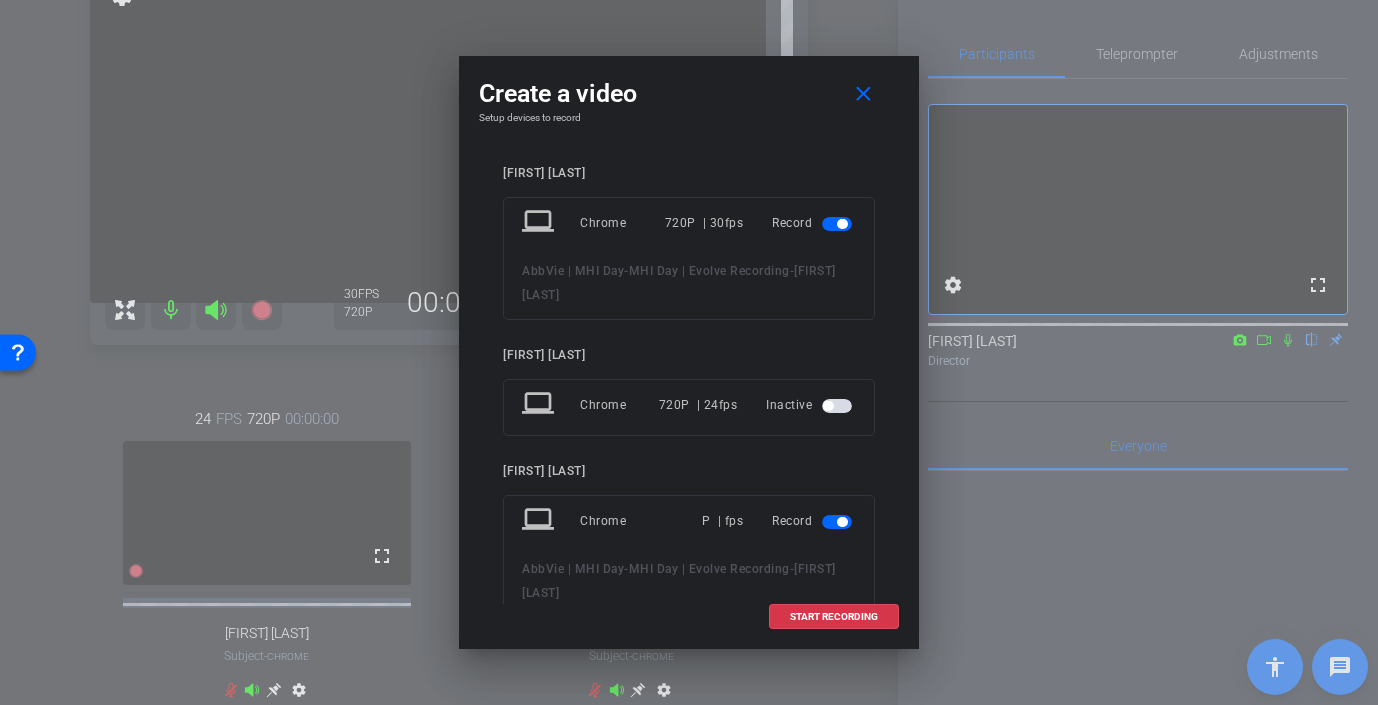 click at bounding box center (842, 522) 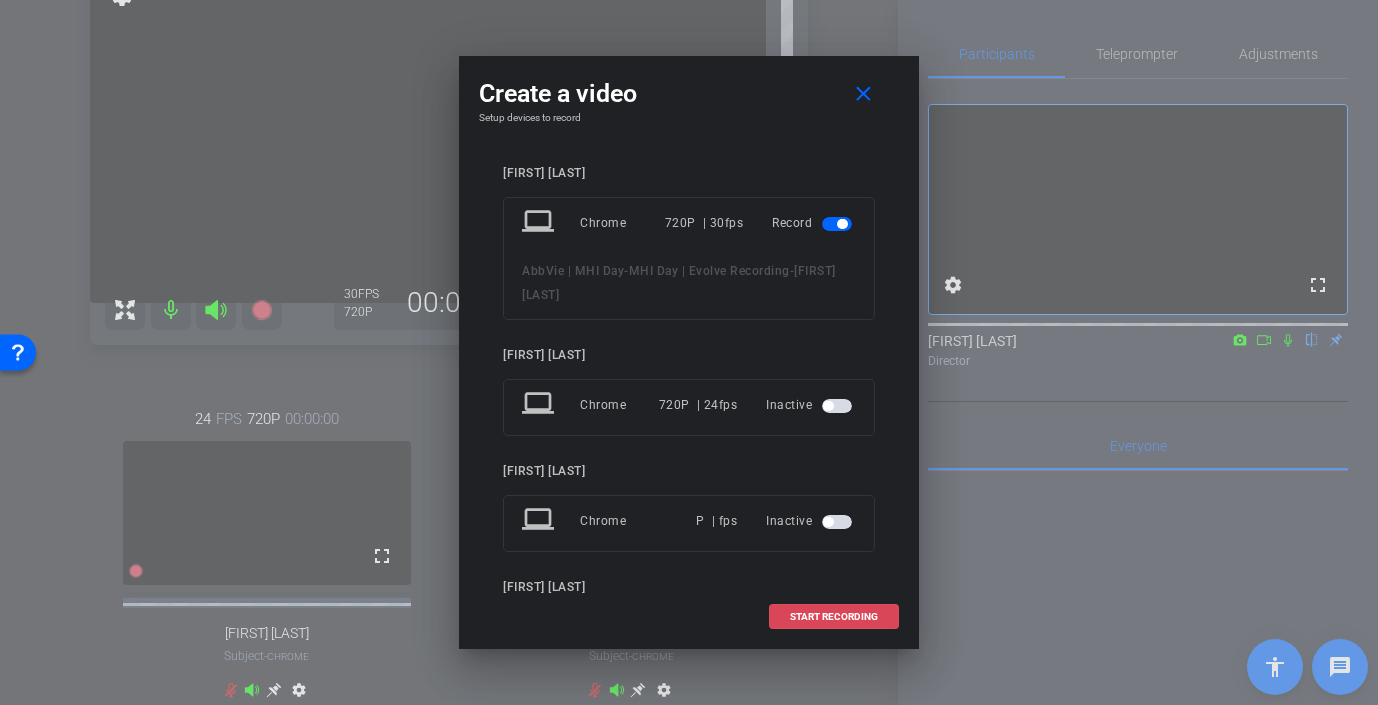 click on "START RECORDING" at bounding box center [834, 617] 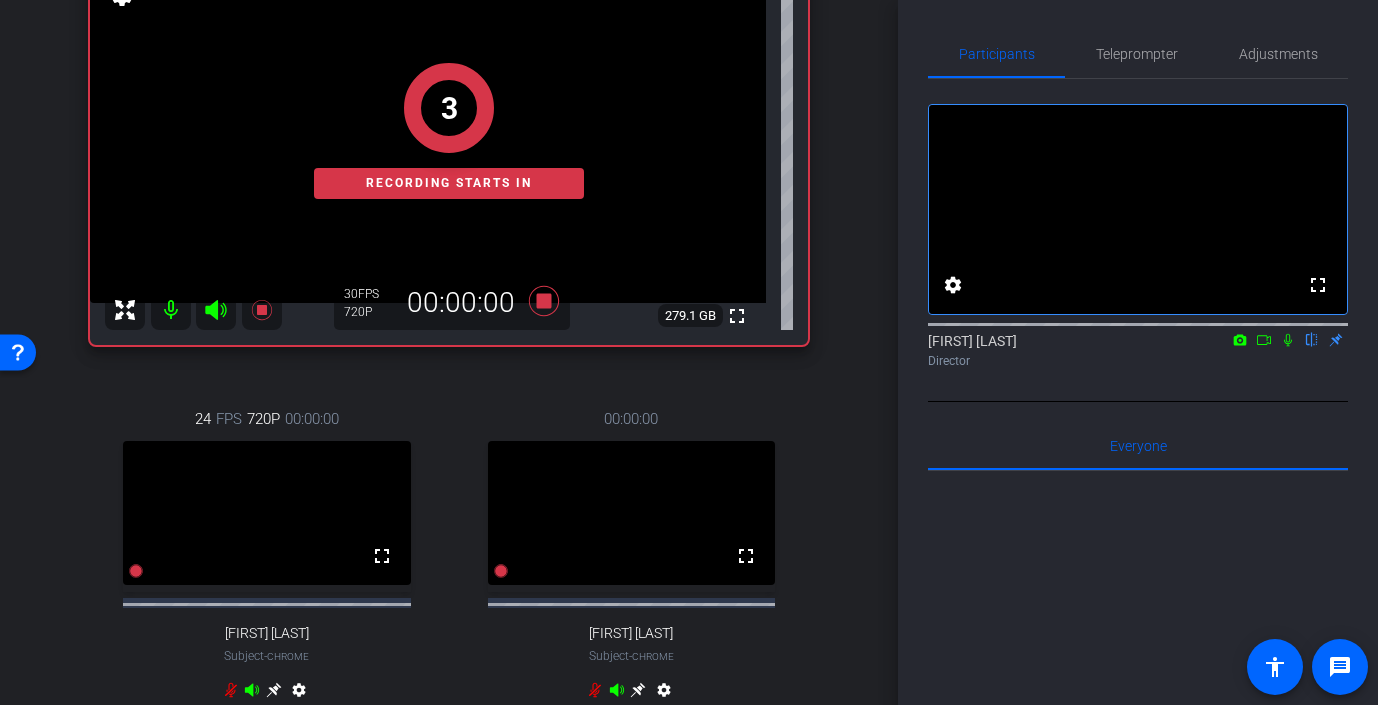 click at bounding box center [1288, 340] 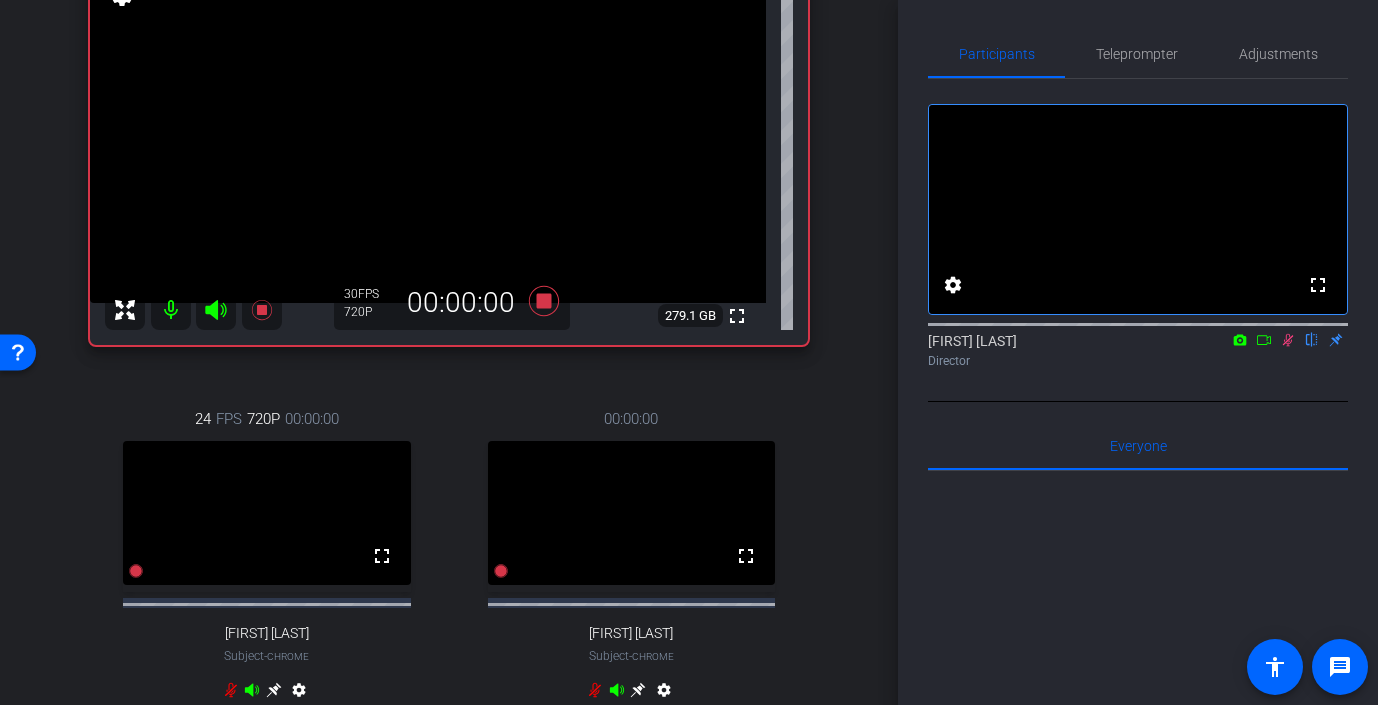 scroll, scrollTop: 0, scrollLeft: 0, axis: both 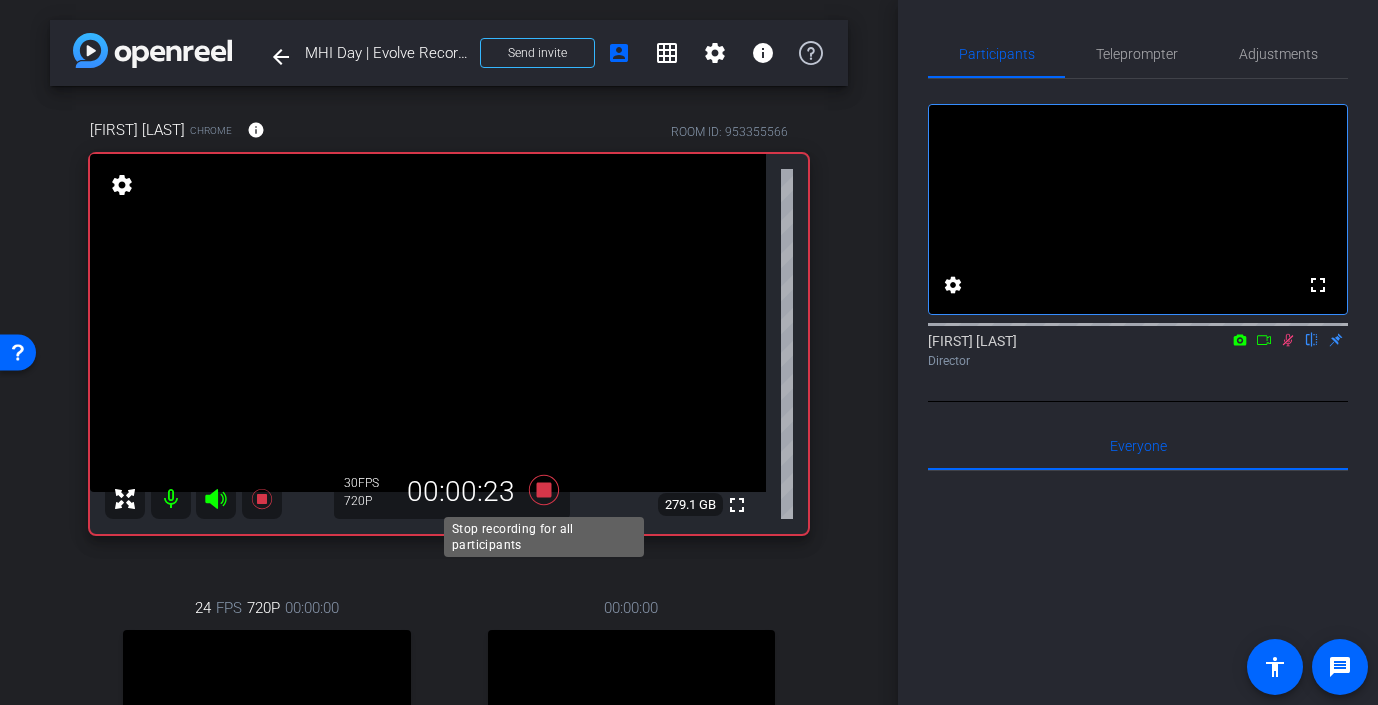 click at bounding box center [544, 490] 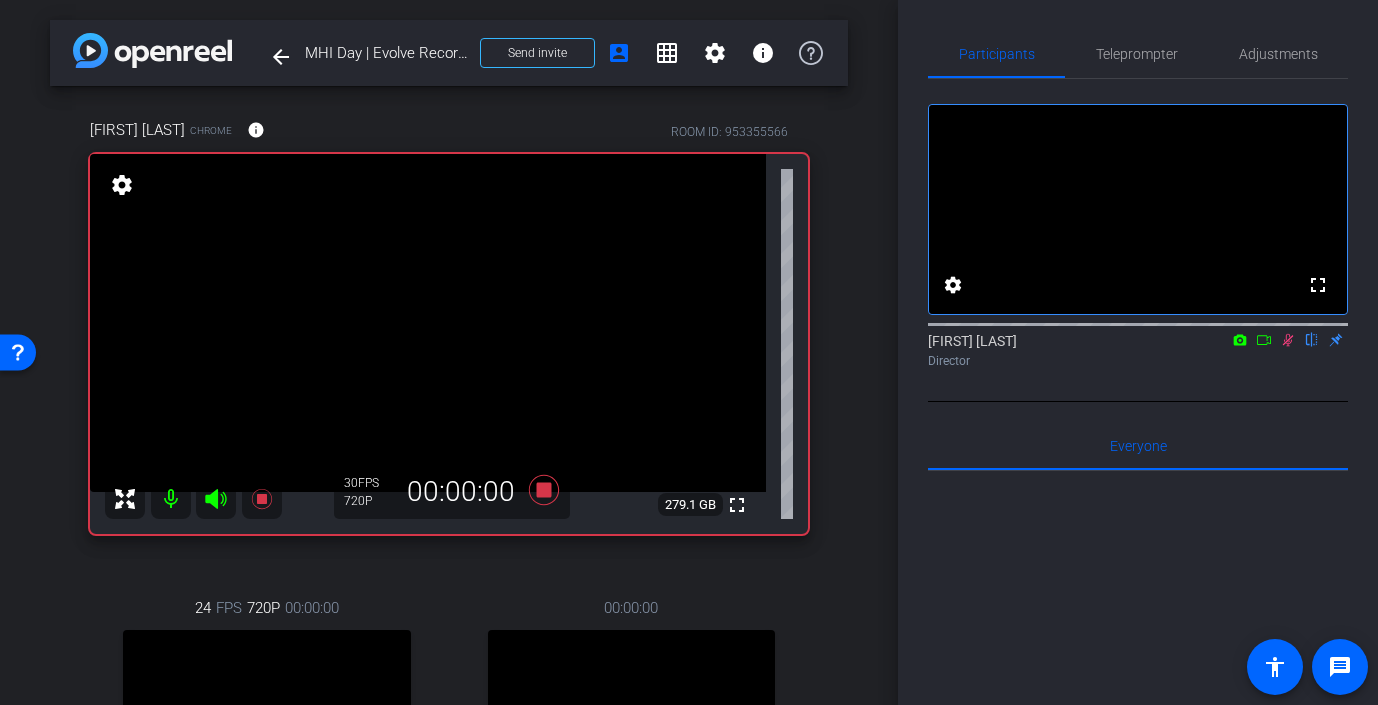 click at bounding box center (1288, 340) 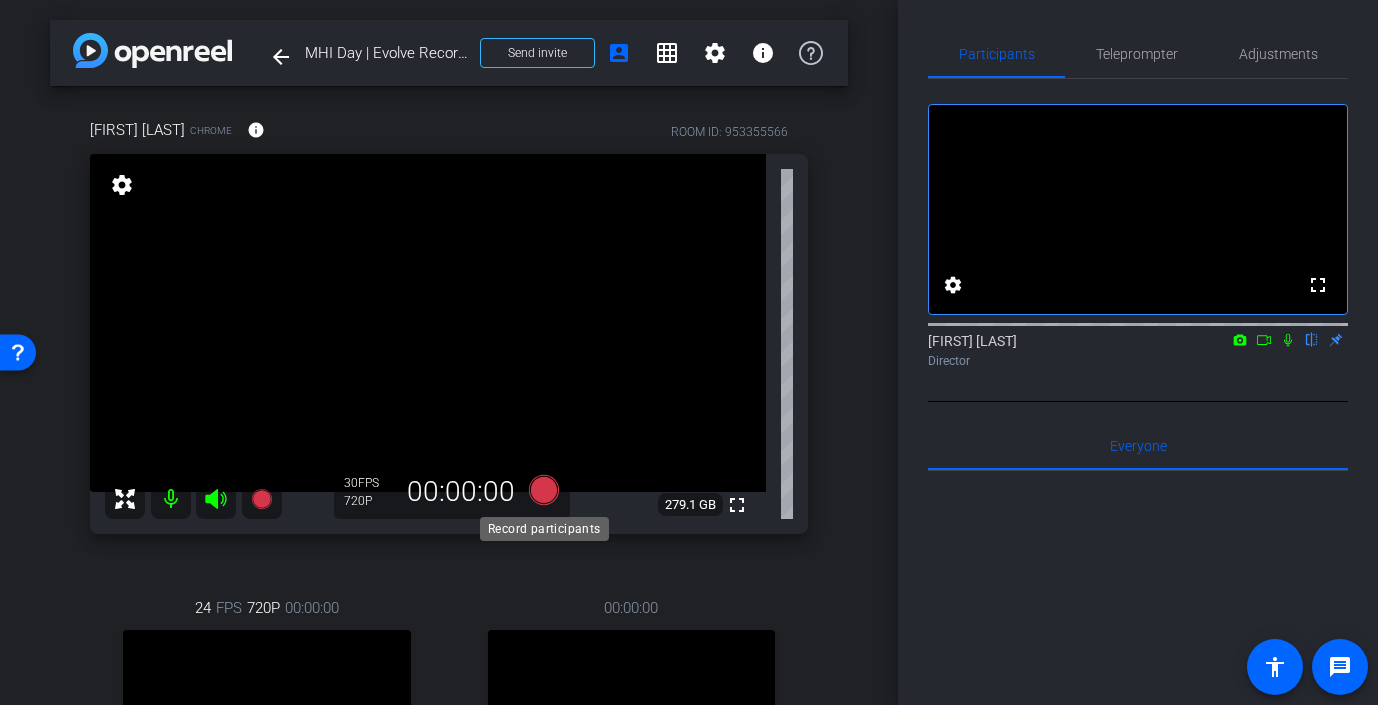click at bounding box center [544, 490] 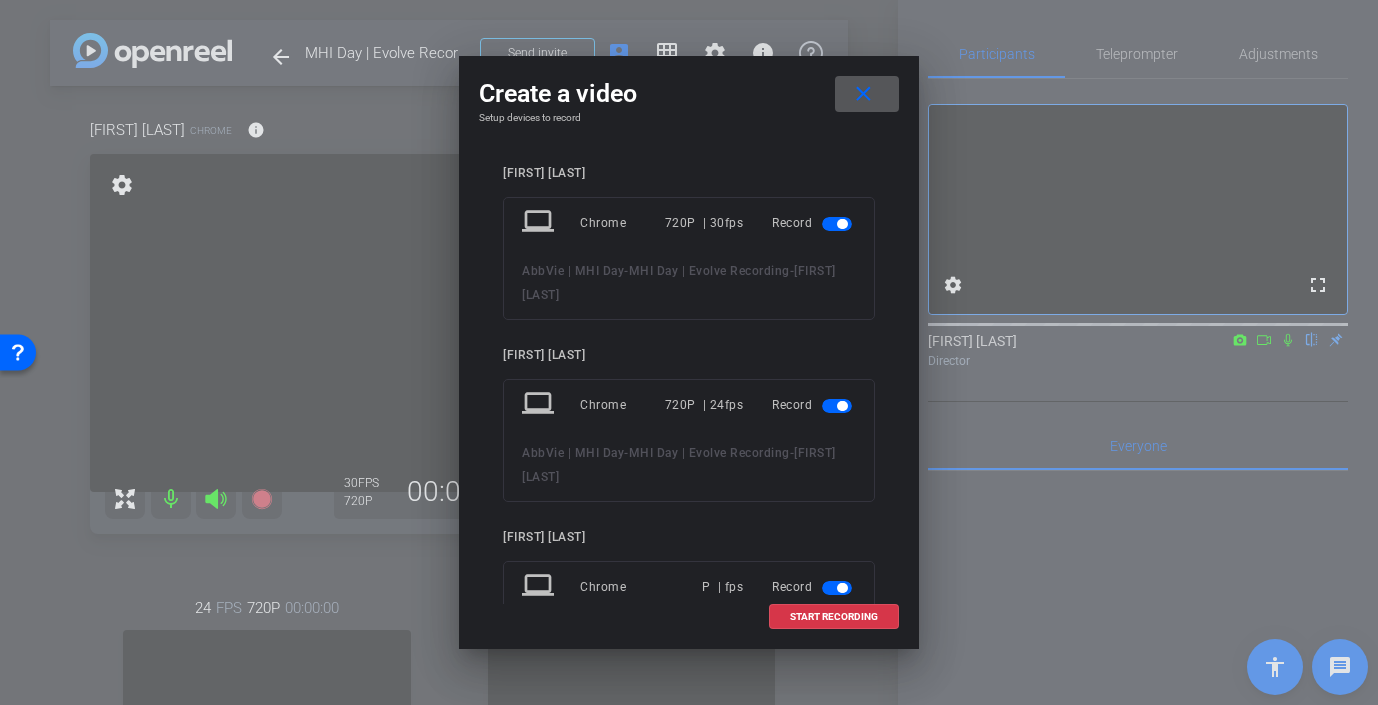 click at bounding box center (842, 406) 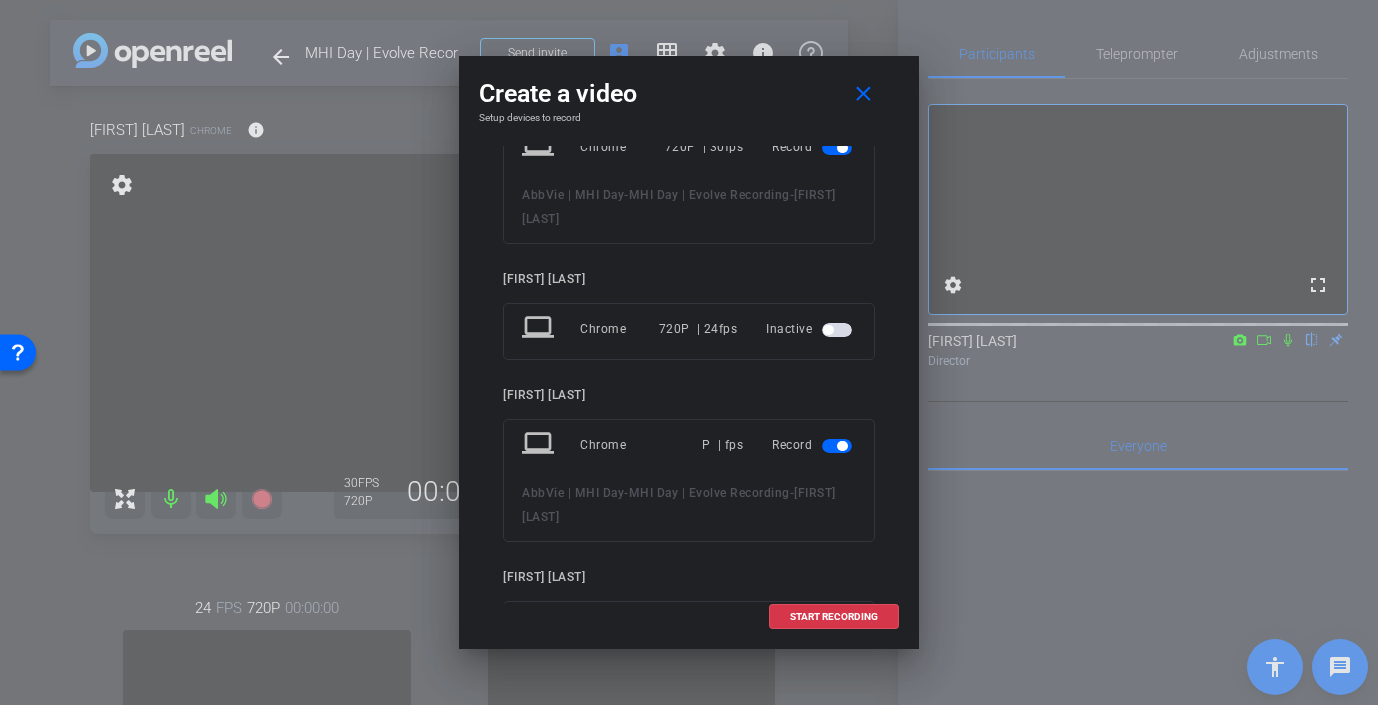 scroll, scrollTop: 82, scrollLeft: 0, axis: vertical 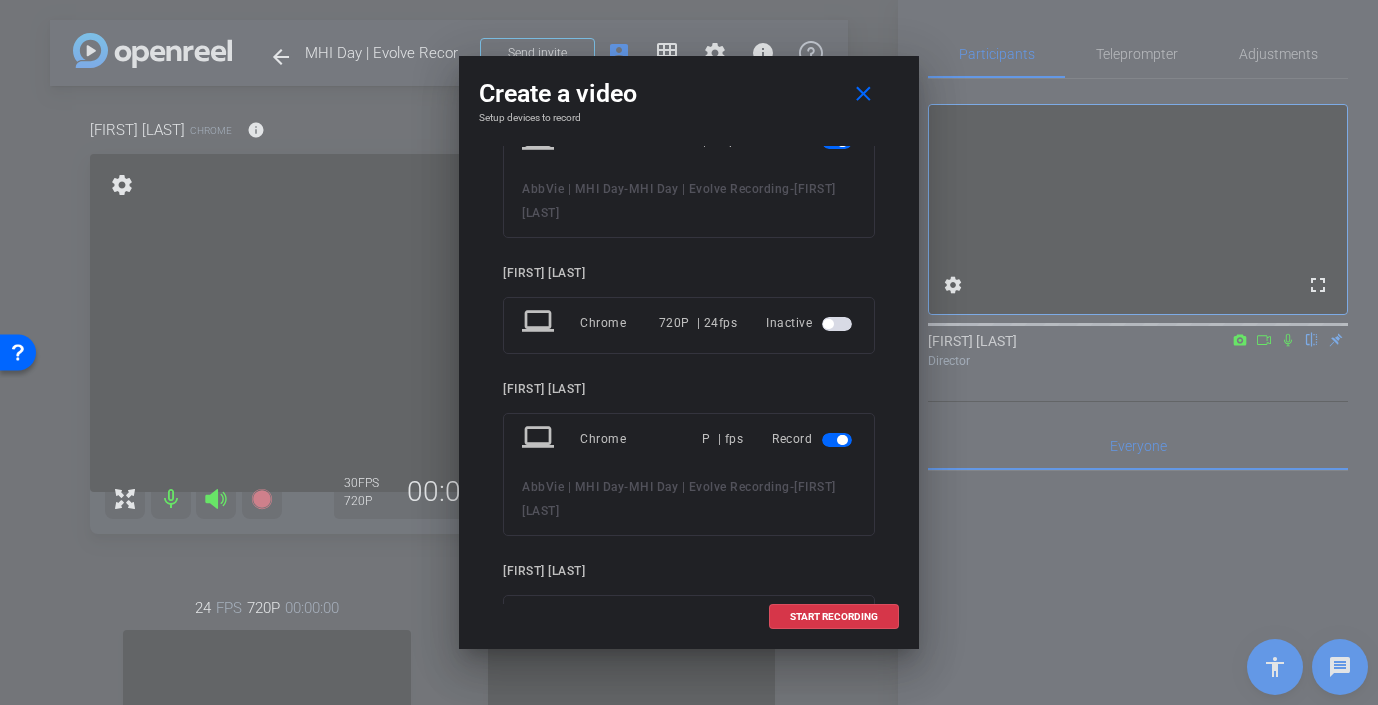 click at bounding box center [839, 439] 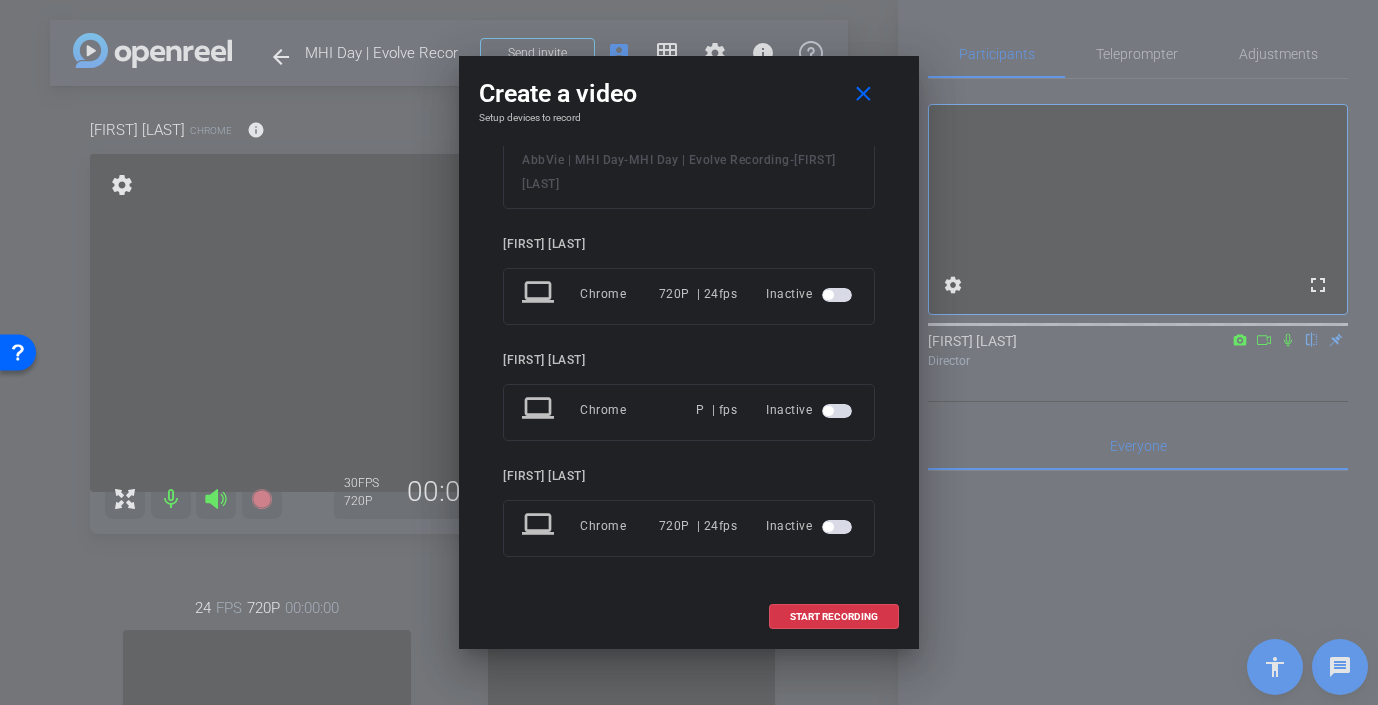 scroll, scrollTop: 0, scrollLeft: 0, axis: both 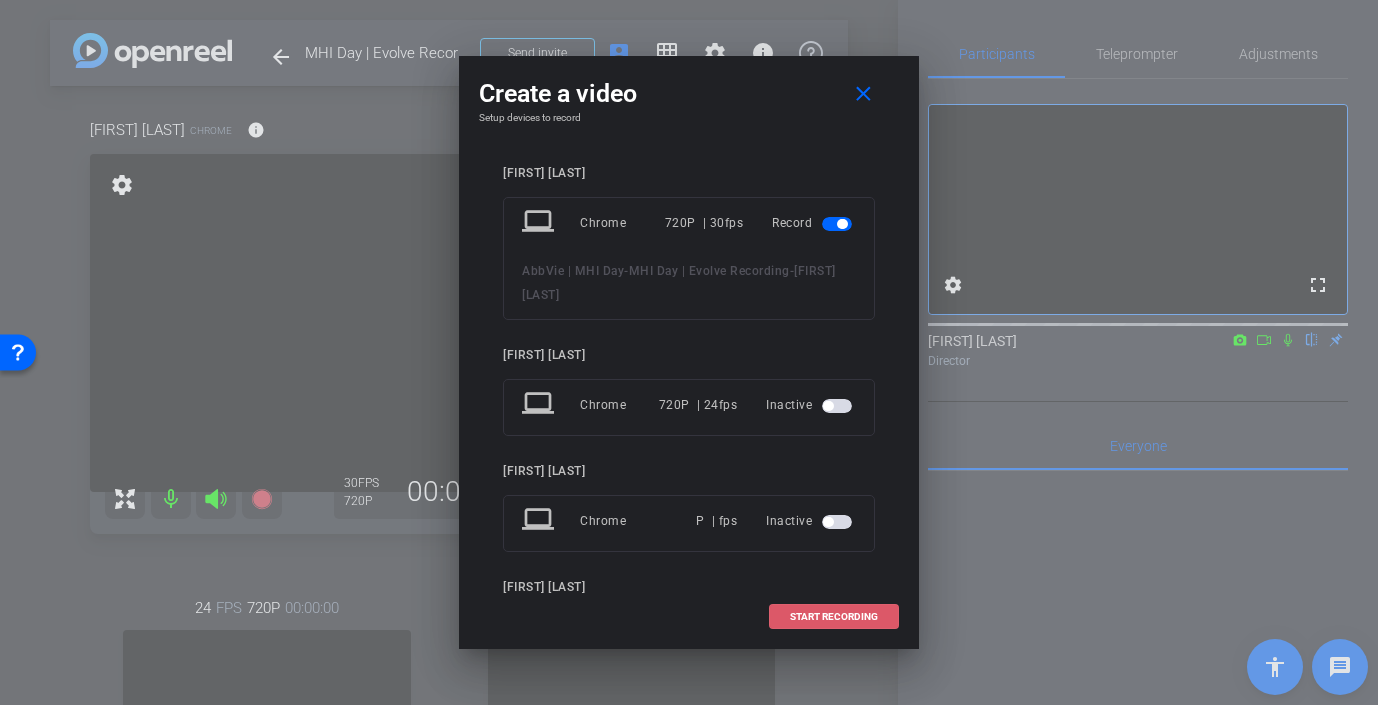 click on "START RECORDING" at bounding box center (834, 617) 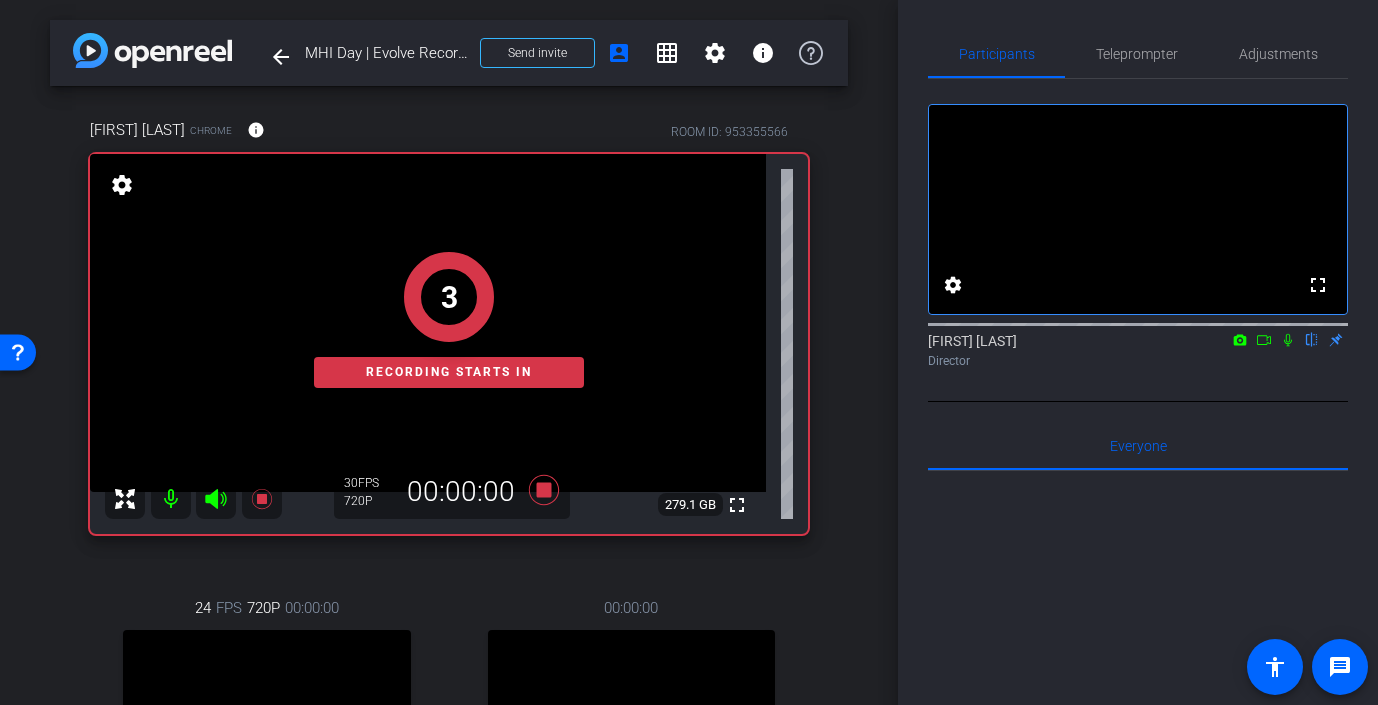 click at bounding box center [1288, 340] 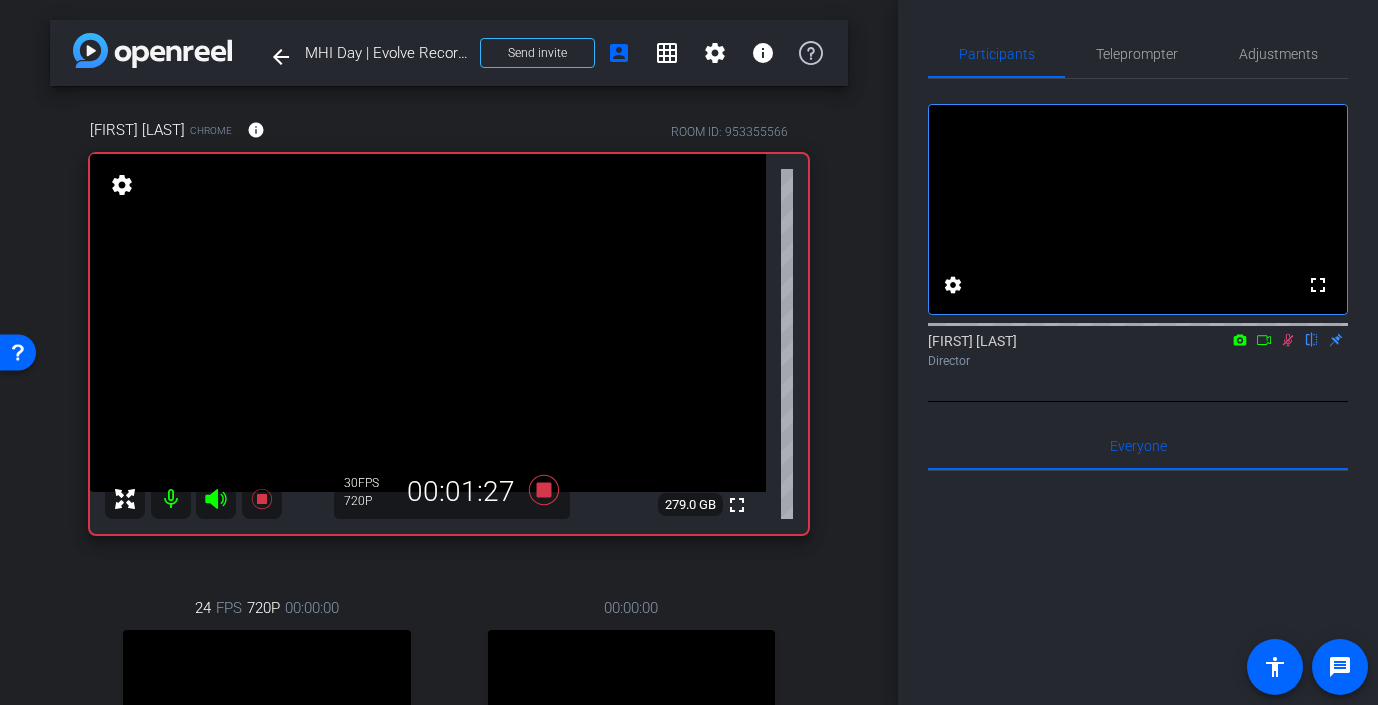 click at bounding box center [1288, 340] 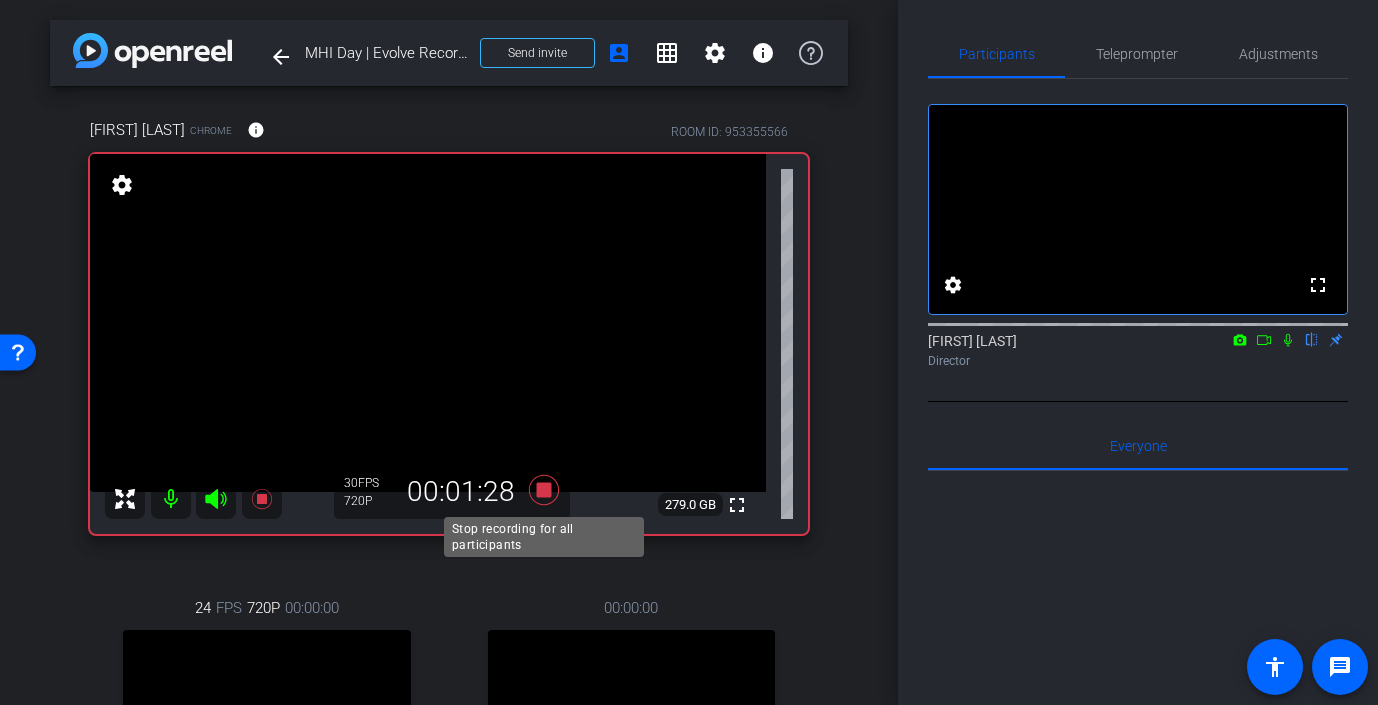 click at bounding box center (544, 490) 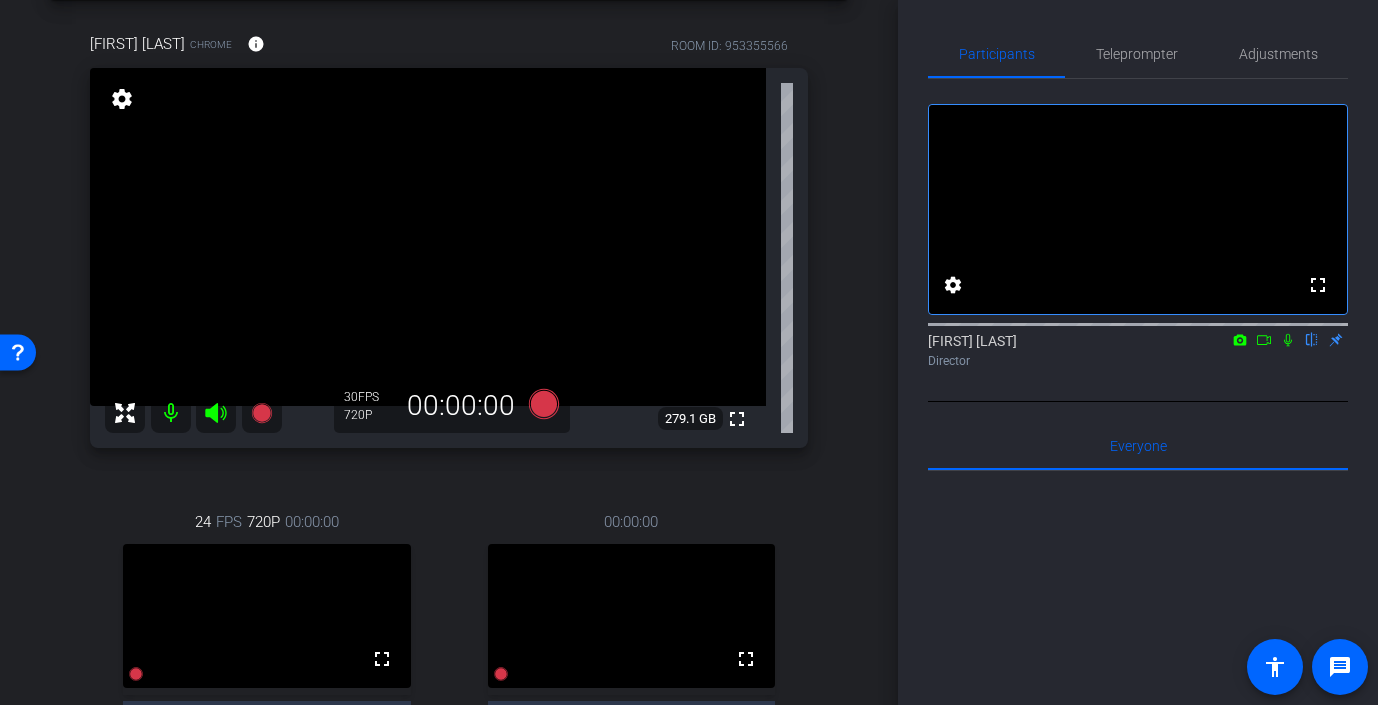 scroll, scrollTop: 41, scrollLeft: 0, axis: vertical 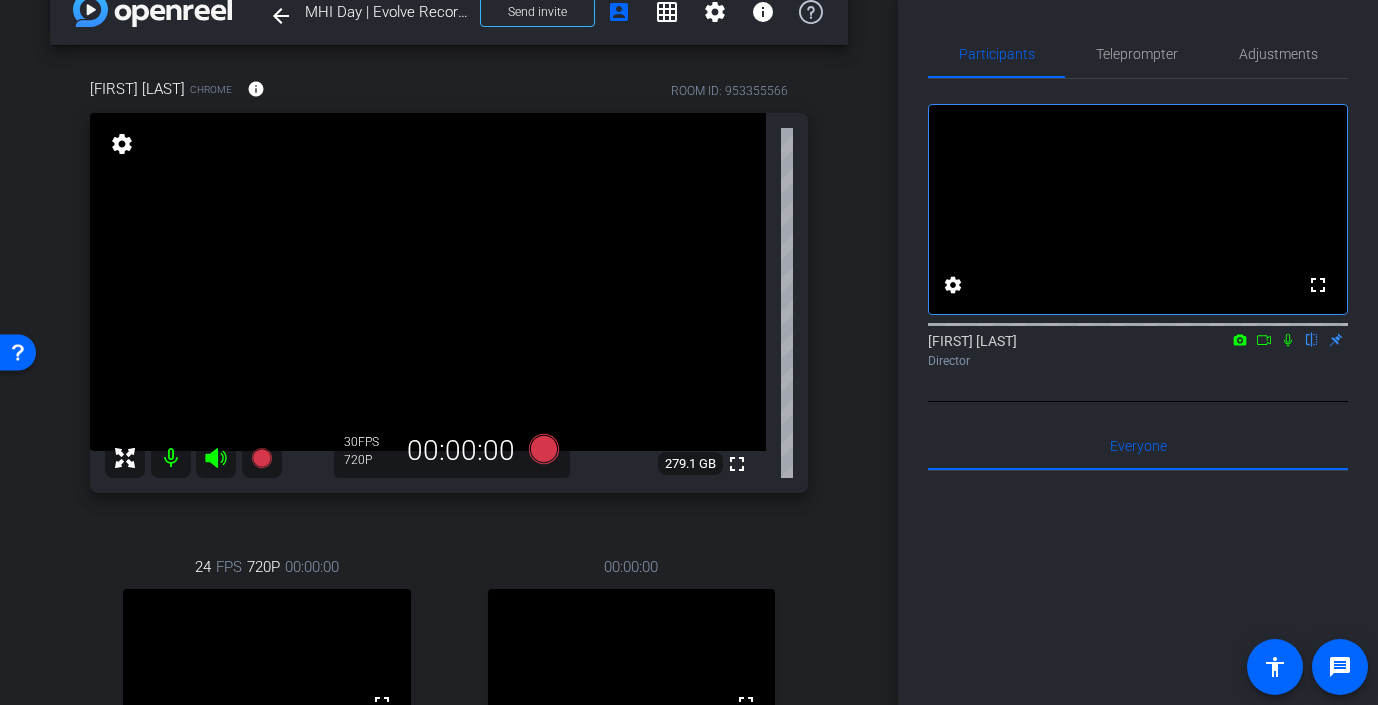 click at bounding box center [1288, 340] 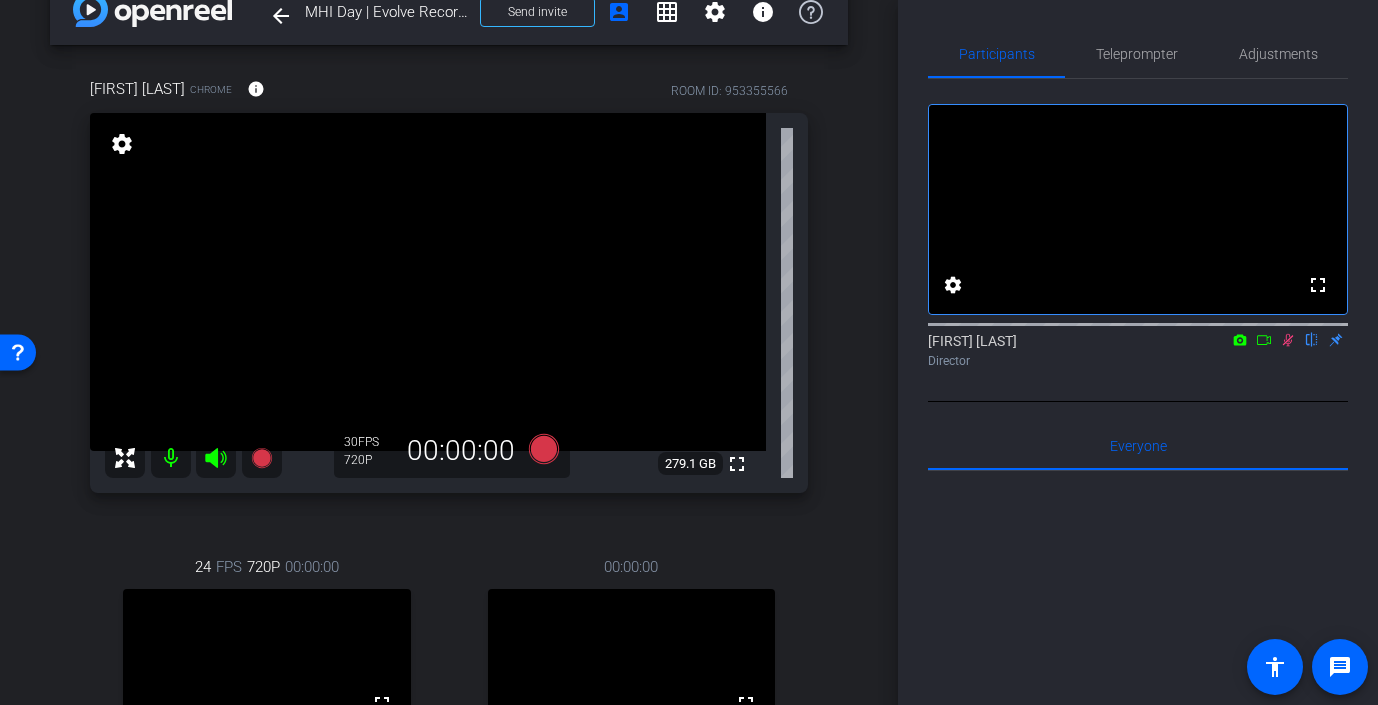 click on "[FIRST] [LAST]
Director" at bounding box center (1138, 350) 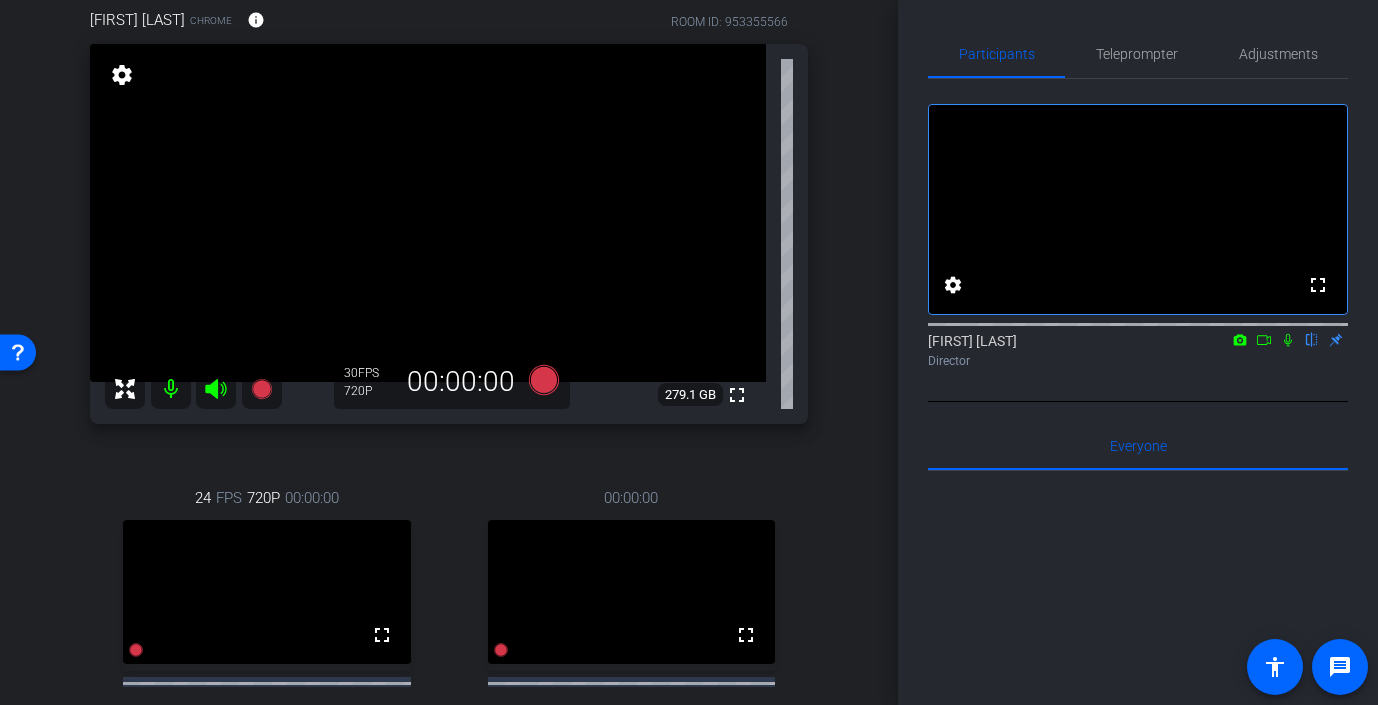 scroll, scrollTop: 101, scrollLeft: 0, axis: vertical 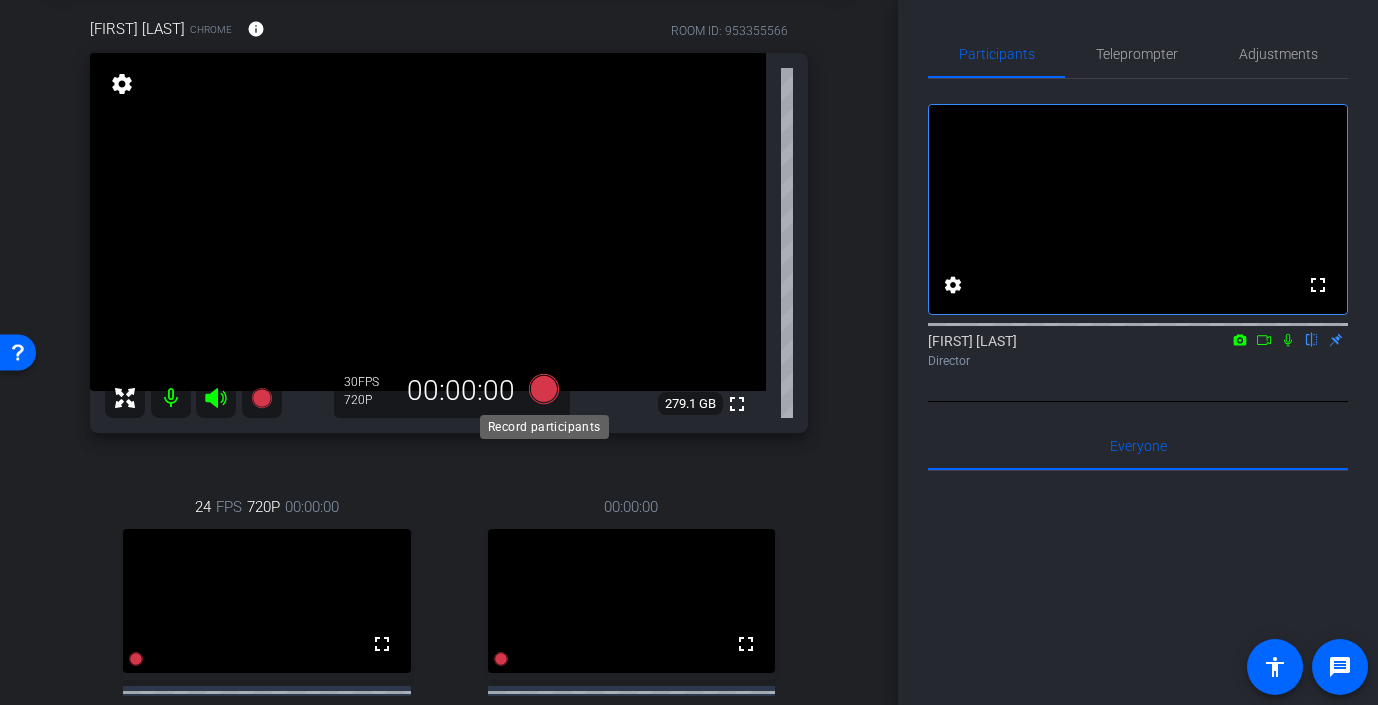 click at bounding box center [544, 389] 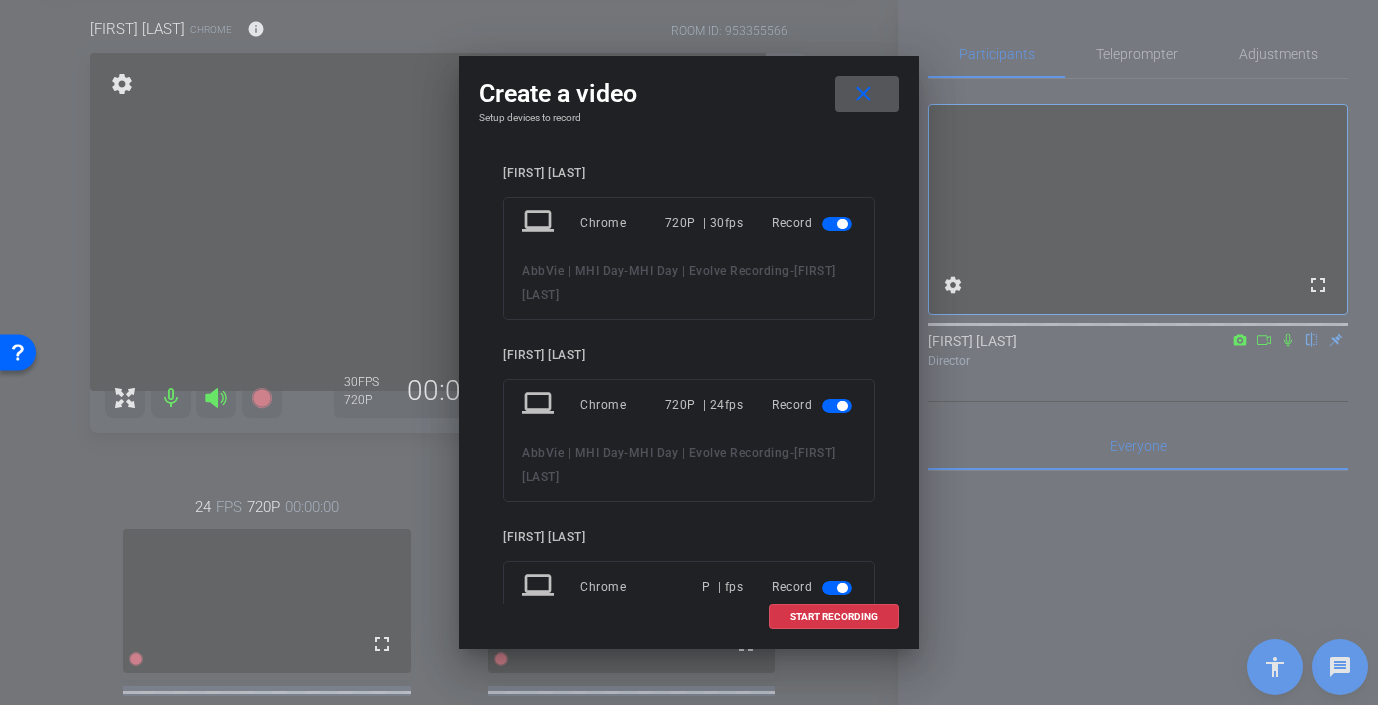 click at bounding box center [842, 406] 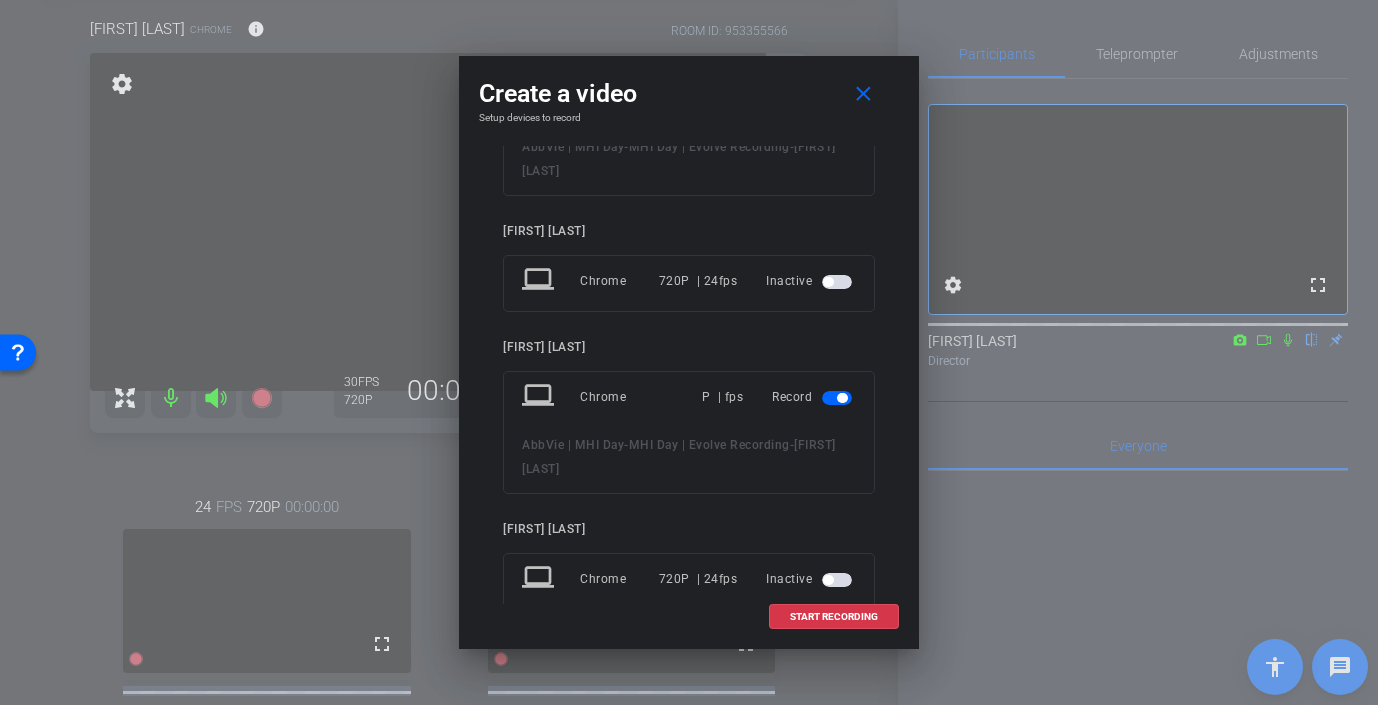 click on "Record" at bounding box center [814, 99] 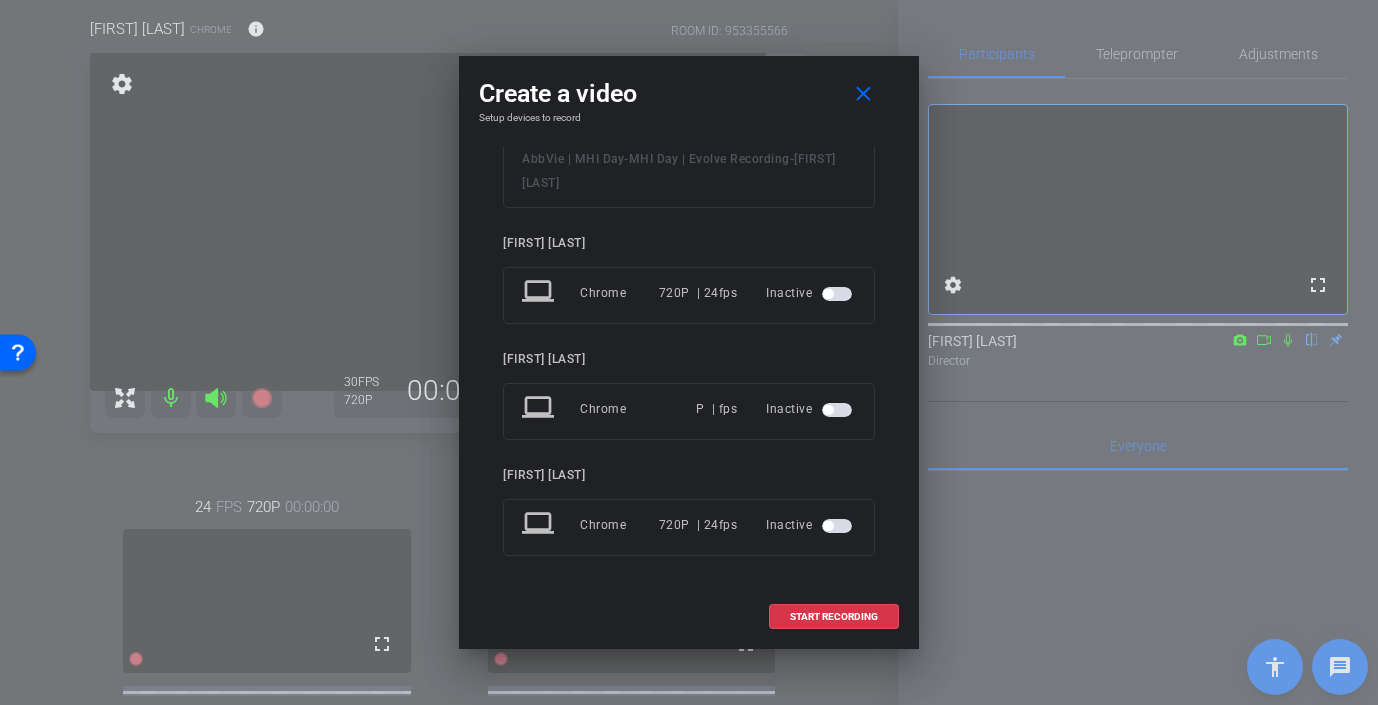 scroll, scrollTop: 111, scrollLeft: 0, axis: vertical 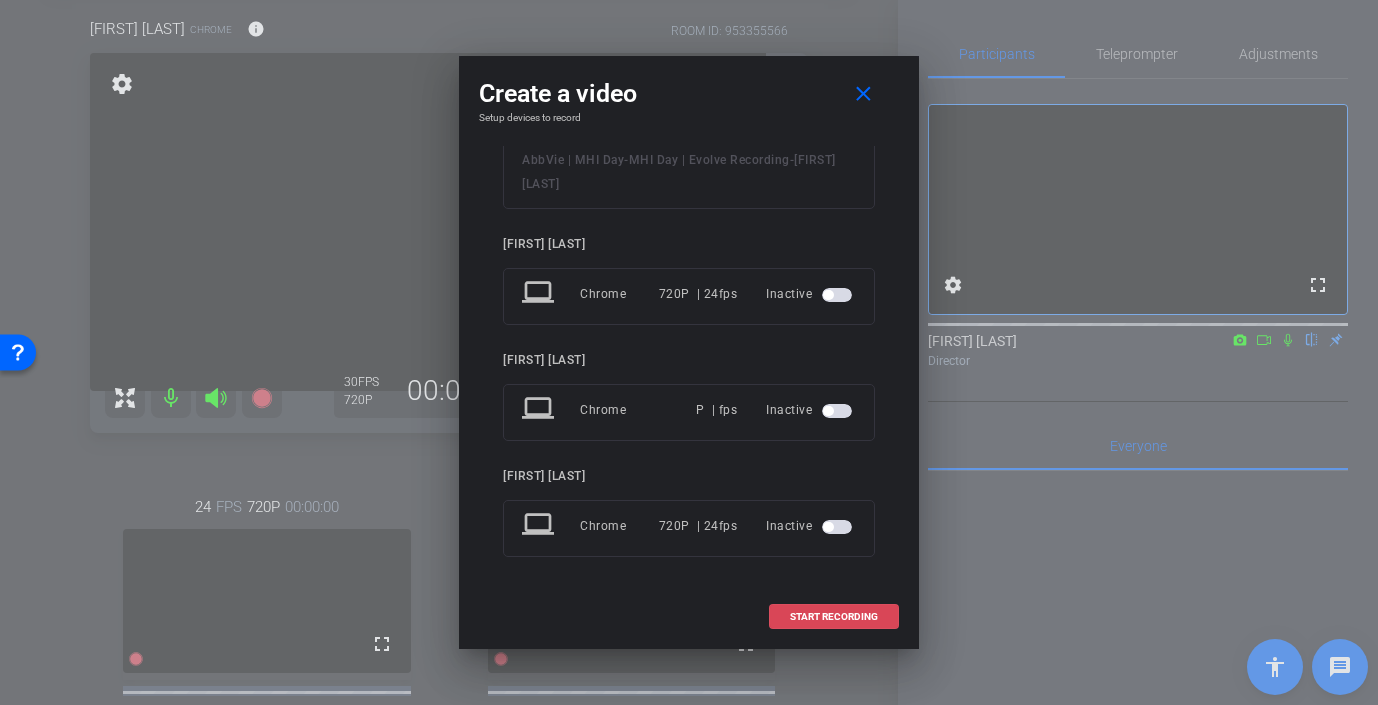click at bounding box center (834, 617) 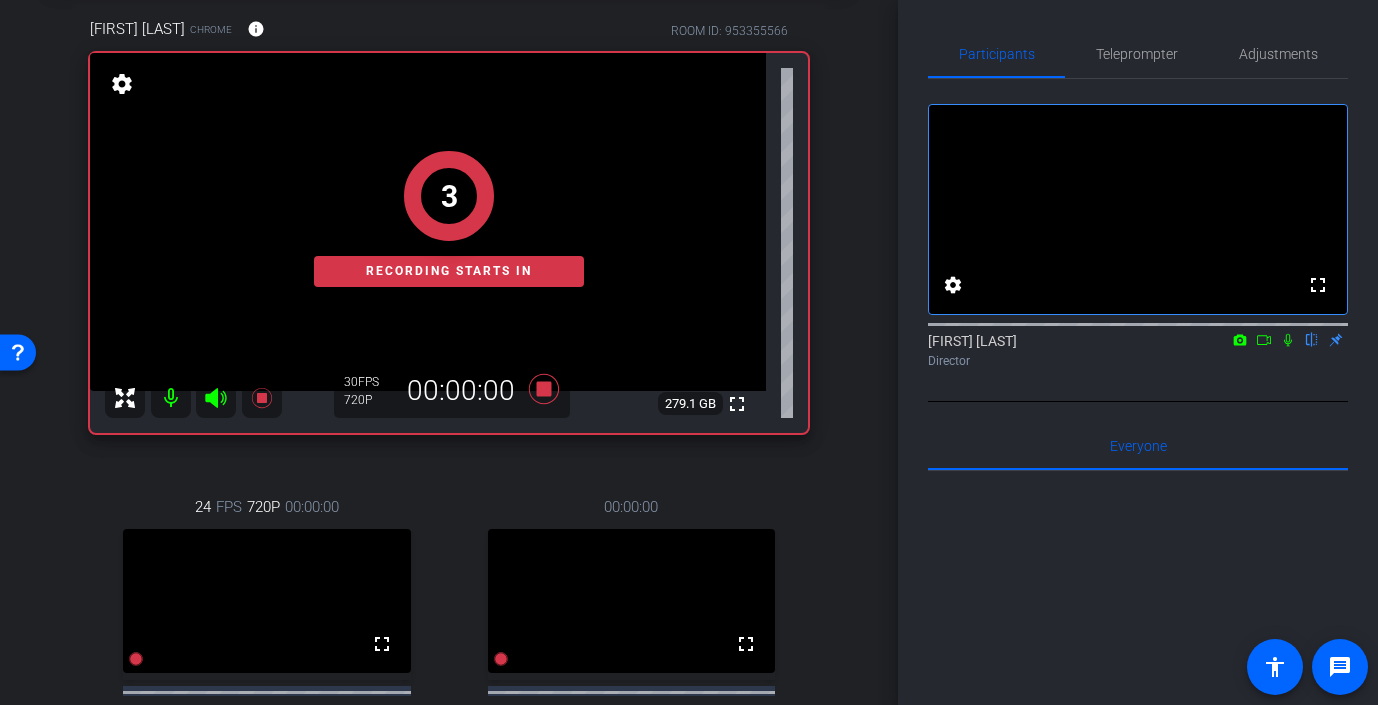 click at bounding box center [1288, 340] 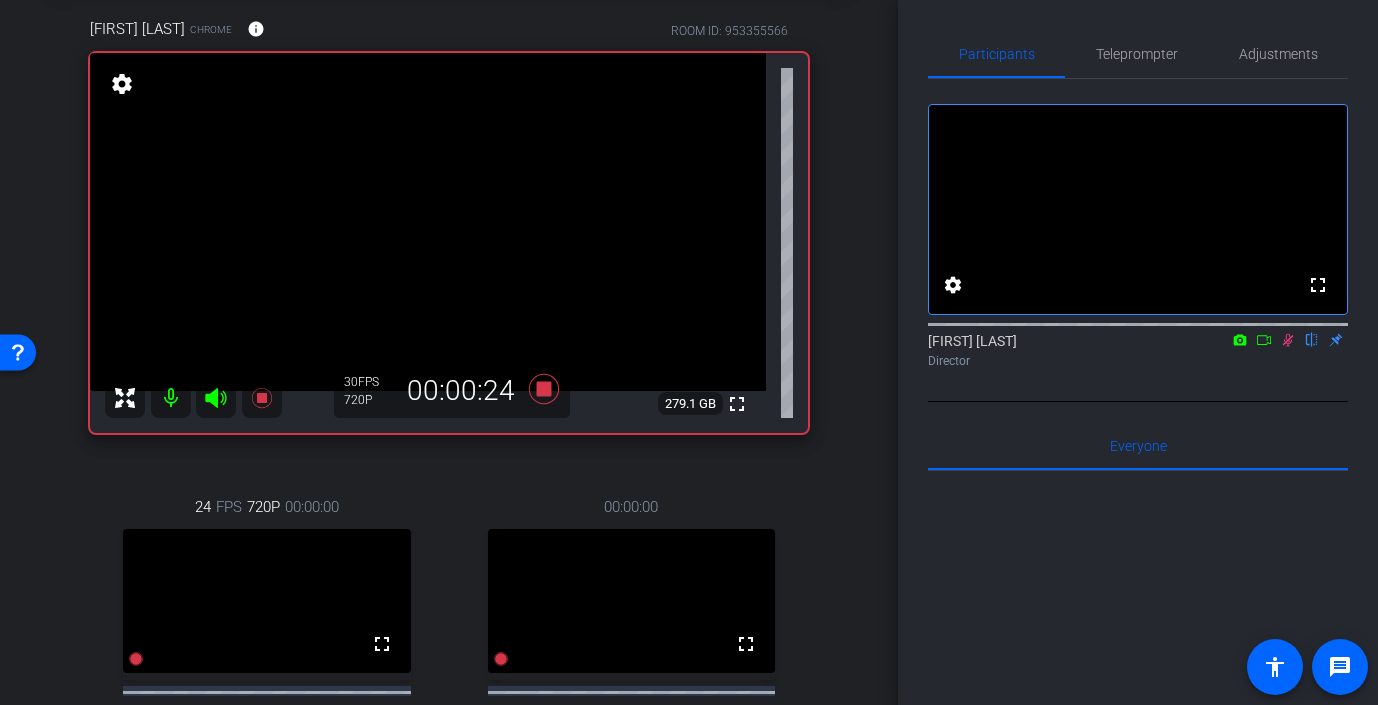 click at bounding box center (1288, 340) 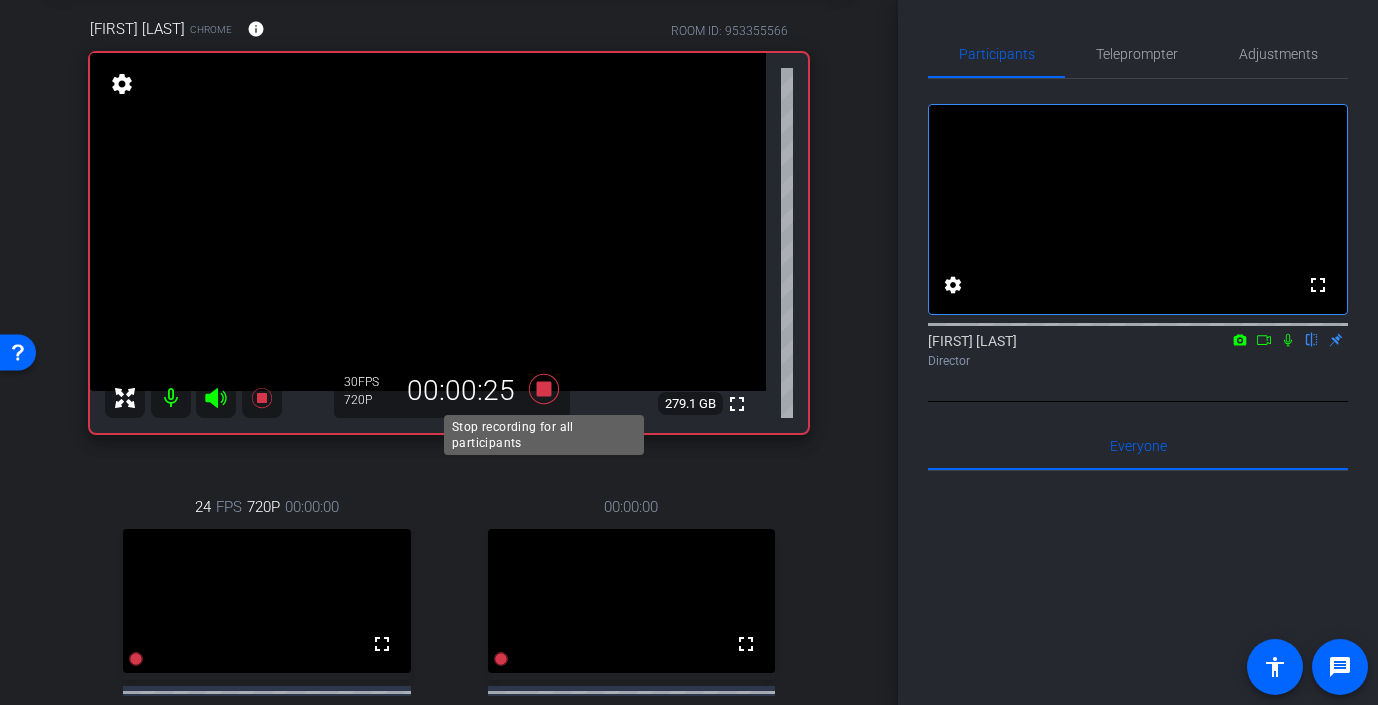 click at bounding box center [544, 389] 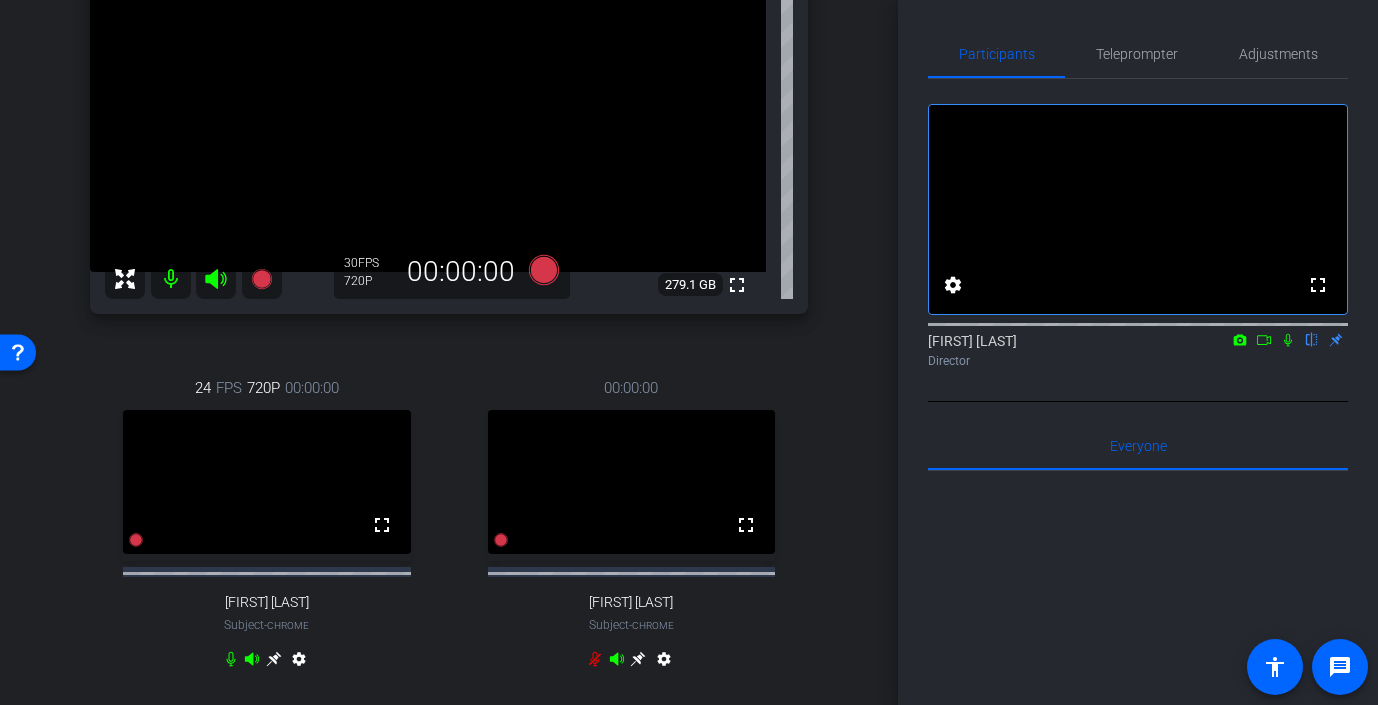 scroll, scrollTop: 298, scrollLeft: 0, axis: vertical 